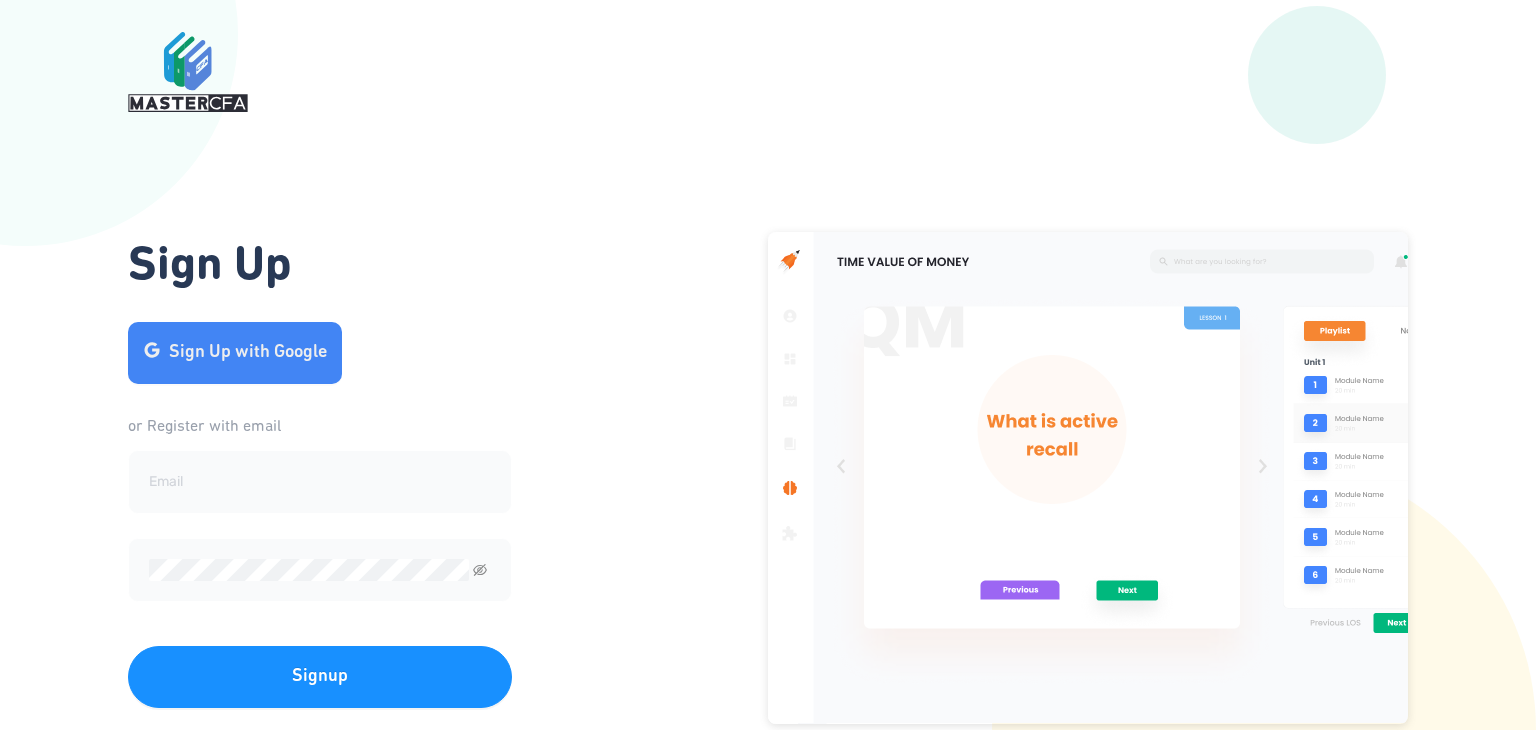 scroll, scrollTop: 0, scrollLeft: 0, axis: both 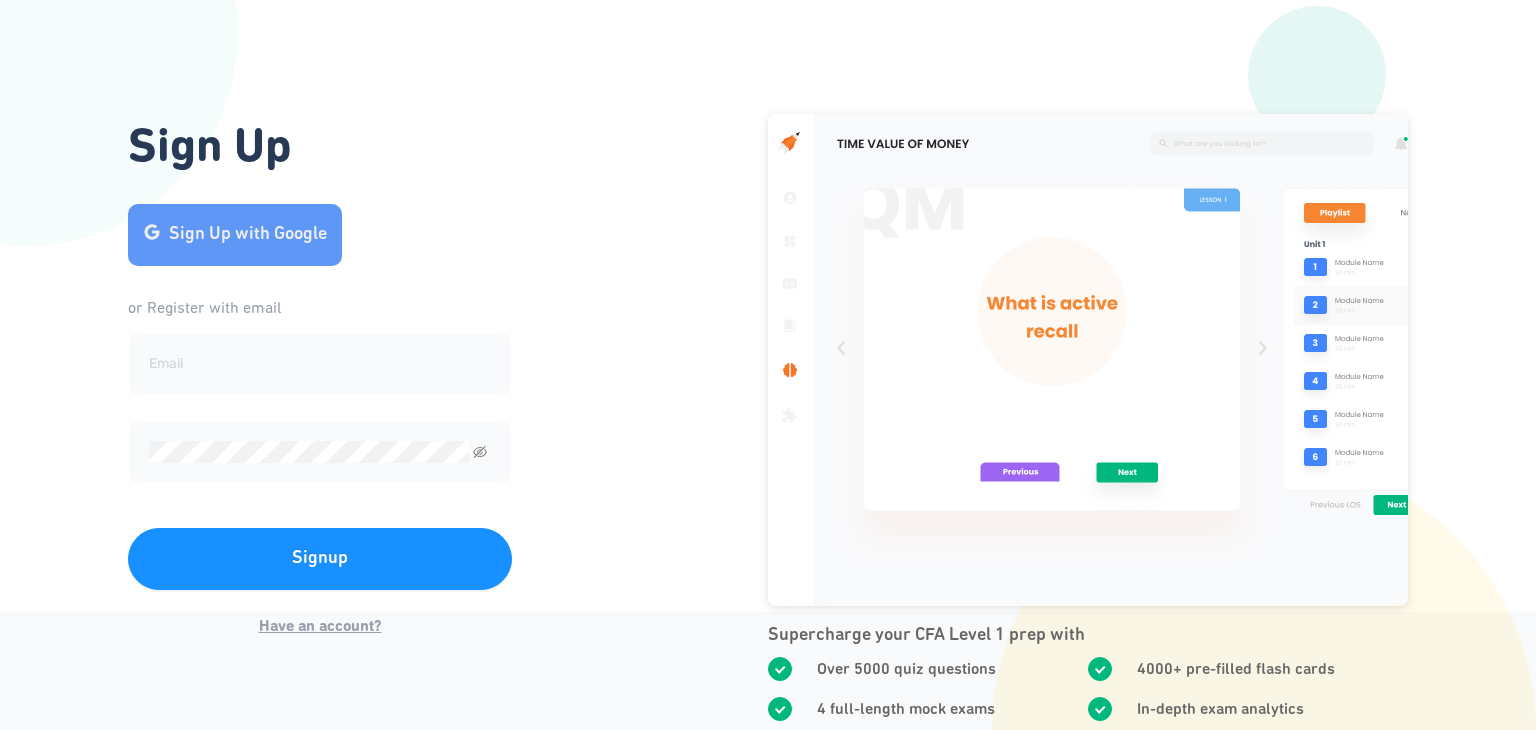 click on "Sign Up with Google" at bounding box center (248, 235) 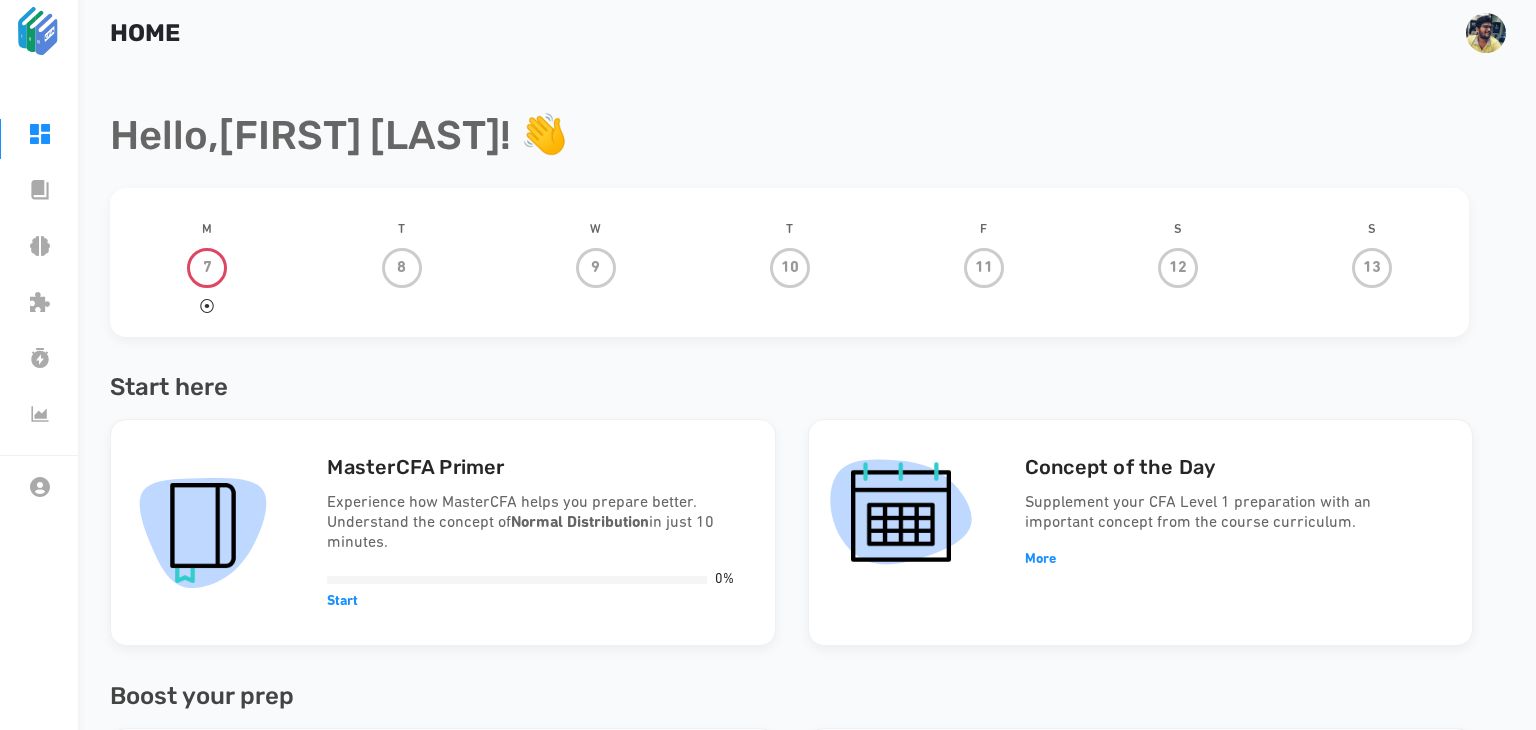 scroll, scrollTop: 0, scrollLeft: 0, axis: both 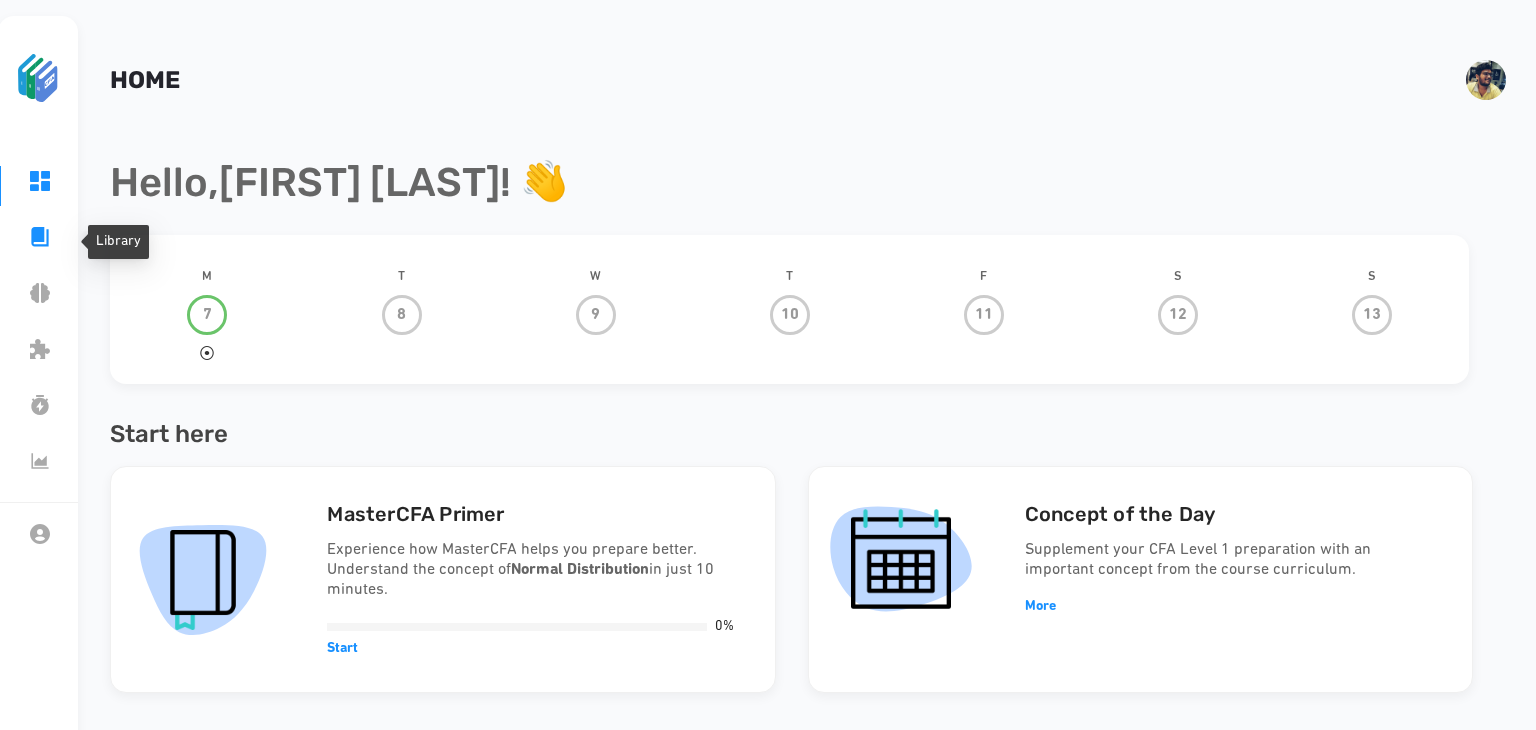 click on "Library" at bounding box center (76, 241) 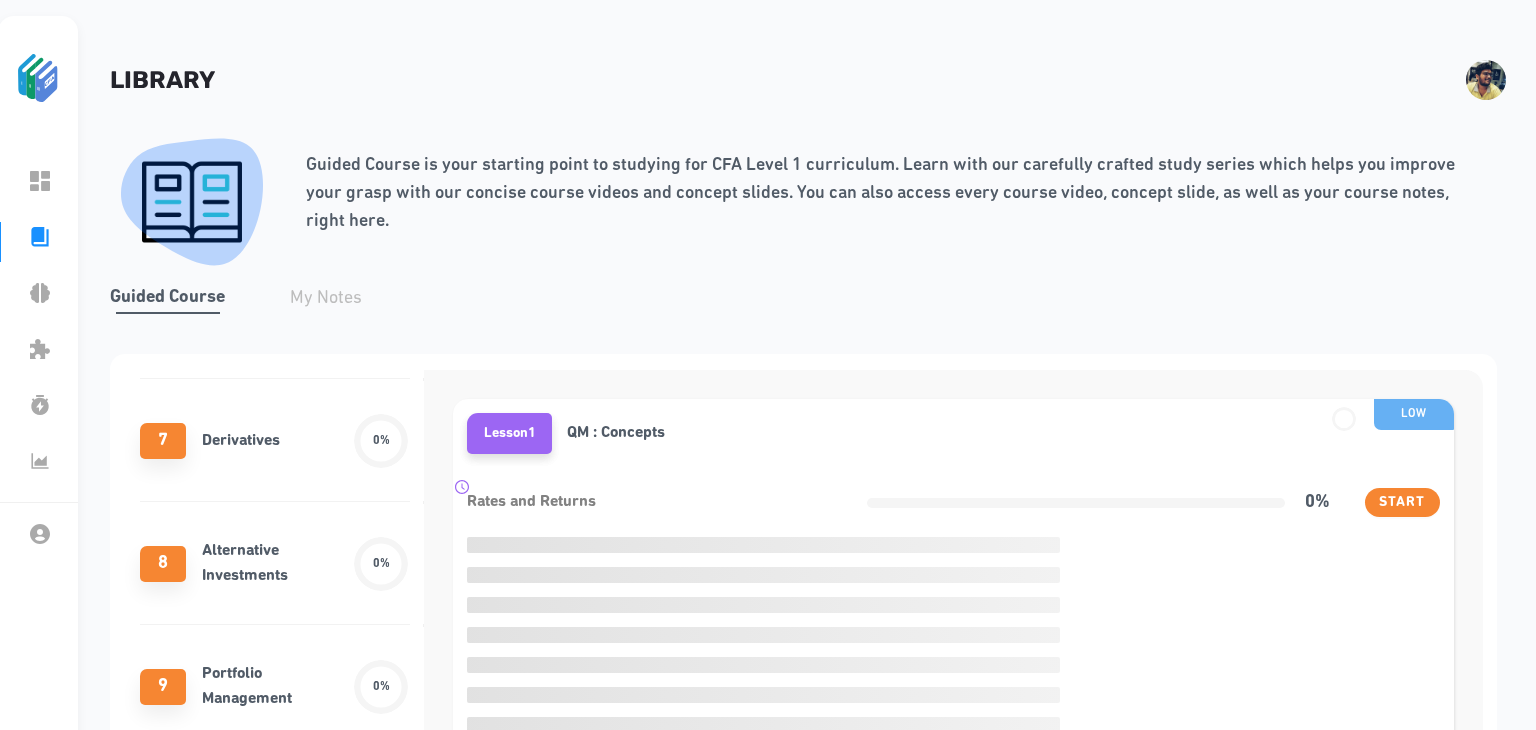 scroll, scrollTop: 739, scrollLeft: 0, axis: vertical 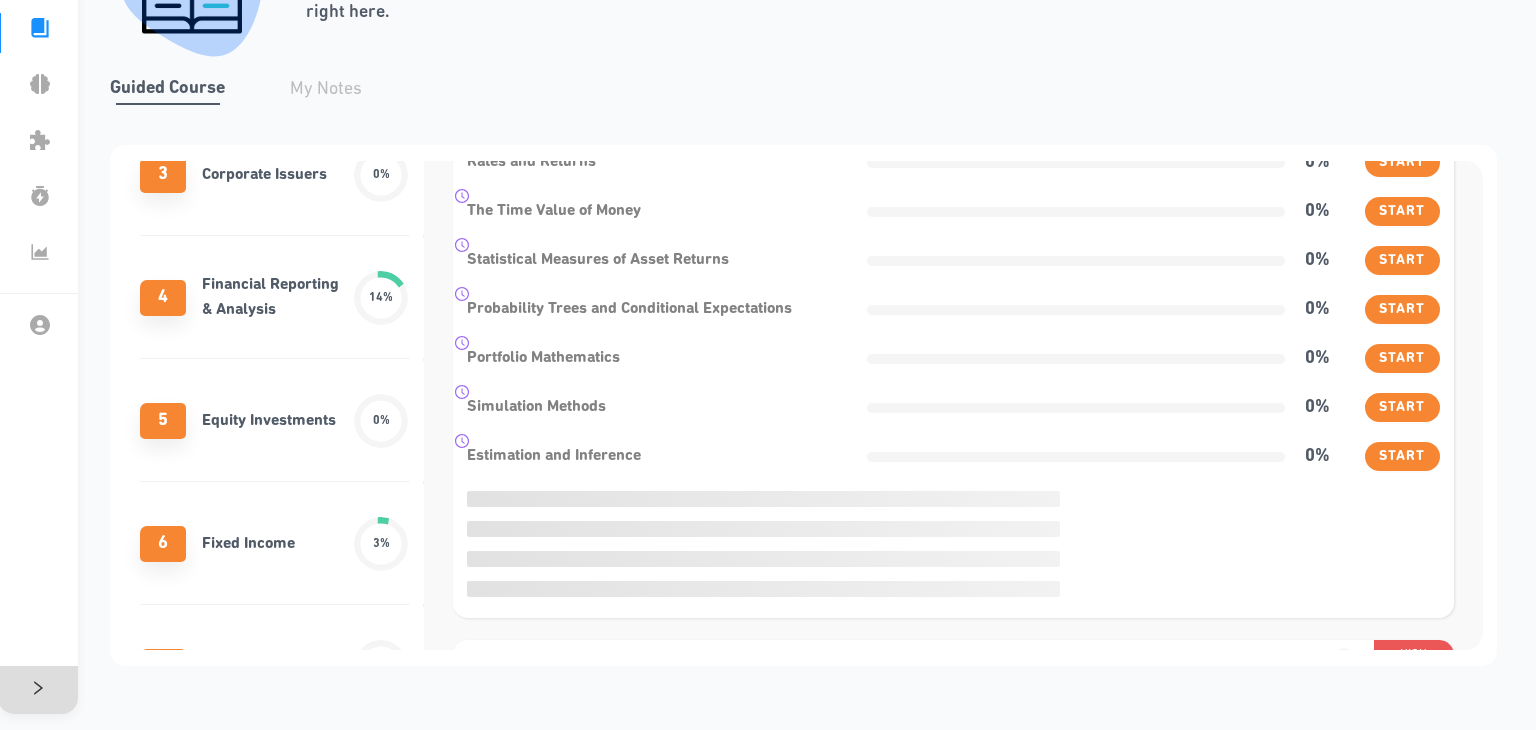 click on "6 Fixed Income" at bounding box center (217, 544) 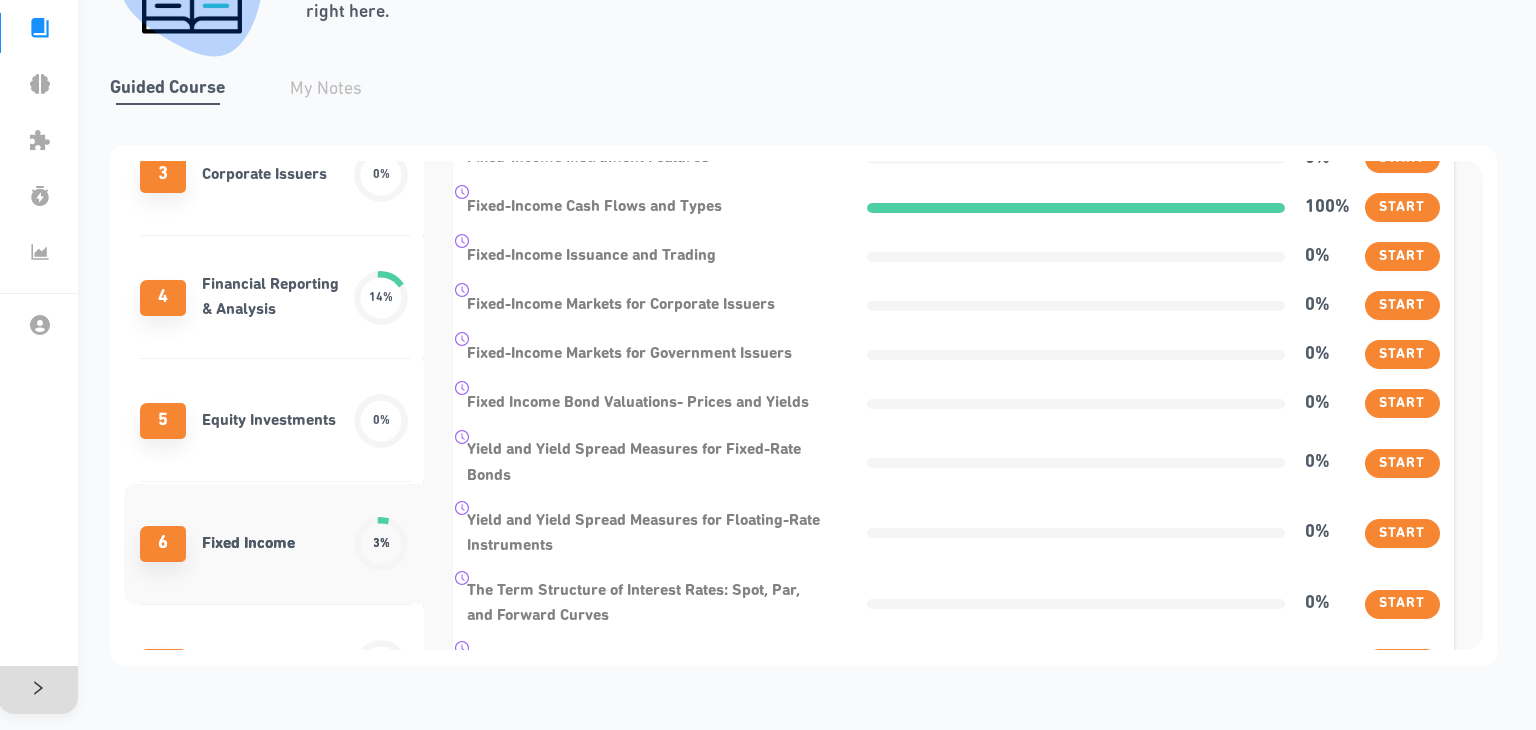 scroll, scrollTop: 136, scrollLeft: 0, axis: vertical 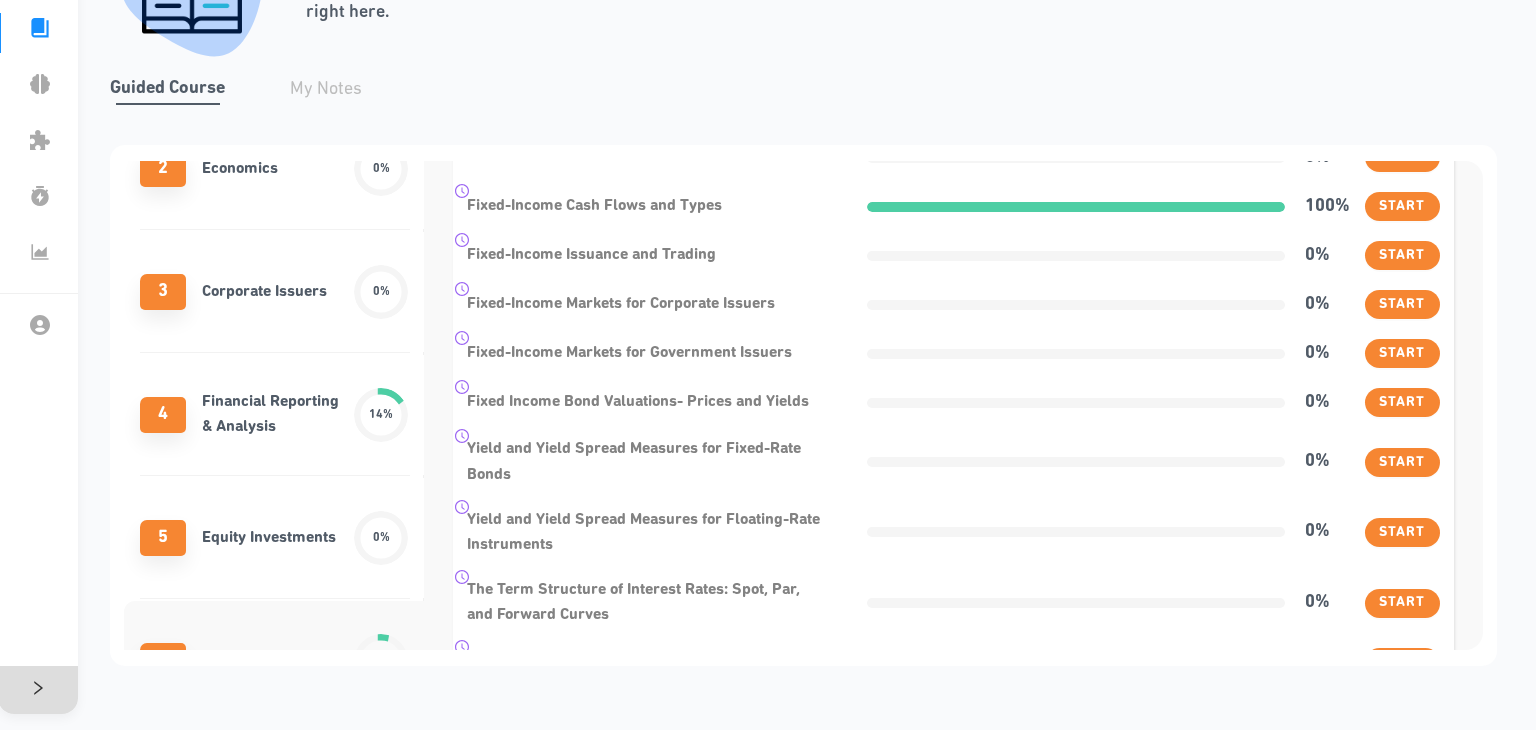 click on "Financial Reporting & Analysis" at bounding box center [277, 415] 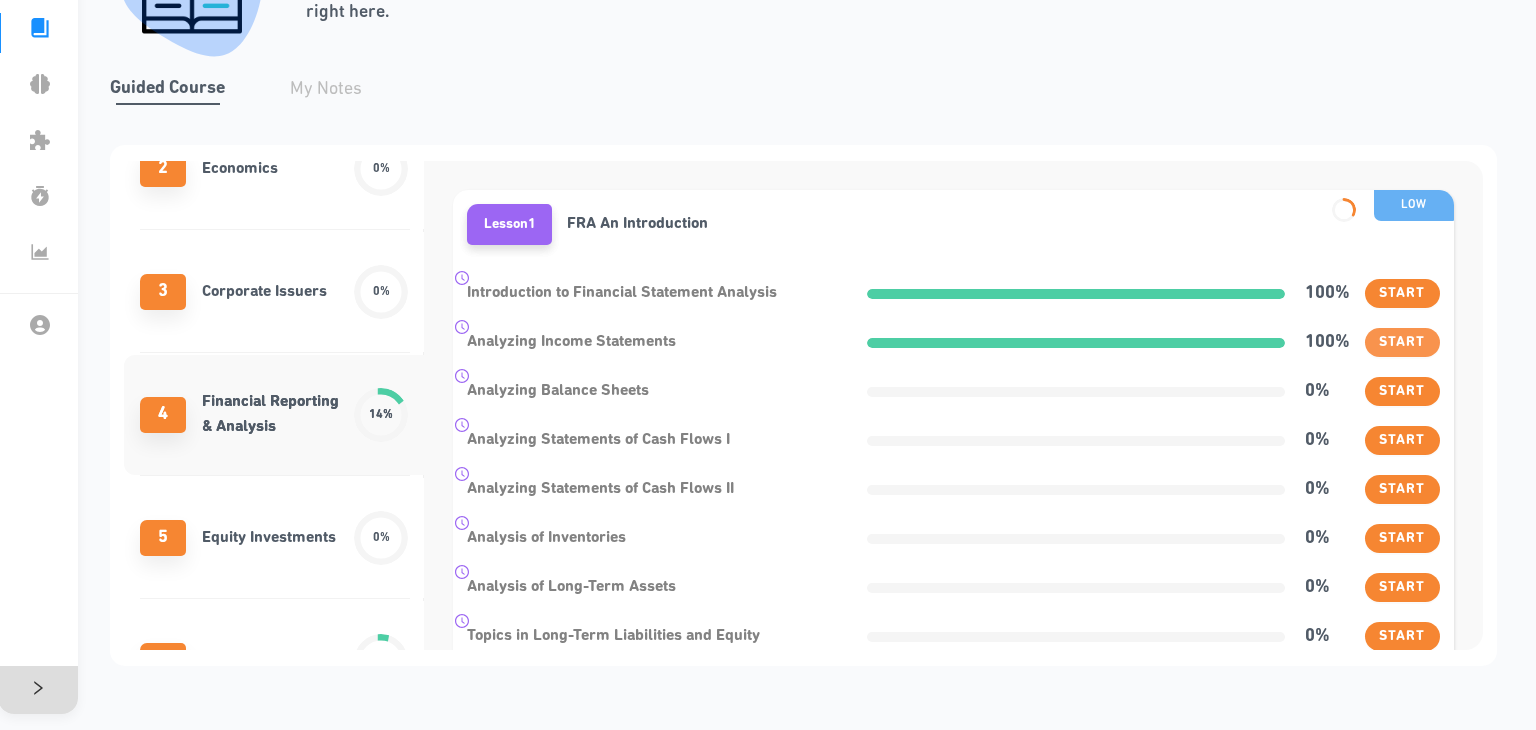 click on "Start" at bounding box center [1402, 293] 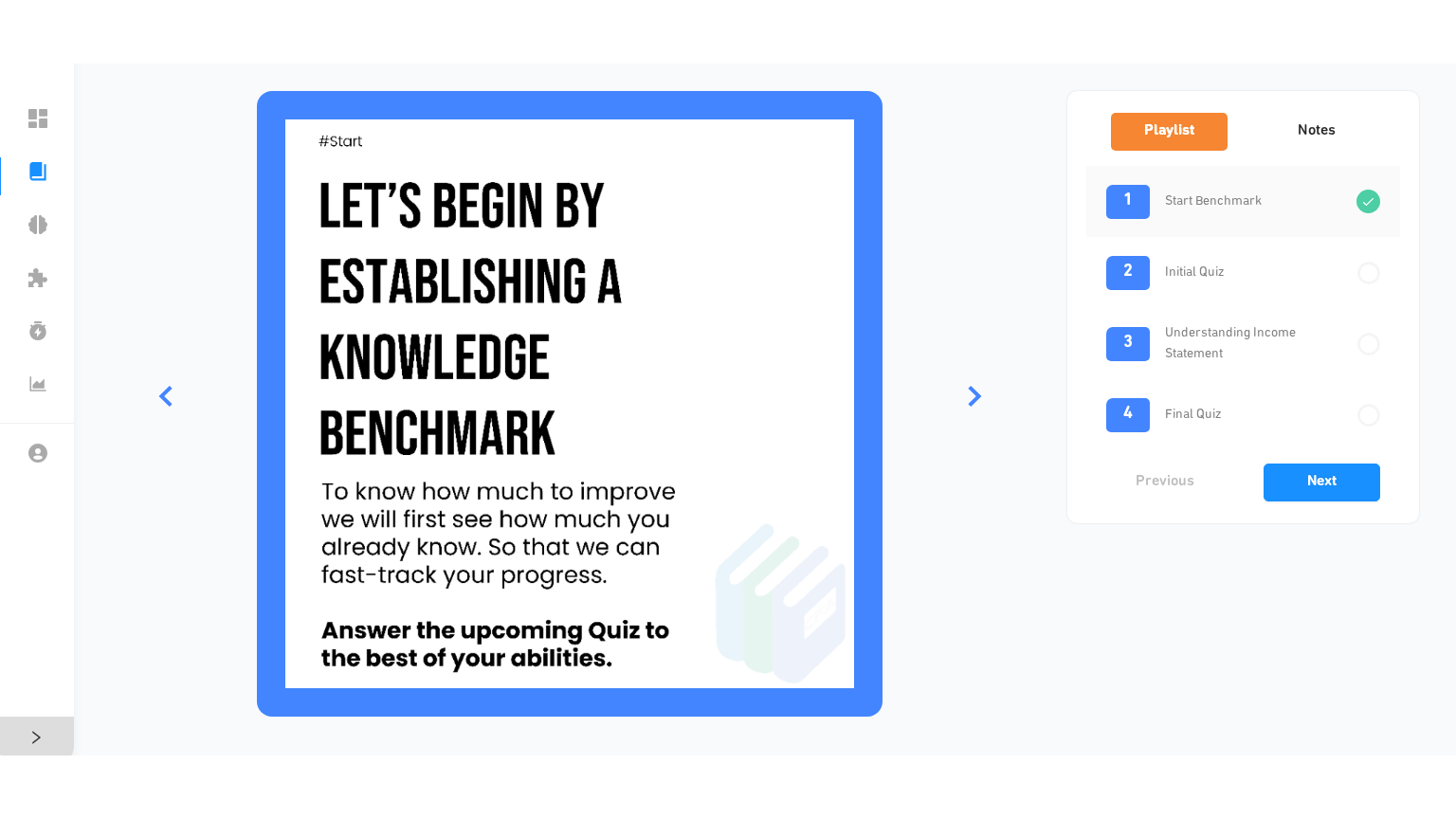 scroll, scrollTop: 119, scrollLeft: 0, axis: vertical 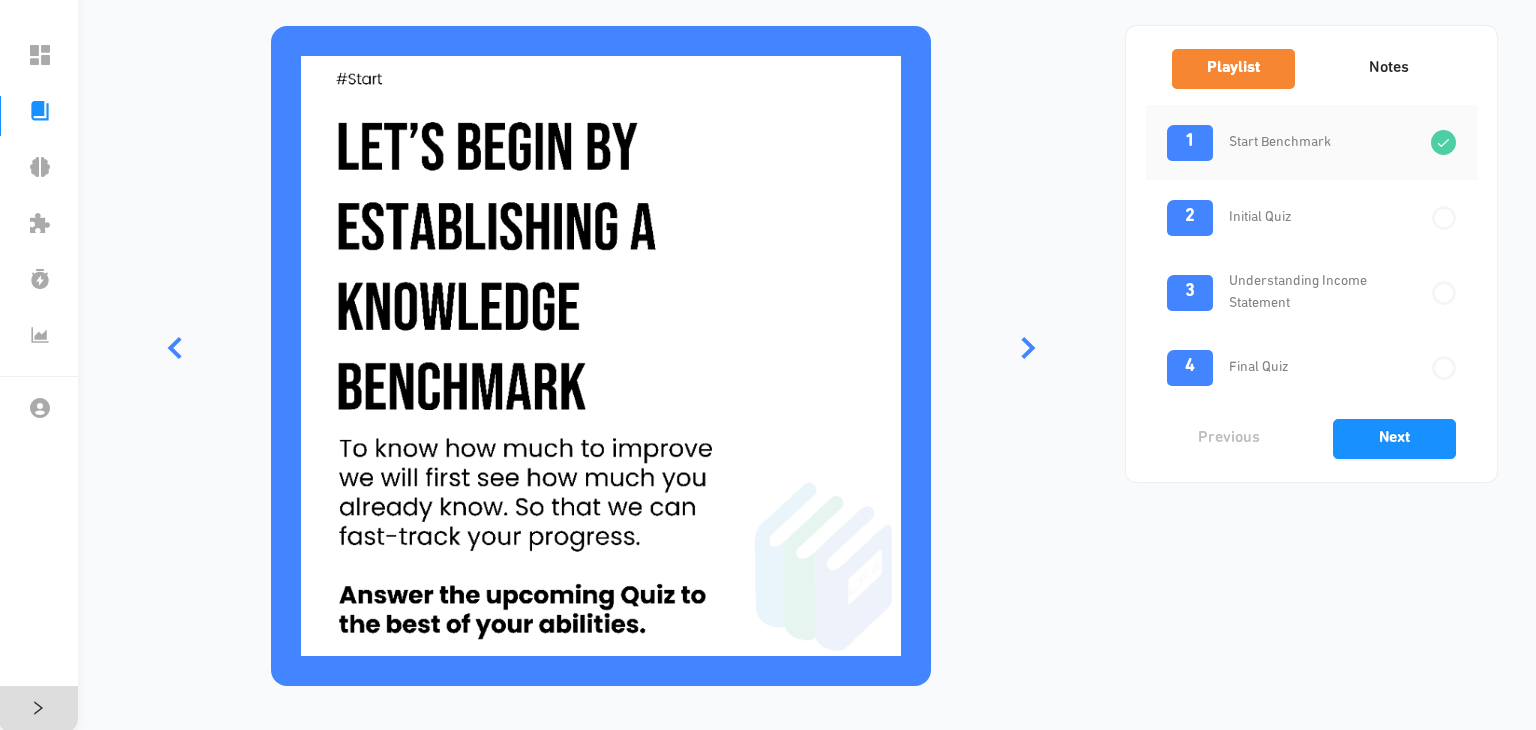 click on "2 Initial Quiz" at bounding box center [1311, 217] 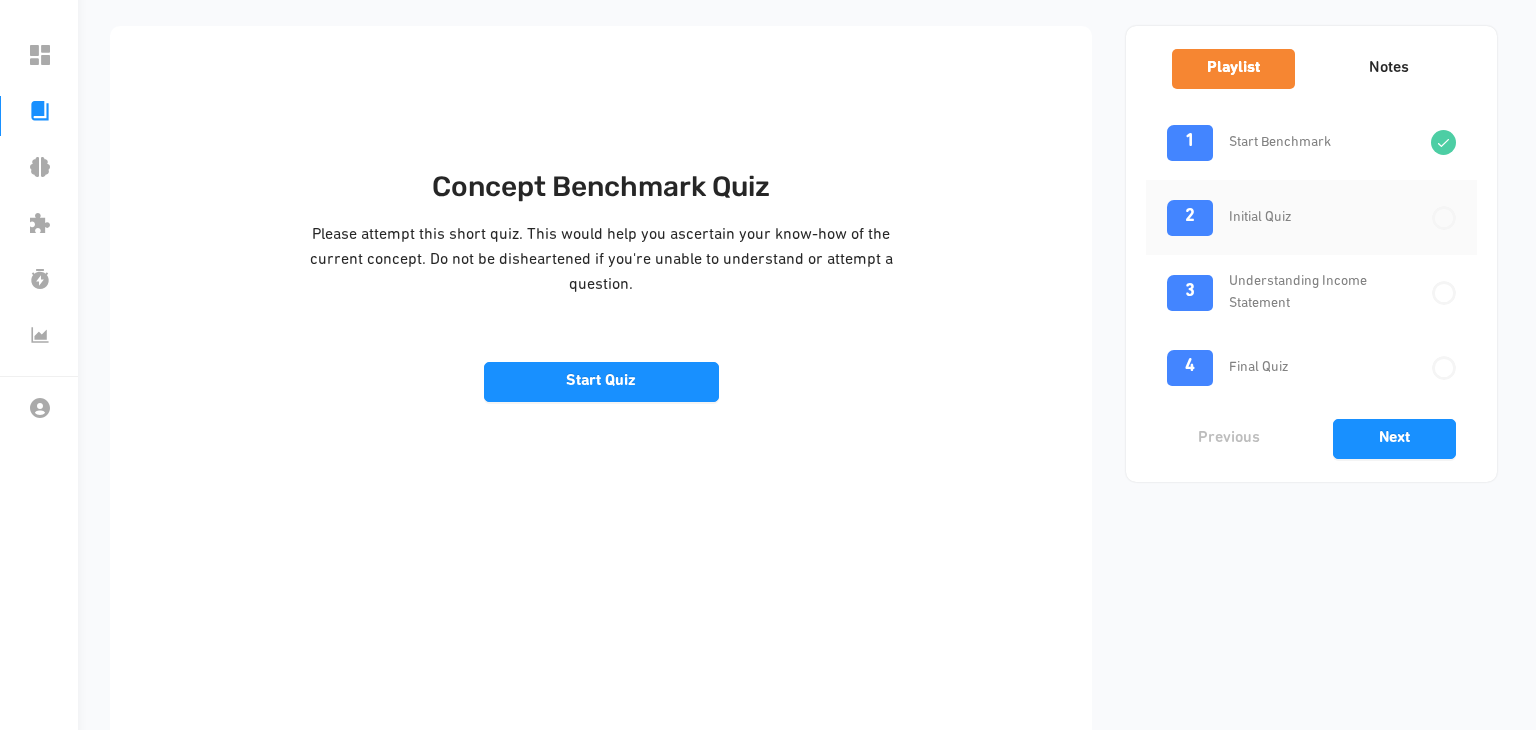 click on "3 Understanding Income Statement" at bounding box center [1311, 292] 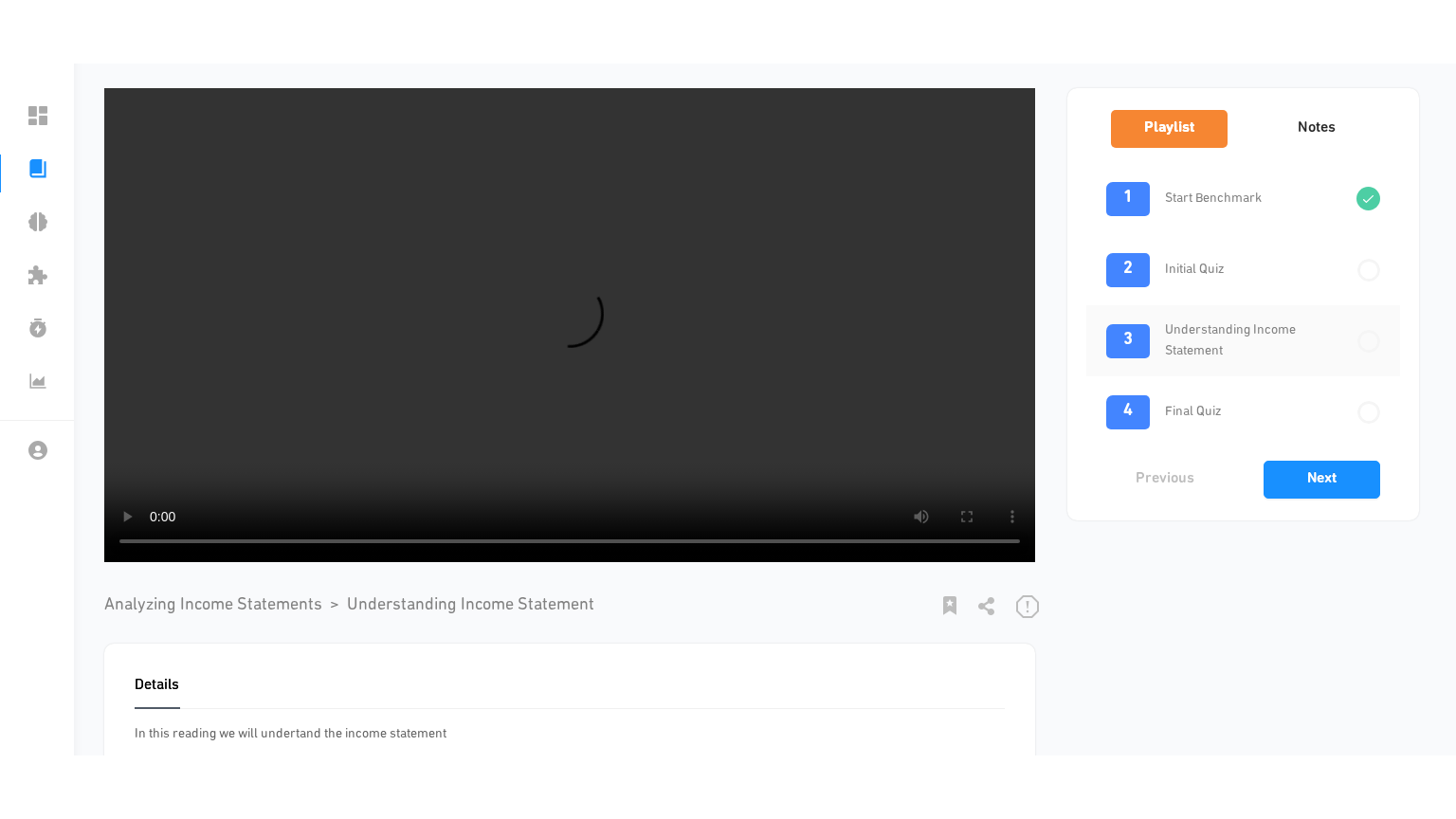 scroll, scrollTop: 89, scrollLeft: 0, axis: vertical 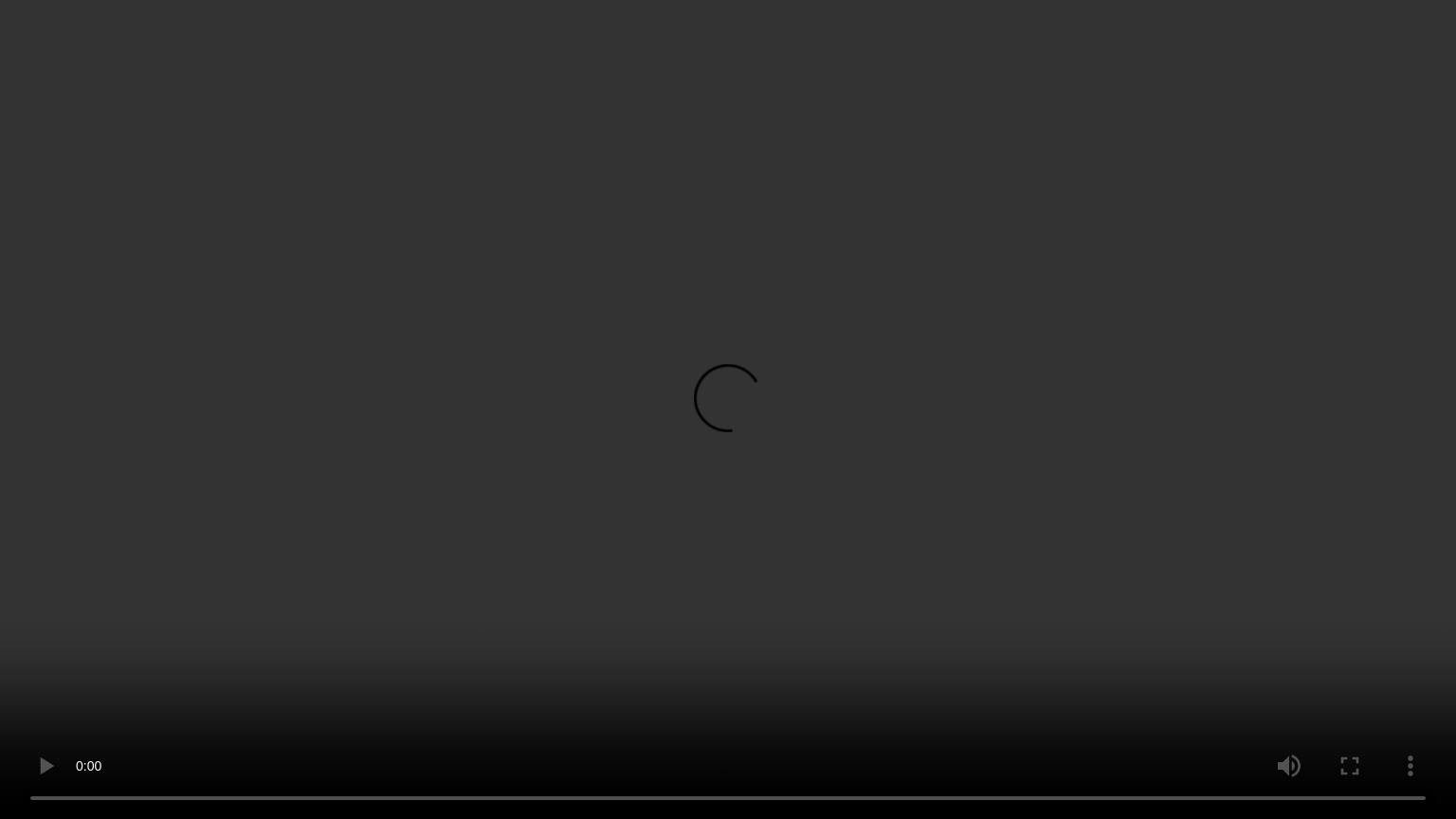 click at bounding box center (728, 410) 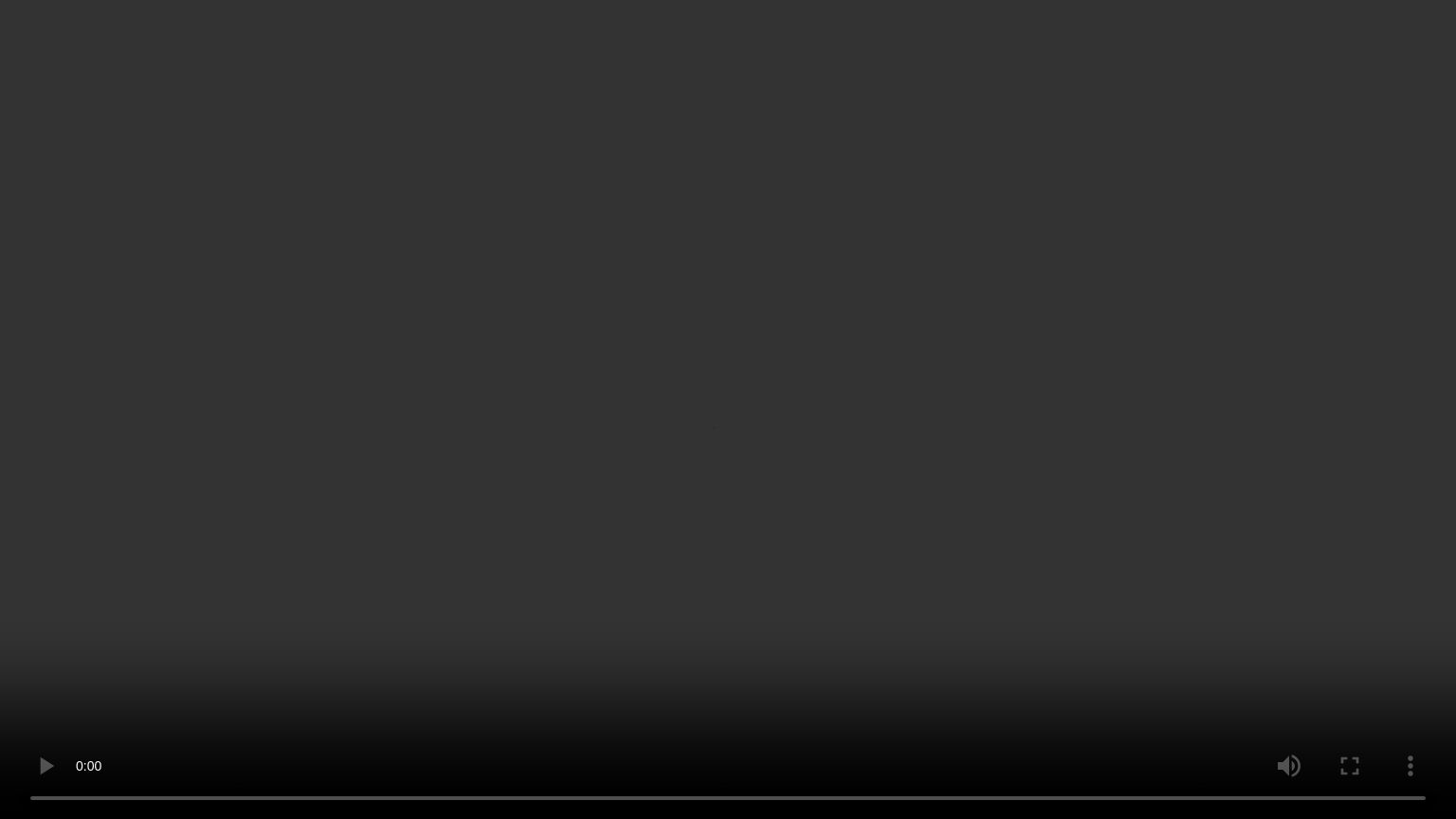 click at bounding box center [728, 410] 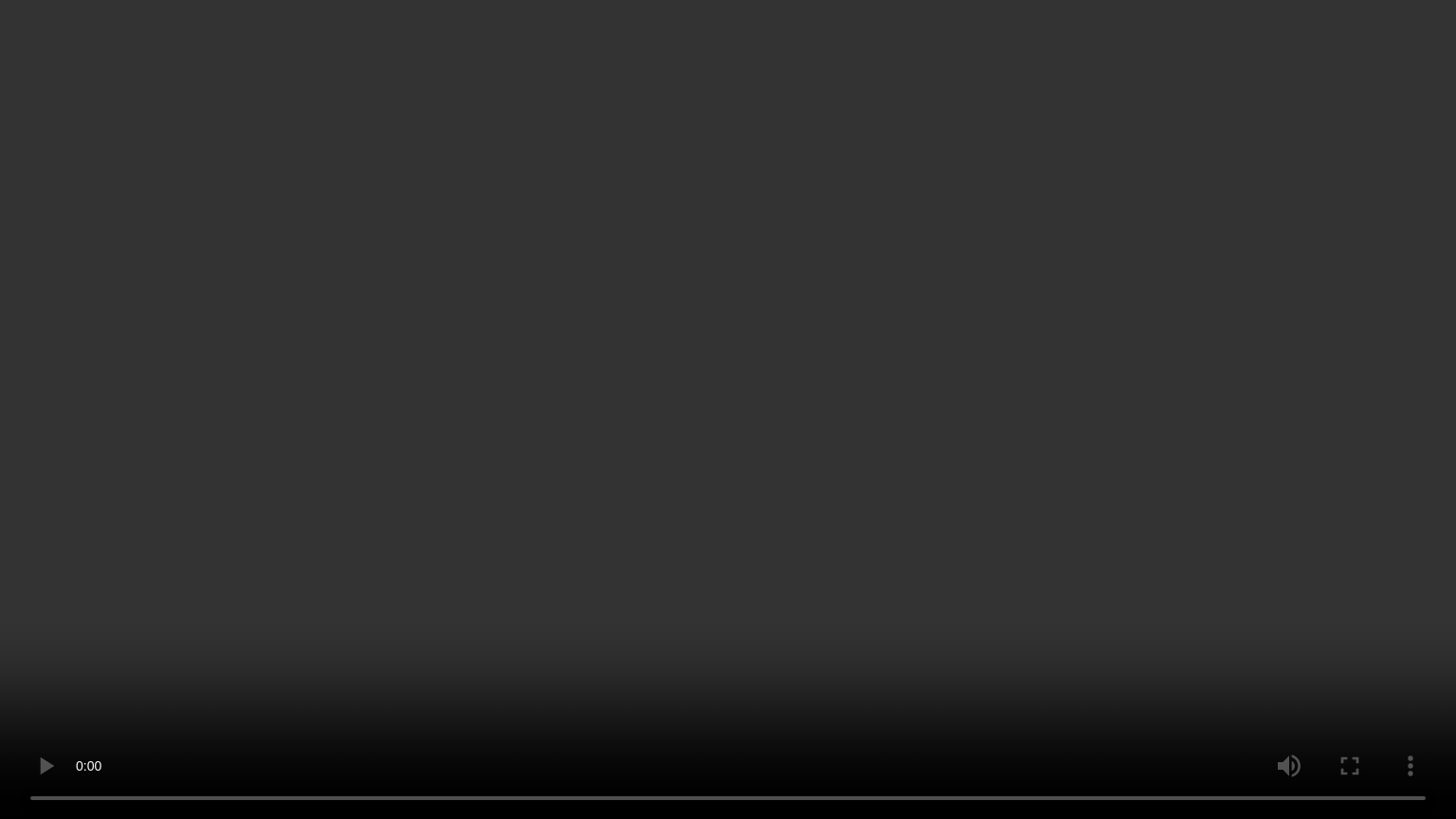 click at bounding box center [728, 410] 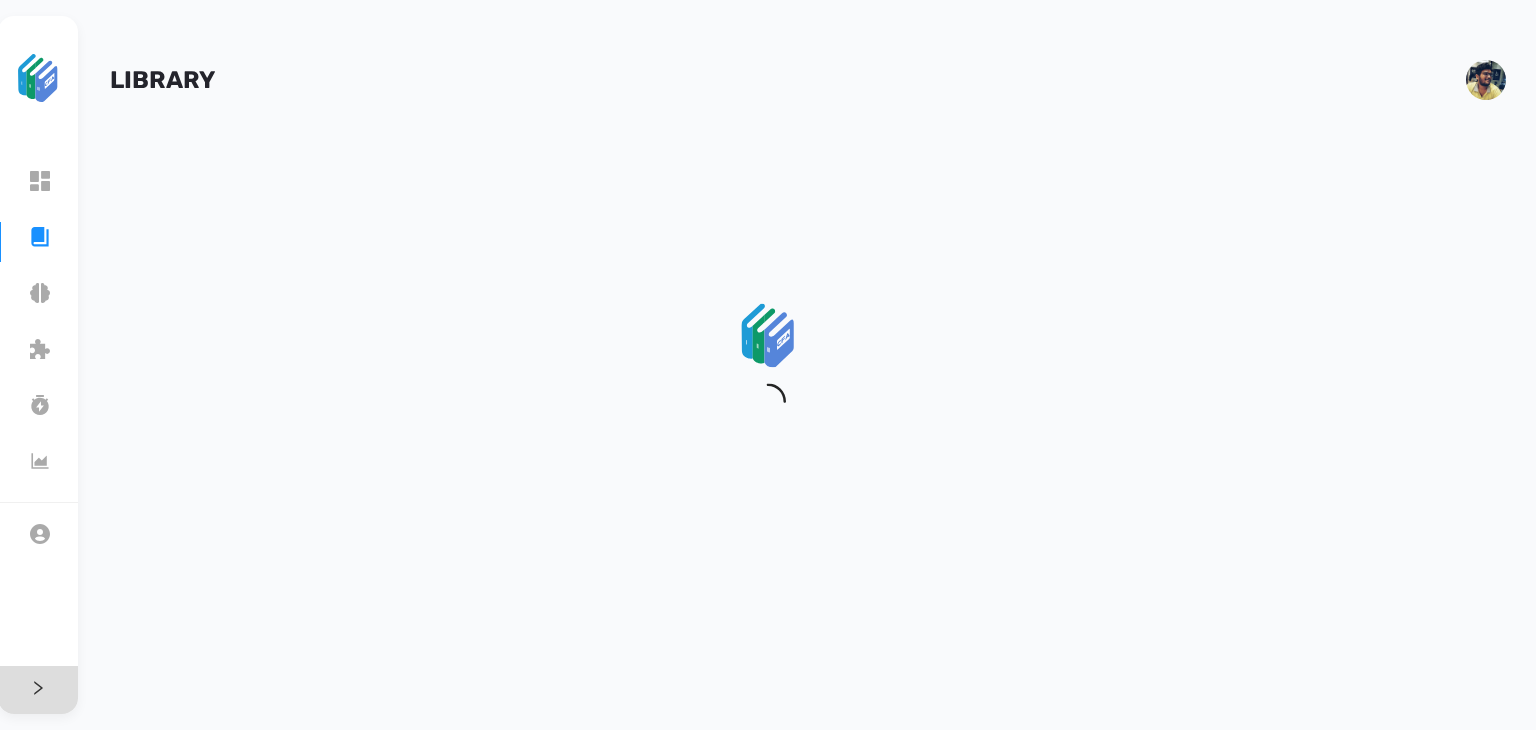 scroll, scrollTop: 0, scrollLeft: 0, axis: both 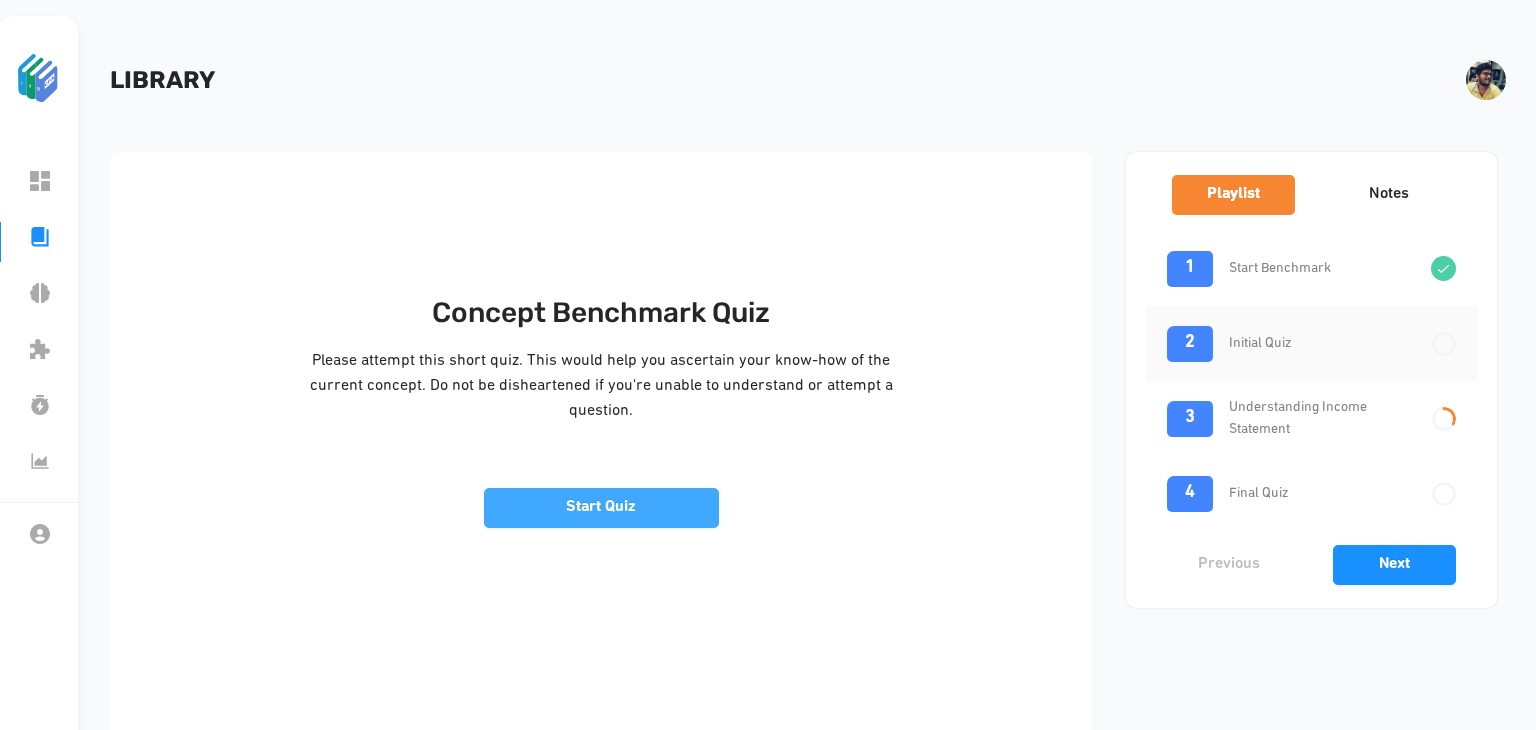 click on "Start Quiz" at bounding box center (602, 508) 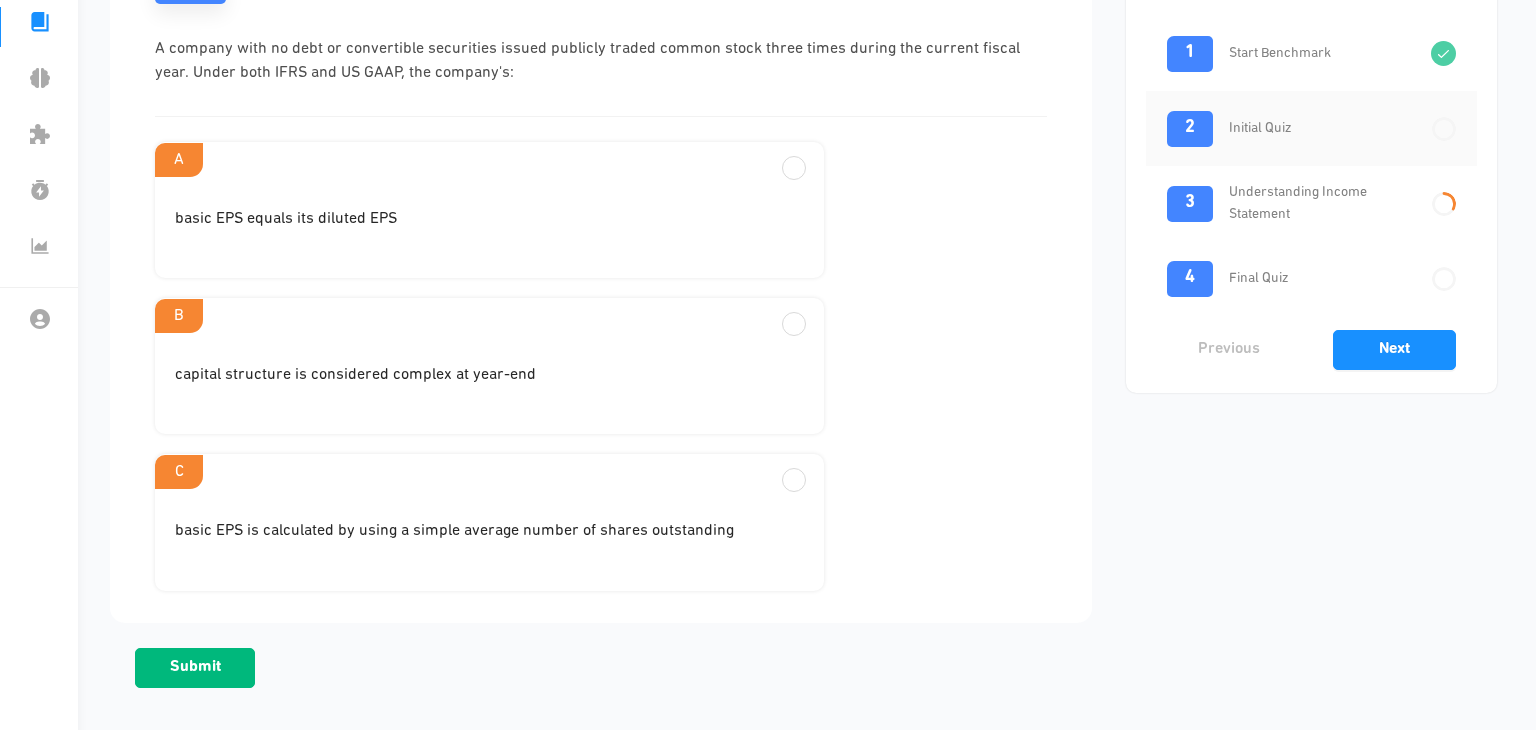 scroll, scrollTop: 130, scrollLeft: 0, axis: vertical 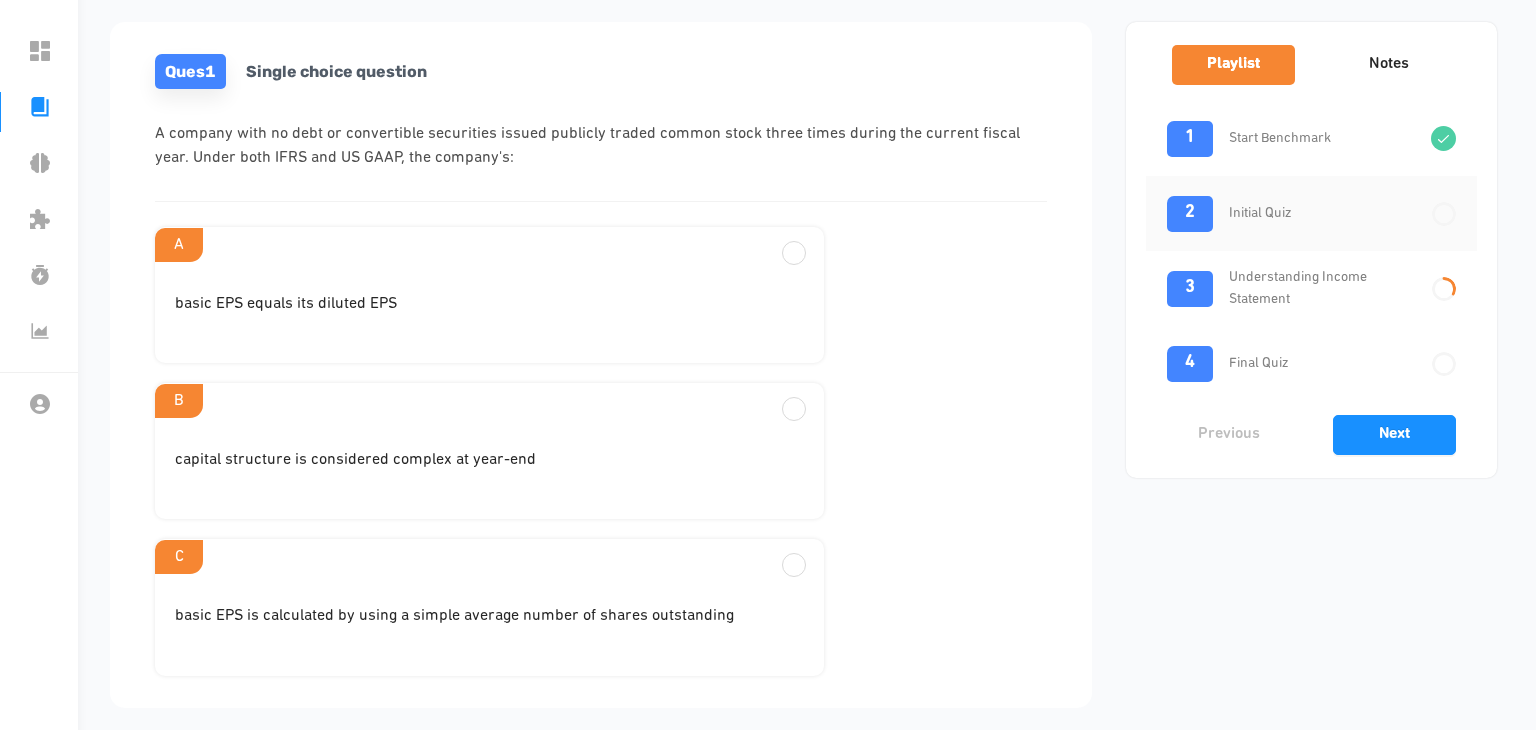 click on "basic EPS equals its diluted EPS" at bounding box center (489, 312) 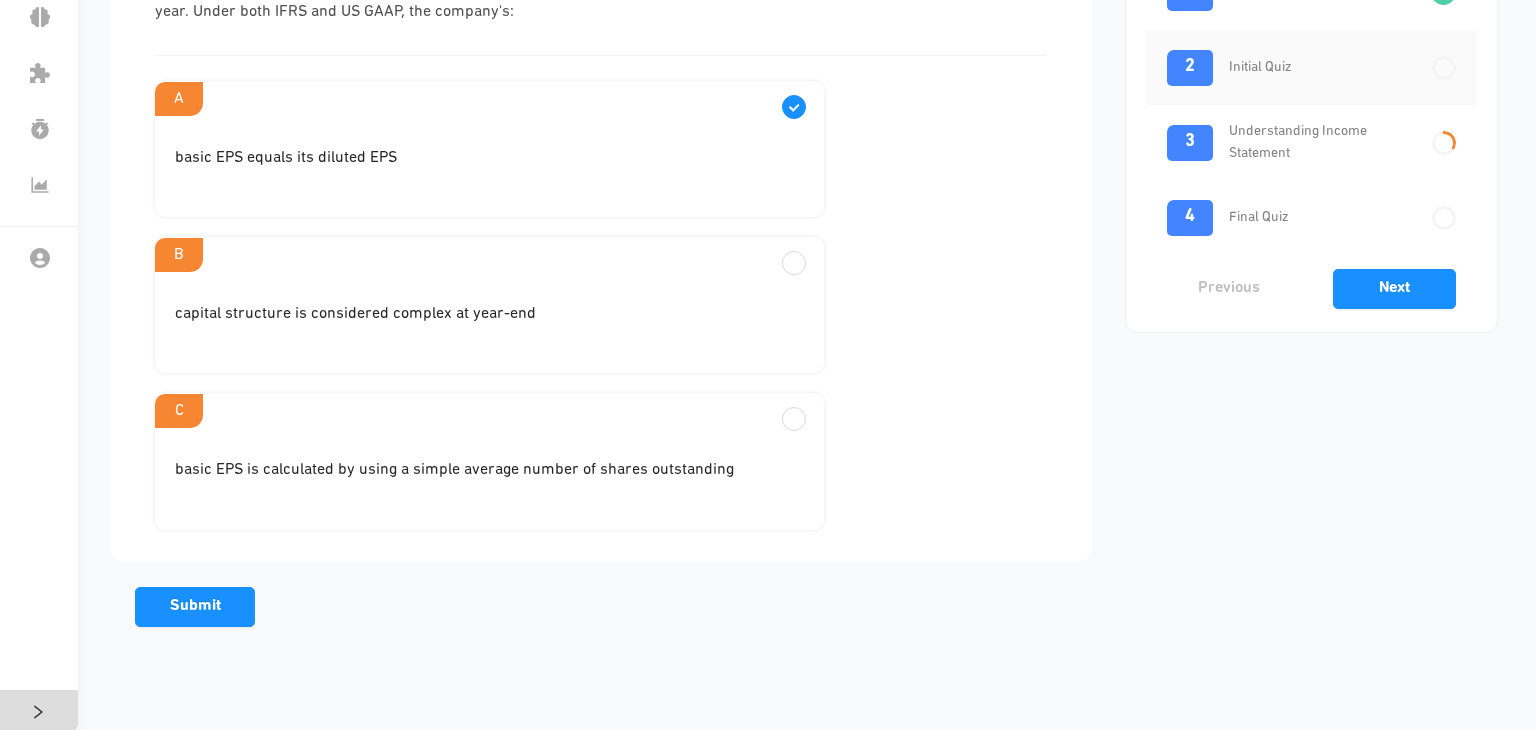 scroll, scrollTop: 316, scrollLeft: 0, axis: vertical 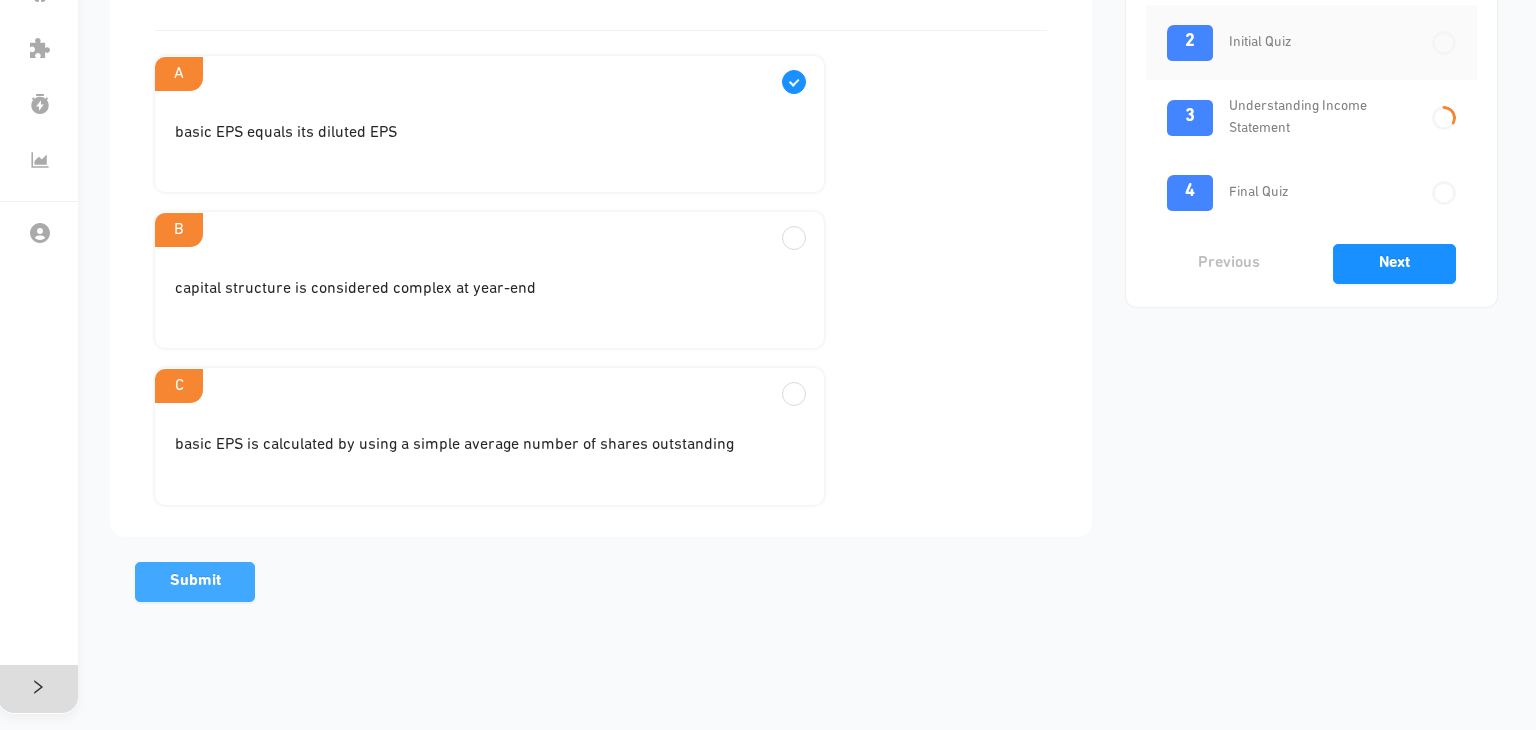 click on "Submit" at bounding box center (195, 582) 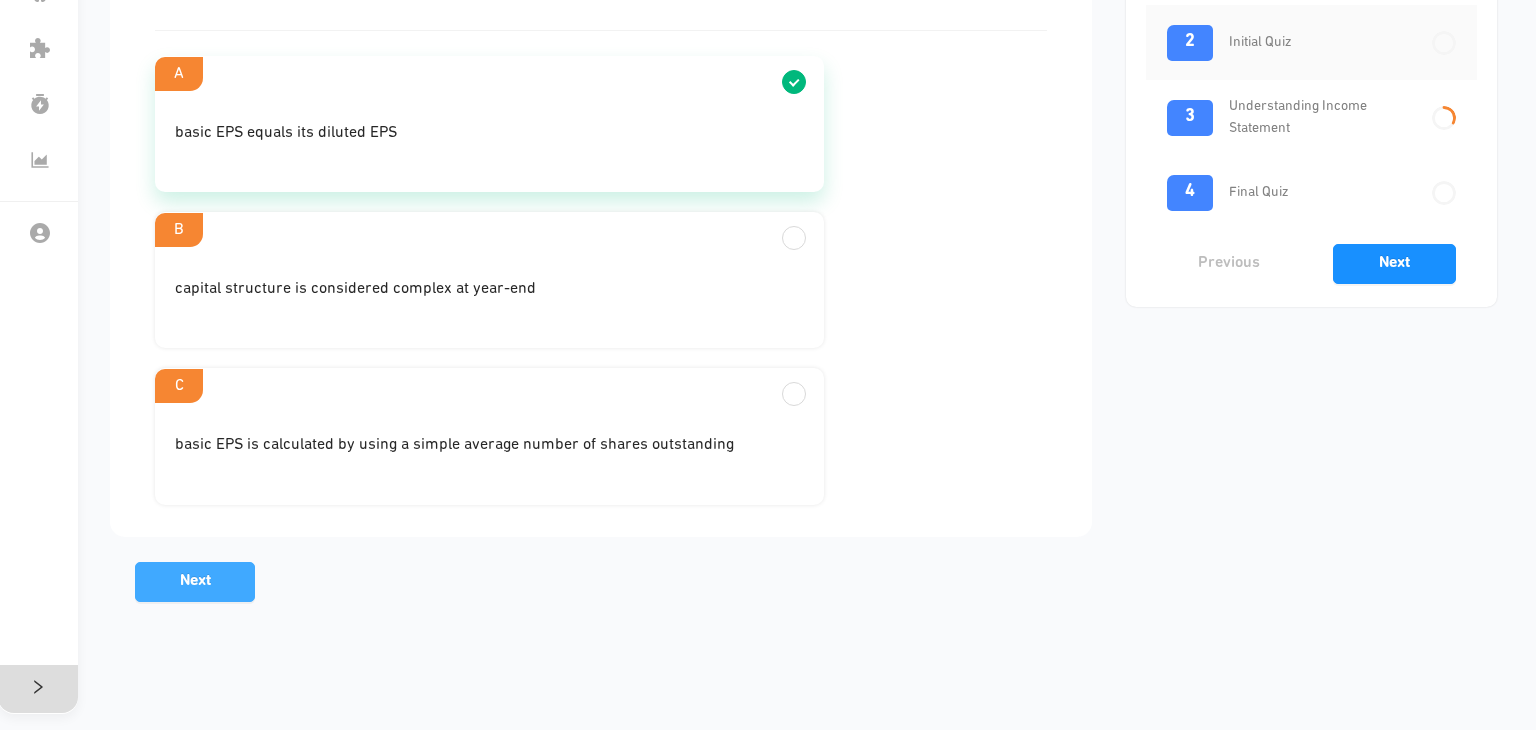 click on "Next" at bounding box center [195, 582] 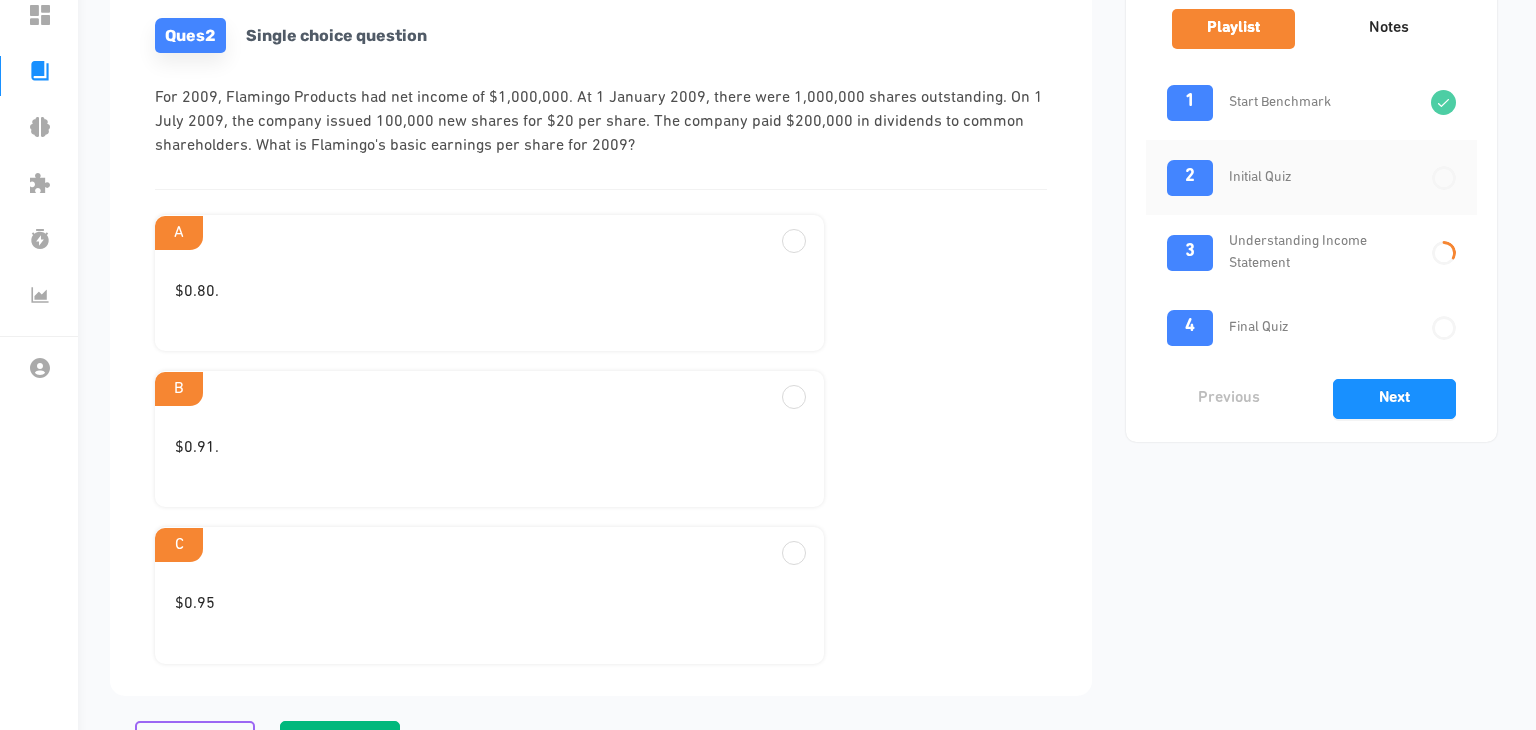scroll, scrollTop: 159, scrollLeft: 0, axis: vertical 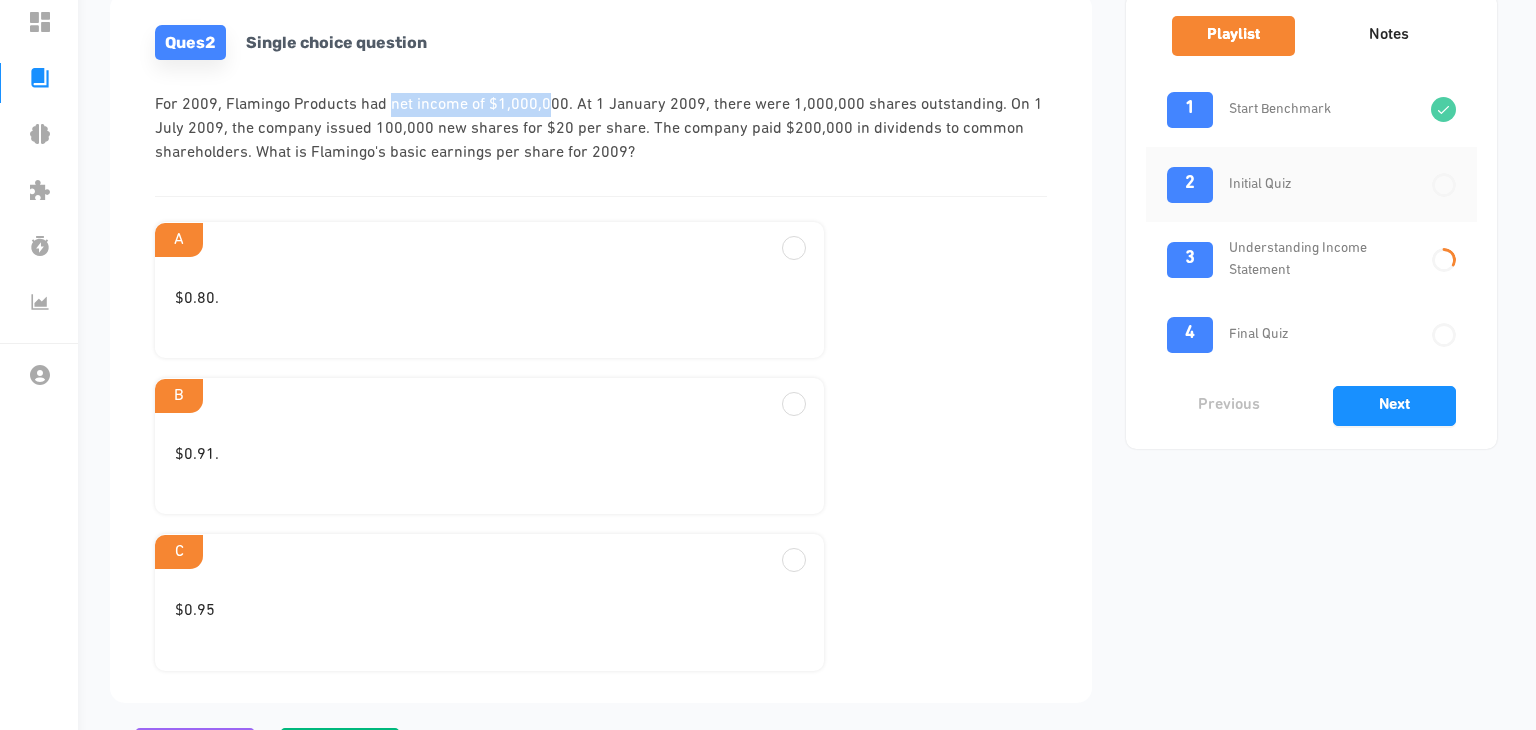 drag, startPoint x: 378, startPoint y: 102, endPoint x: 534, endPoint y: 101, distance: 156.0032 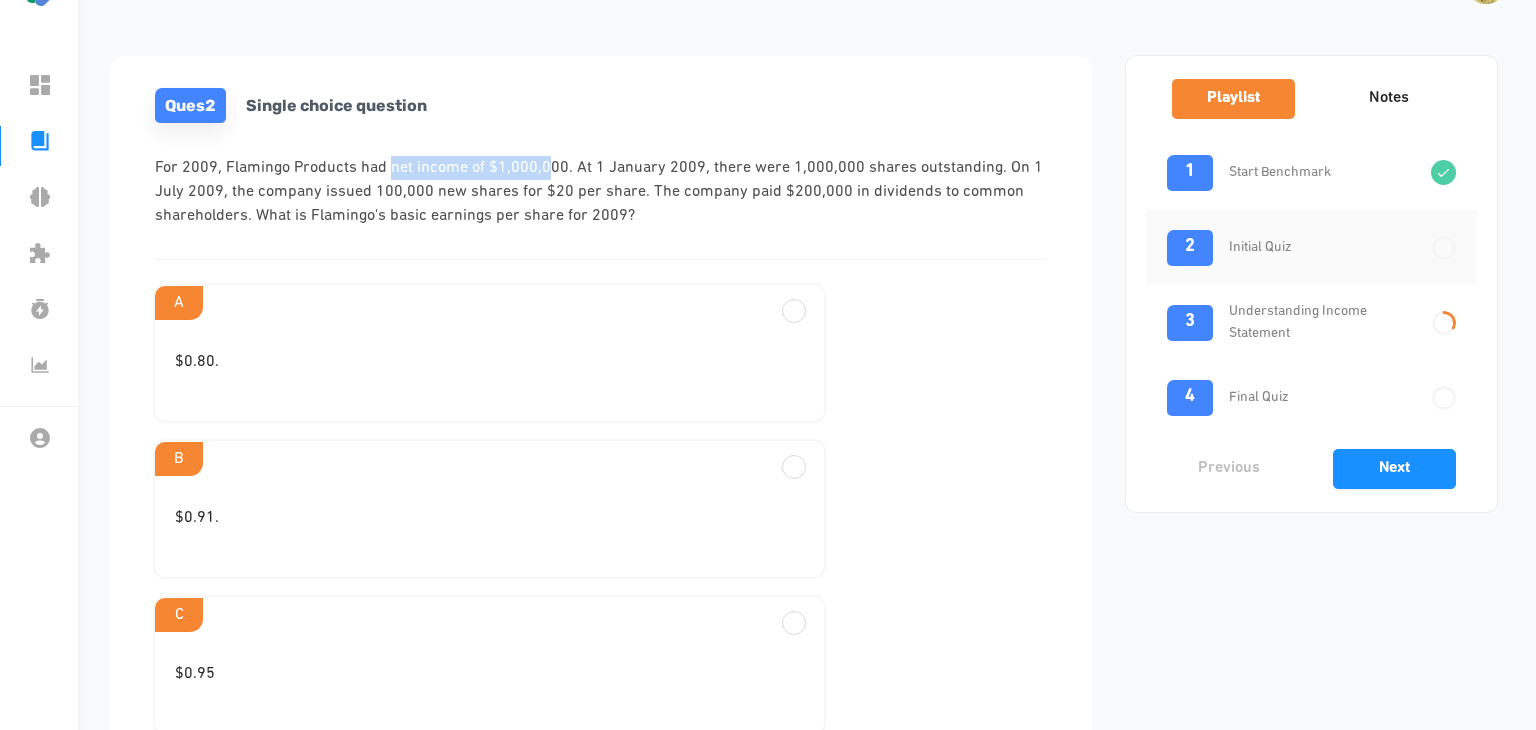scroll, scrollTop: 95, scrollLeft: 0, axis: vertical 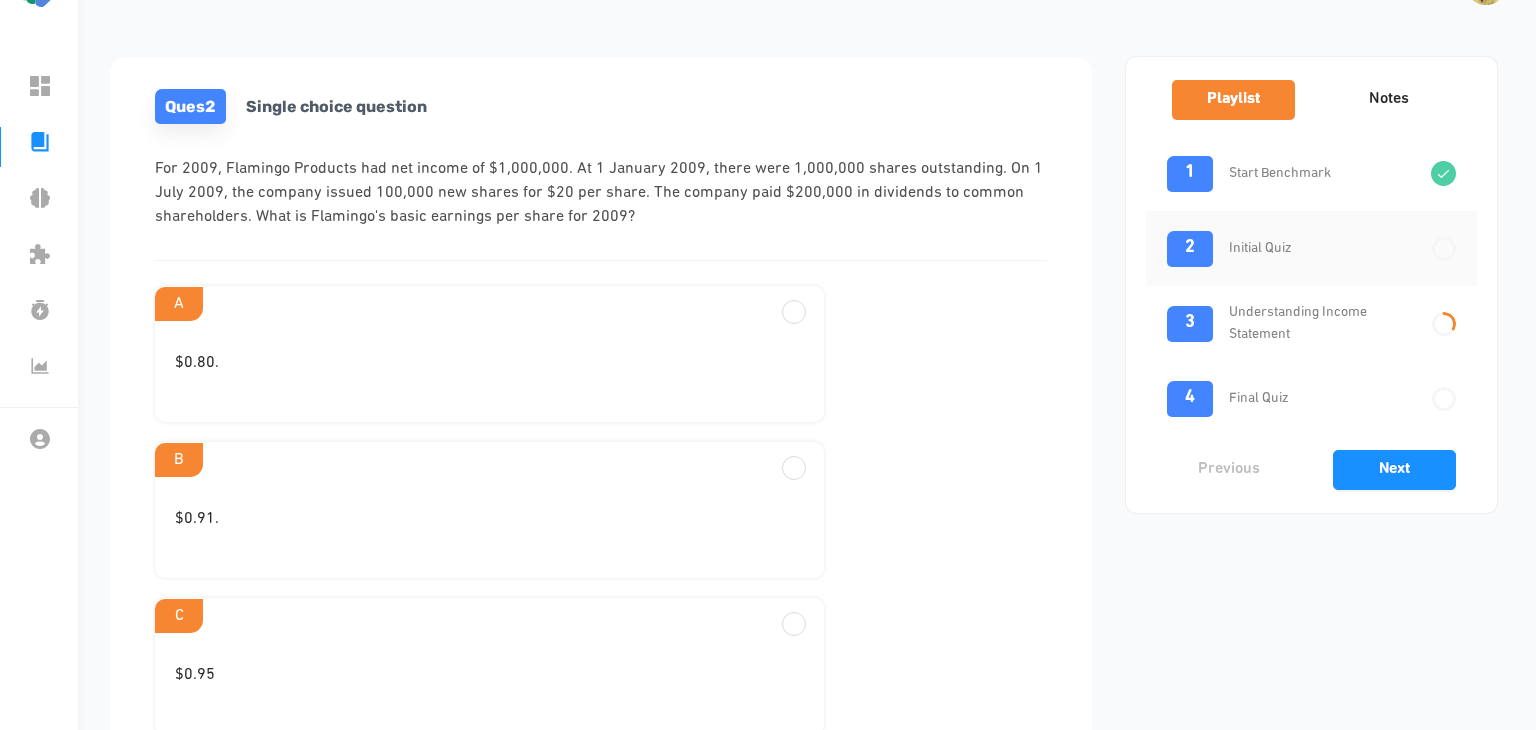 click on "$0.91." at bounding box center (489, 363) 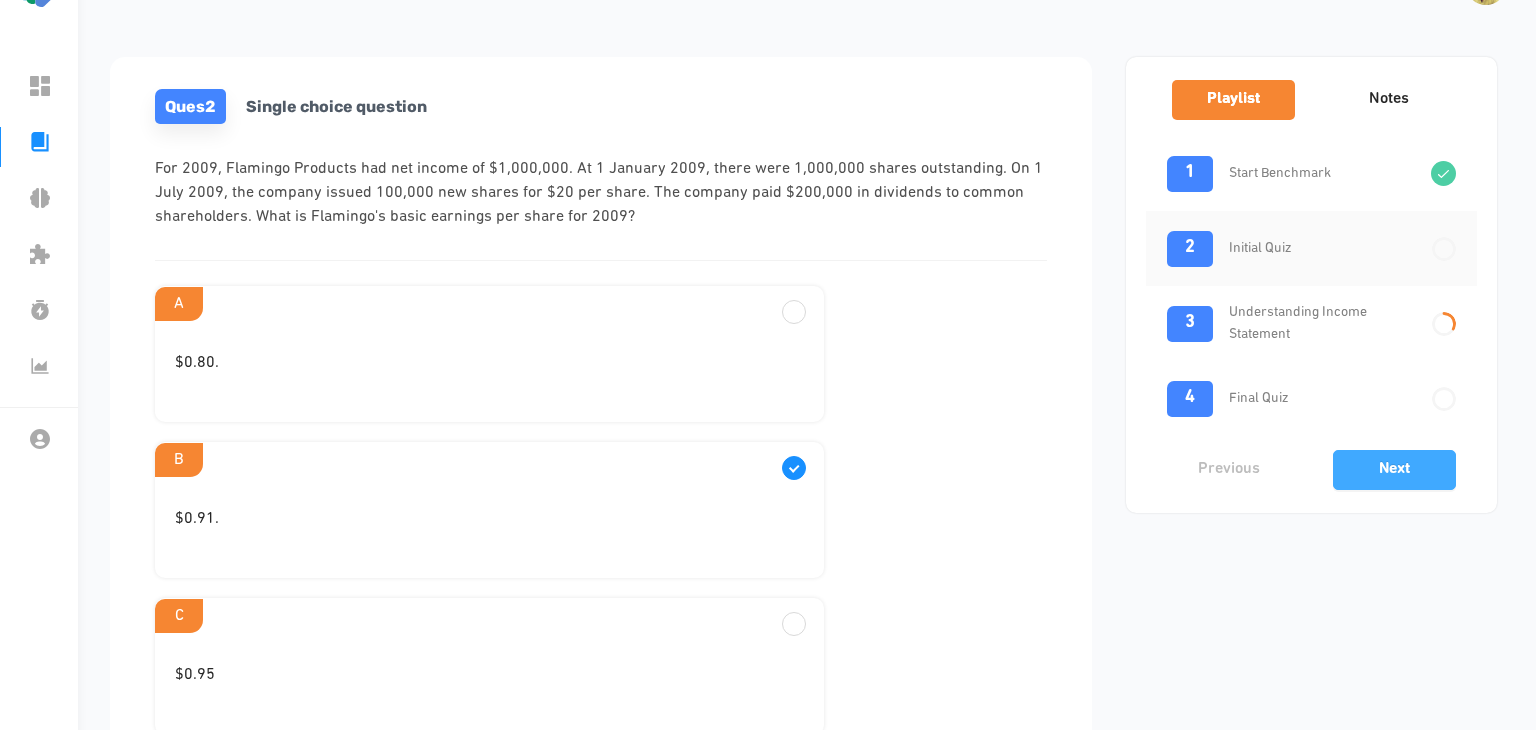 click on "Next" at bounding box center (1394, 470) 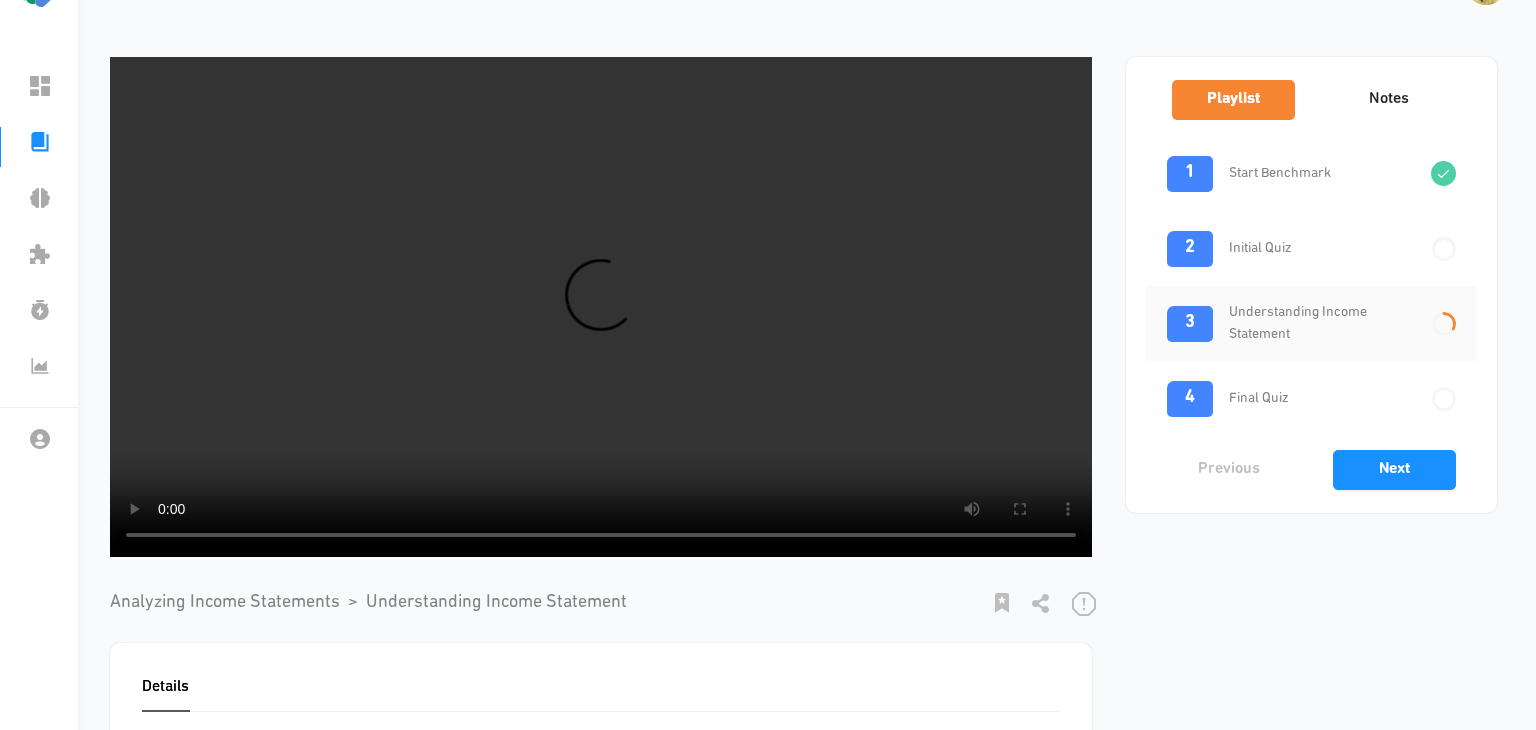 click on "2 Initial Quiz" at bounding box center [1311, 248] 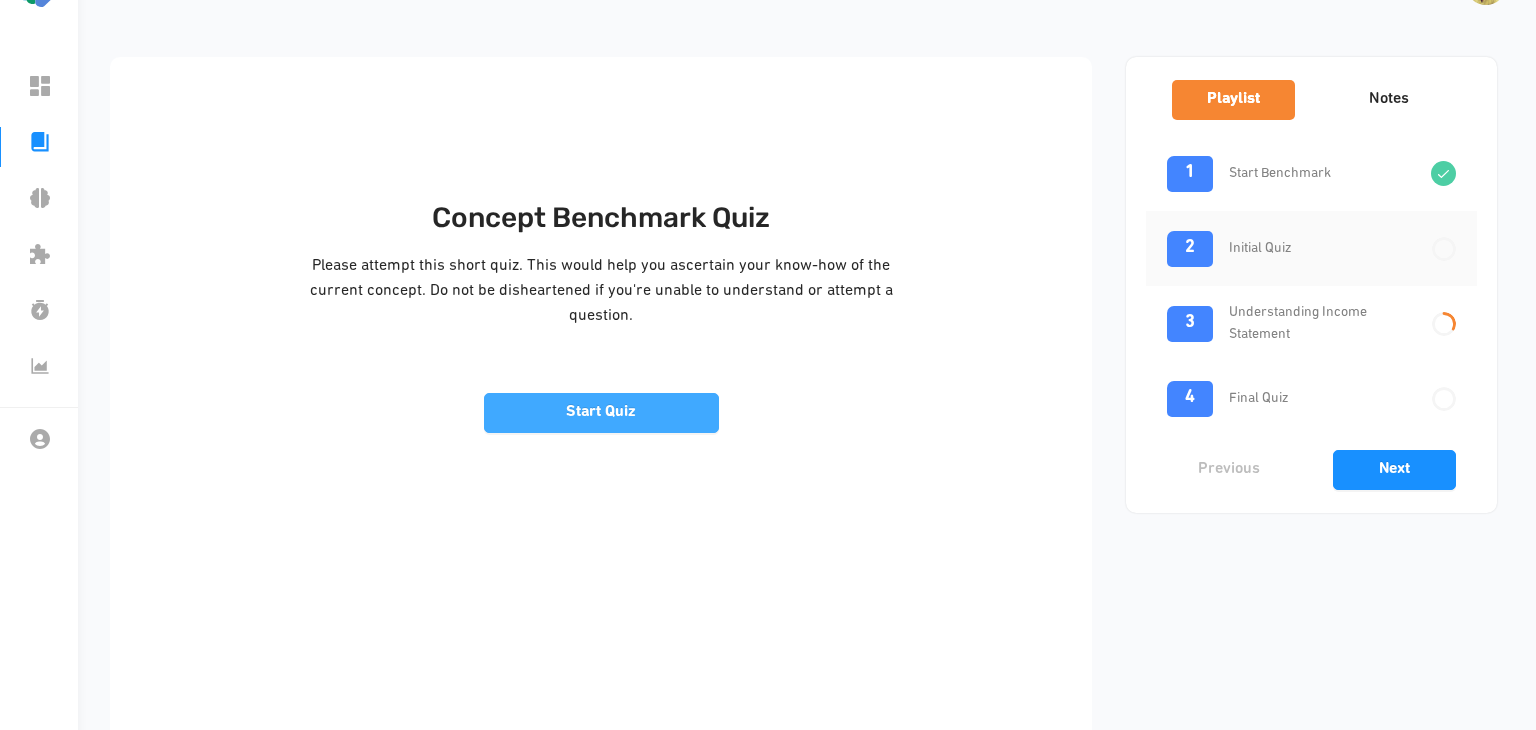 click on "Start Quiz" at bounding box center [601, 412] 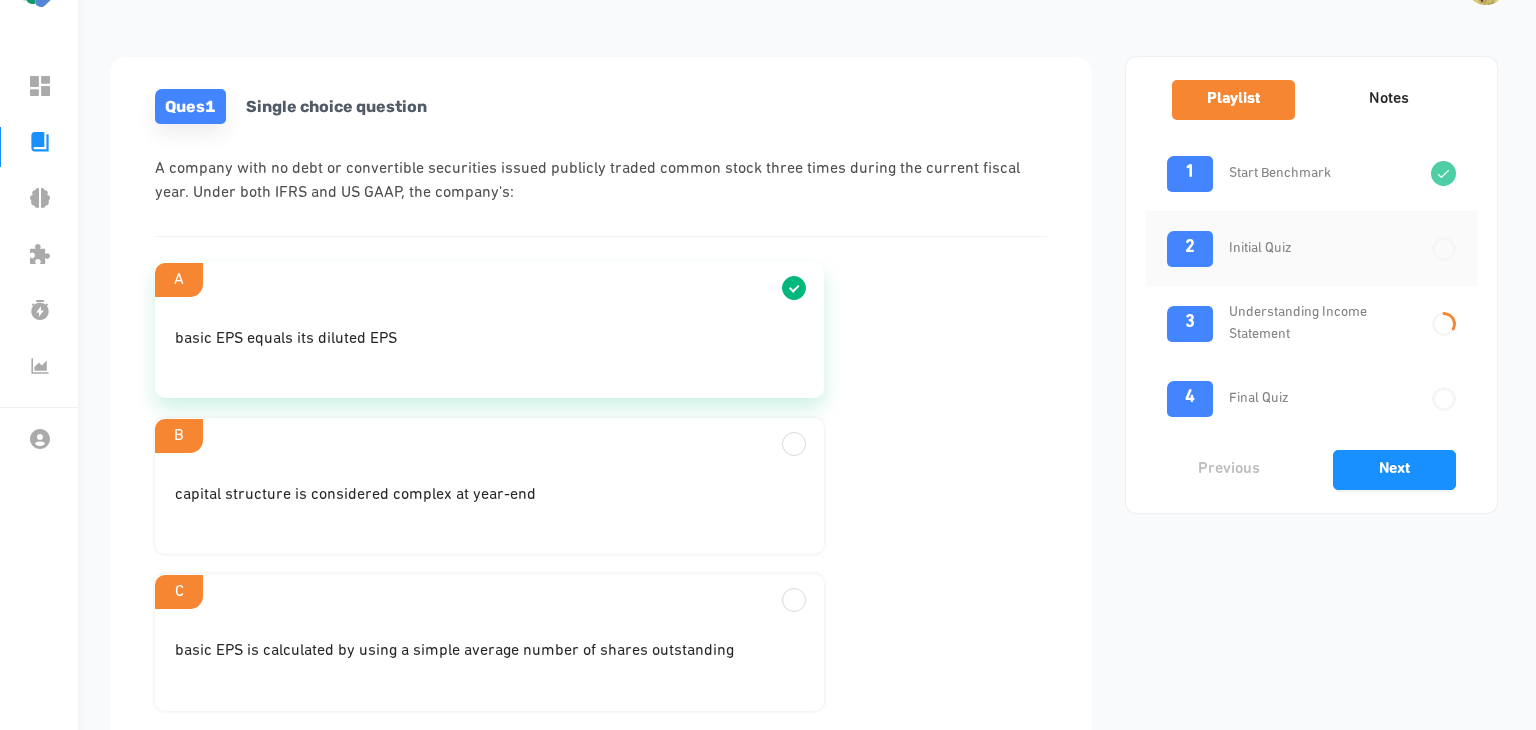 scroll, scrollTop: 231, scrollLeft: 0, axis: vertical 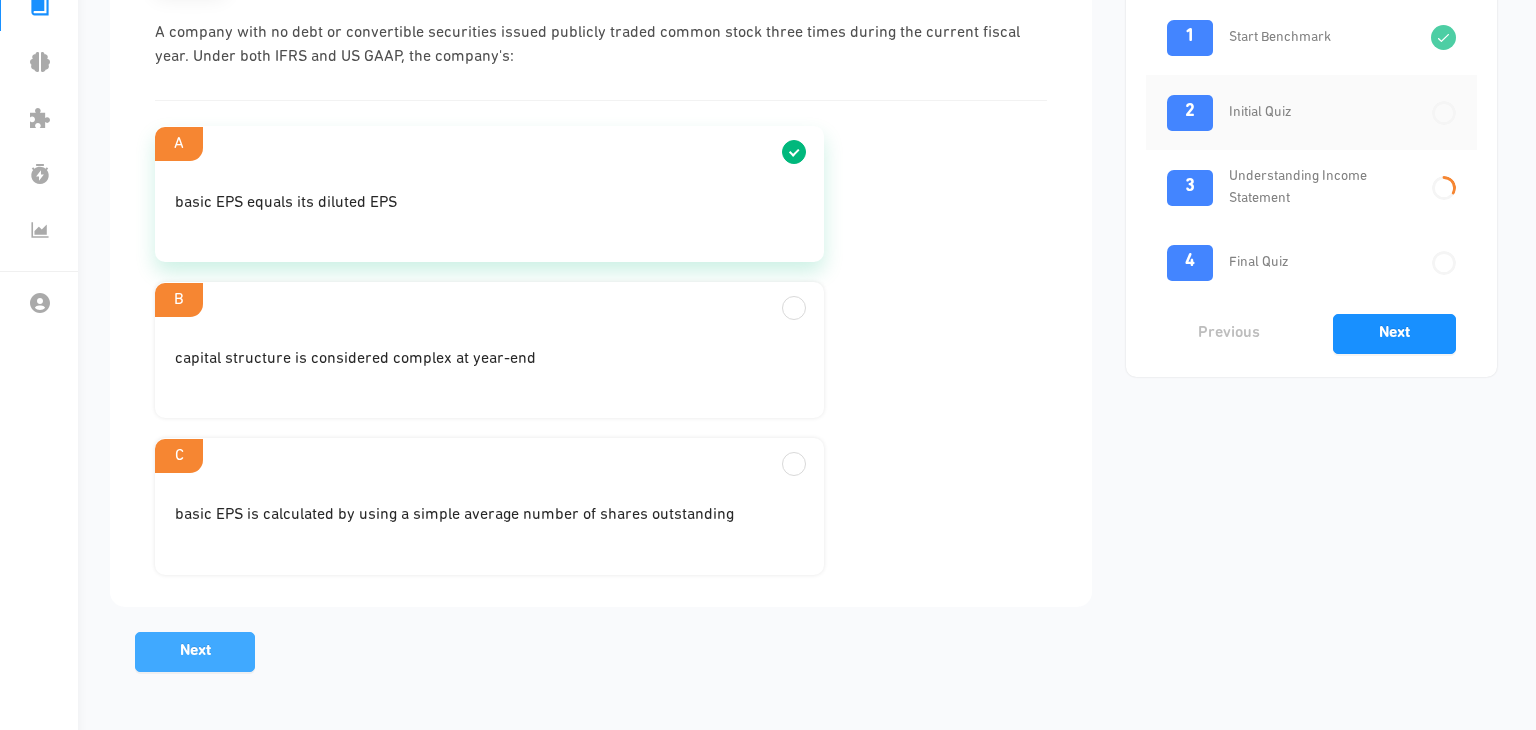 click on "Next" at bounding box center (195, 652) 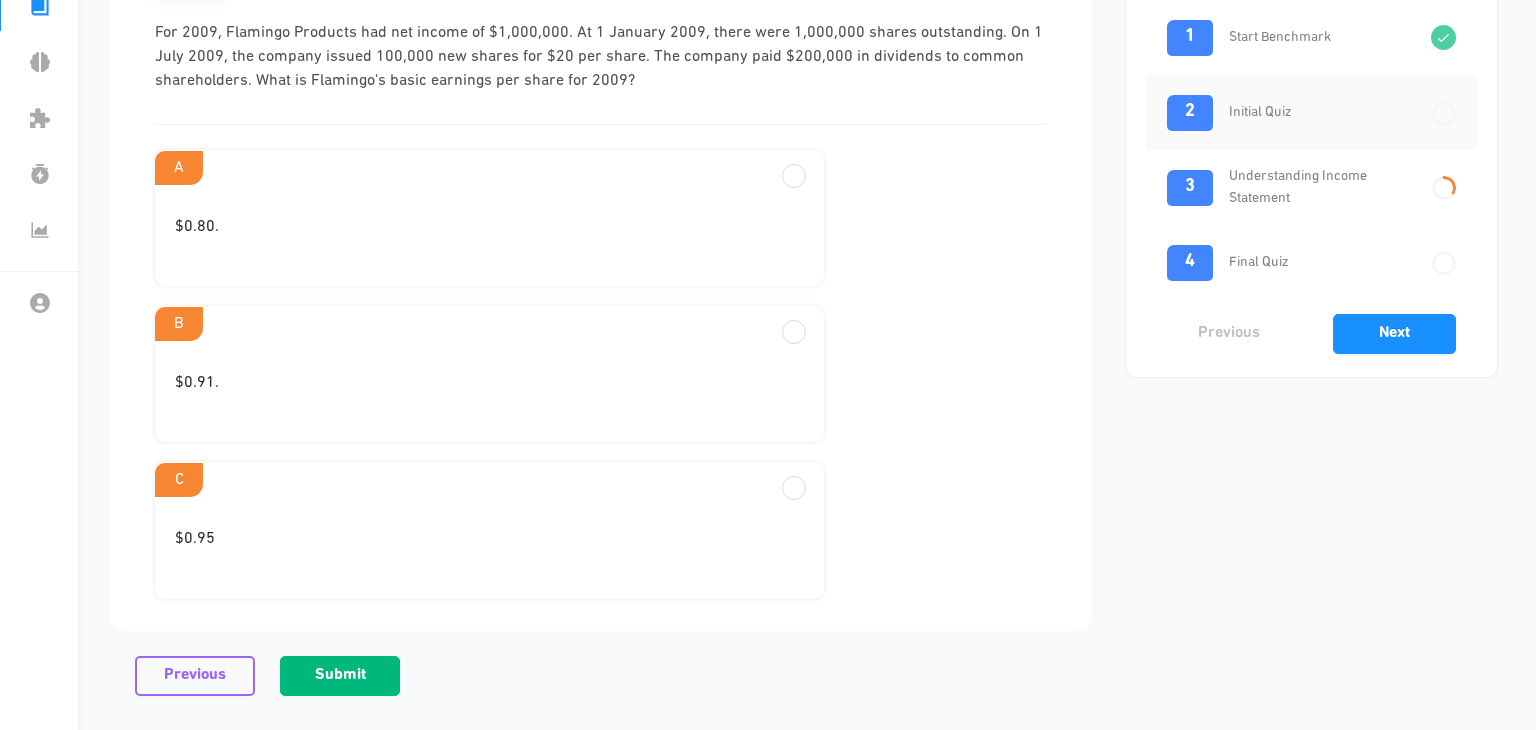 click on "B" at bounding box center (489, 167) 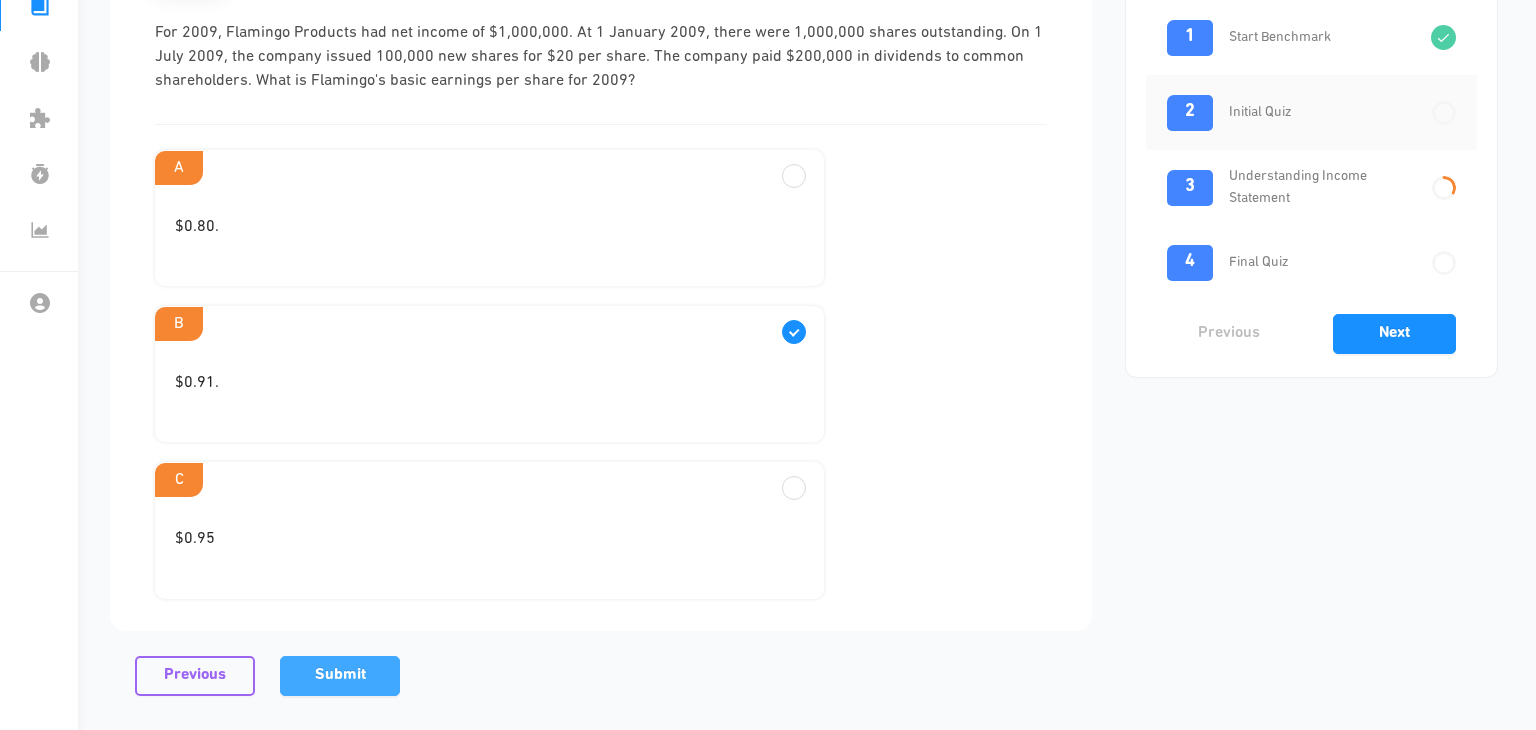click on "Submit" at bounding box center (340, 675) 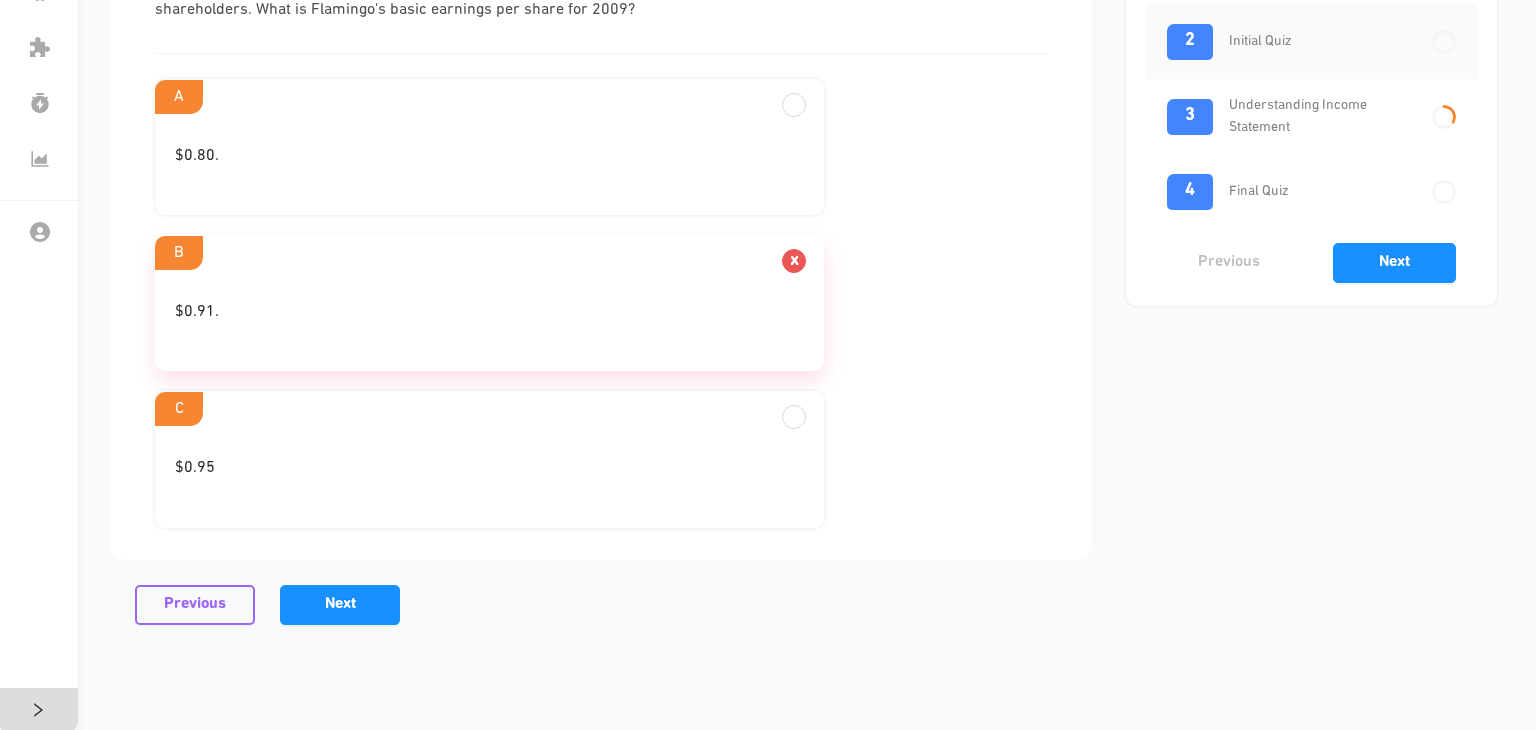 scroll, scrollTop: 303, scrollLeft: 0, axis: vertical 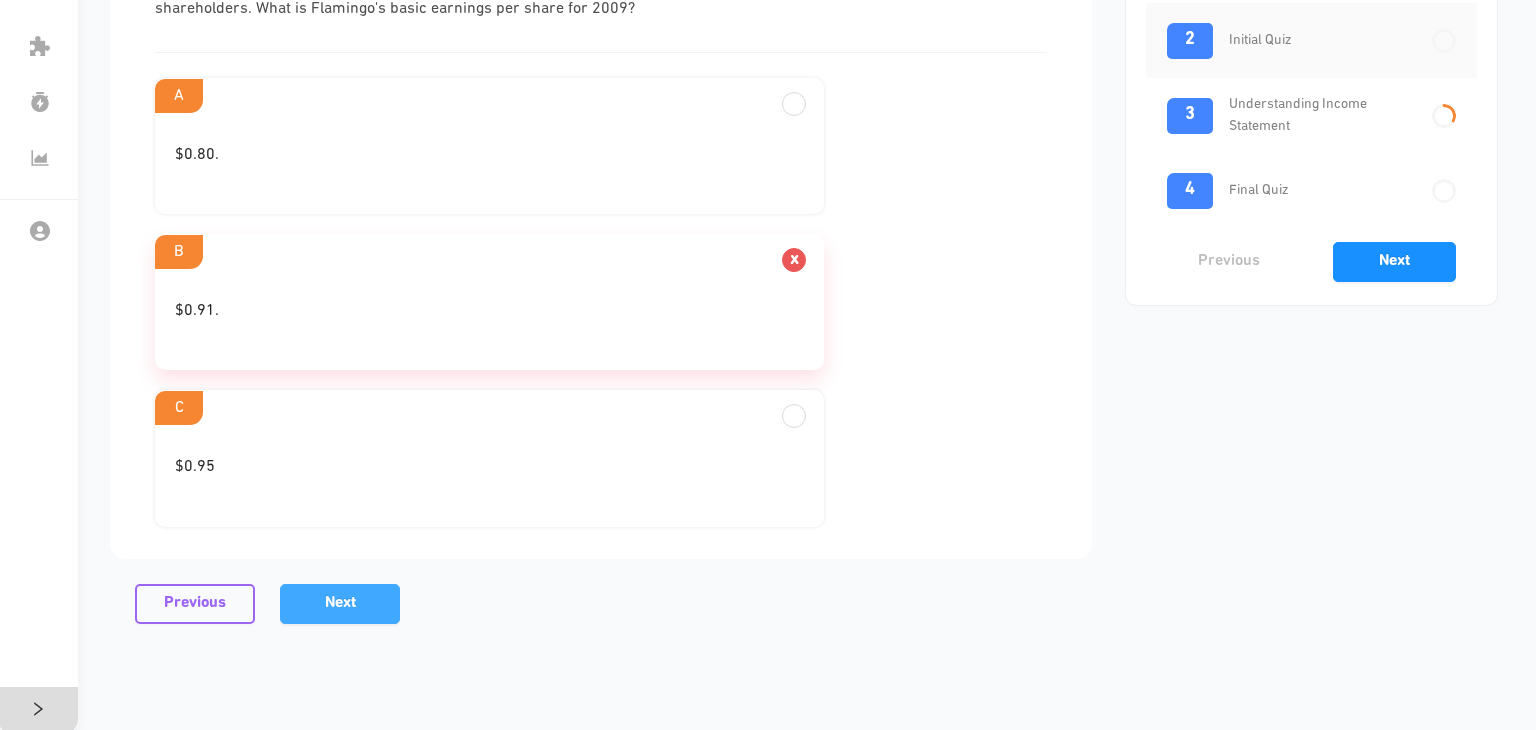 click on "Next" at bounding box center [340, 604] 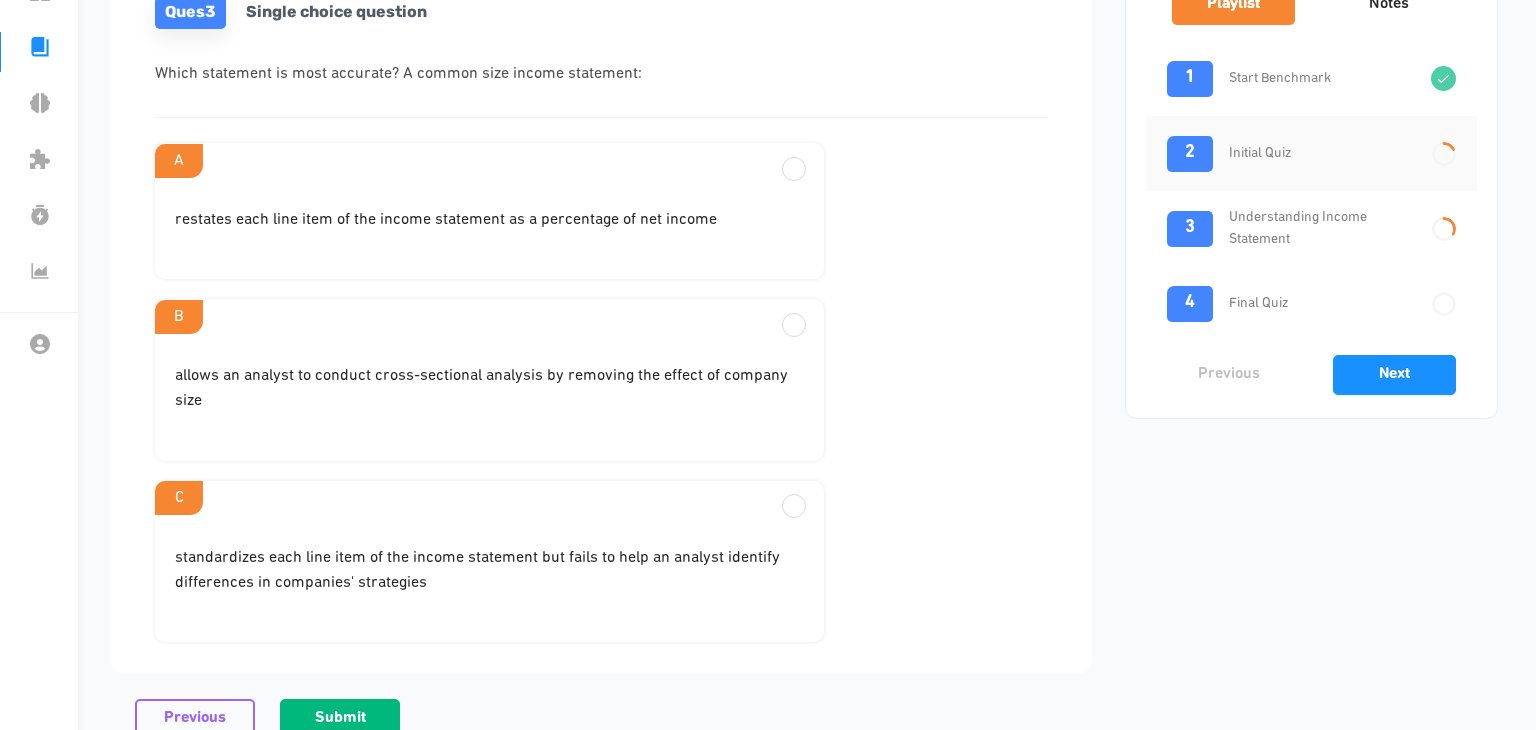 scroll, scrollTop: 134, scrollLeft: 0, axis: vertical 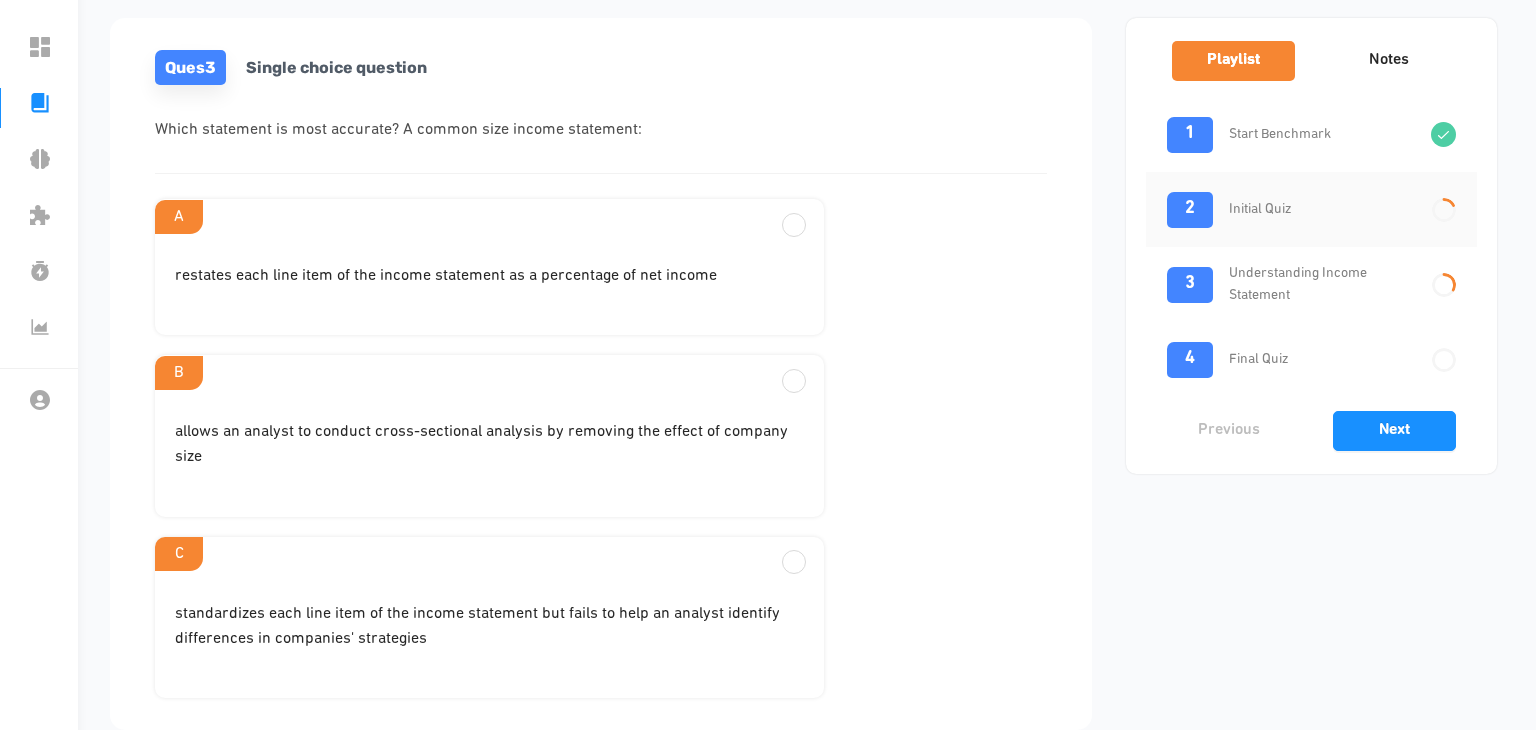 click on "allows an analyst to conduct cross-sectional analysis by removing the effect of company size" at bounding box center [489, 276] 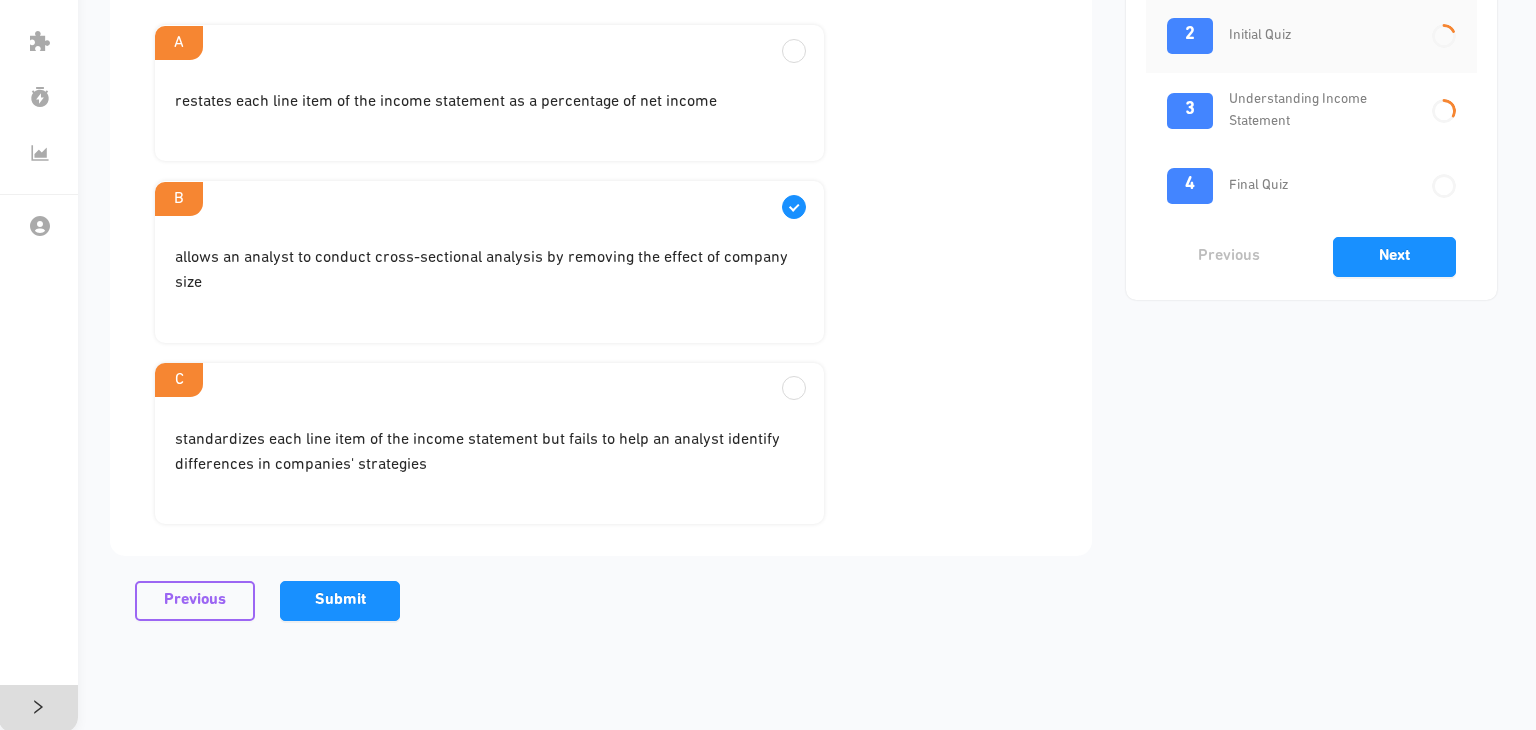 scroll, scrollTop: 310, scrollLeft: 0, axis: vertical 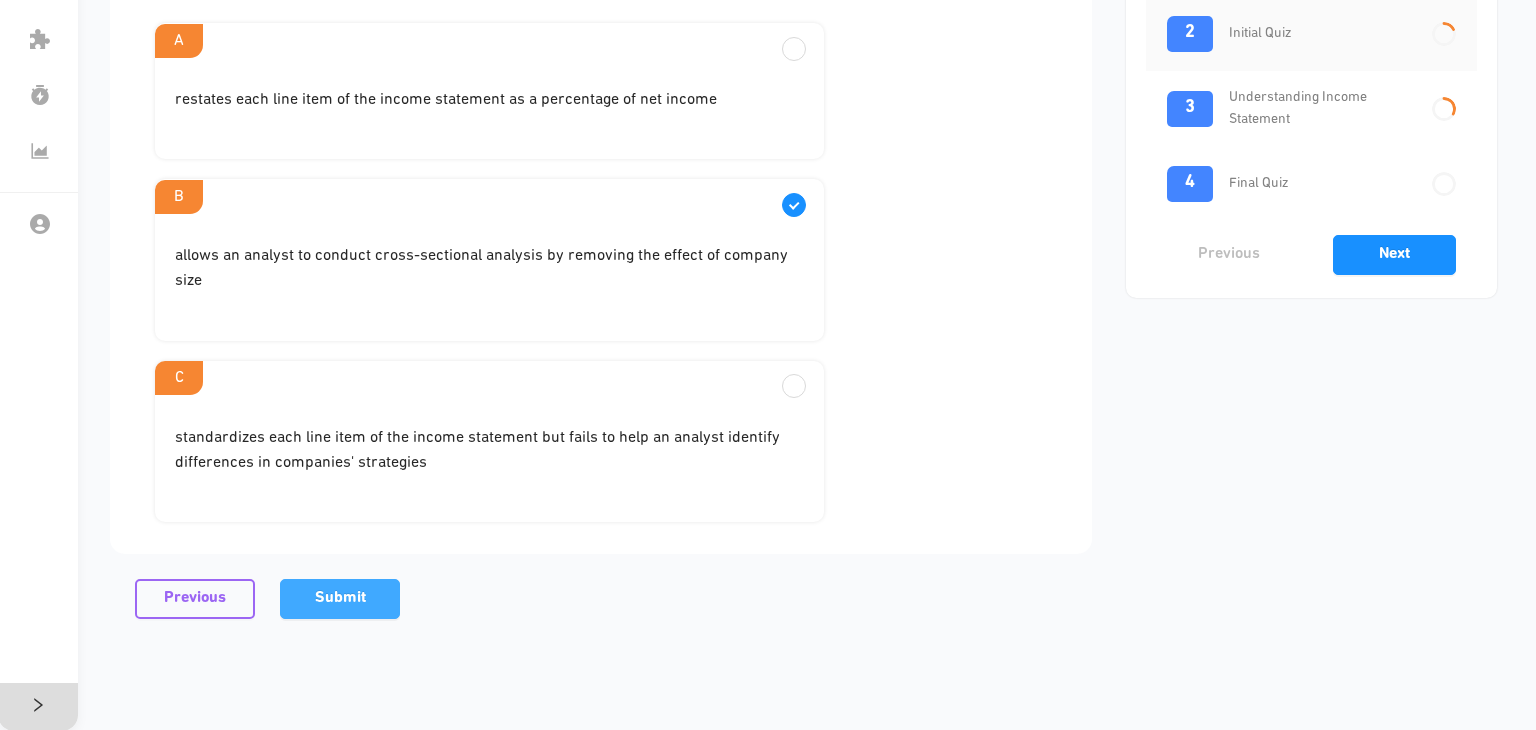 click on "Submit" at bounding box center (340, 598) 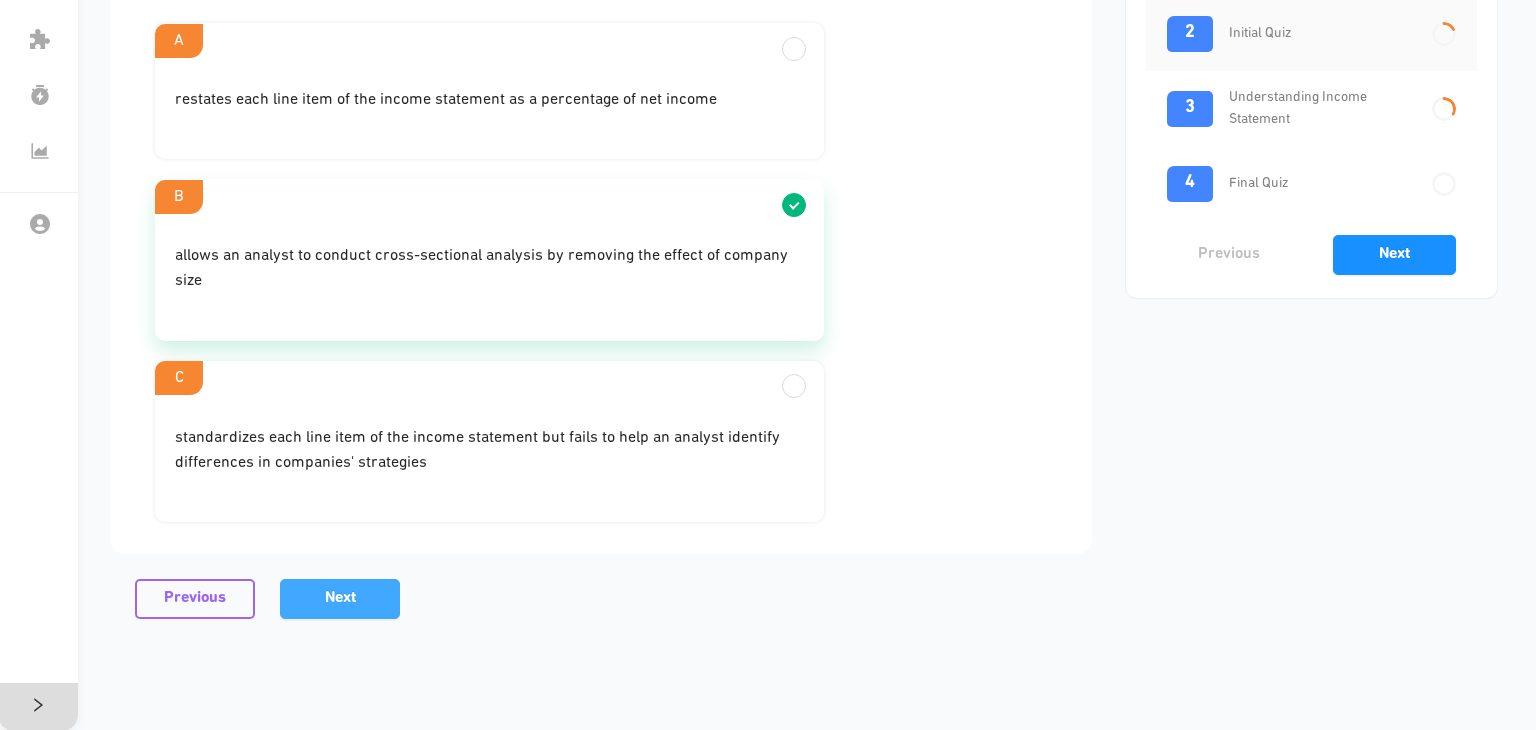 click on "Next" at bounding box center (340, 598) 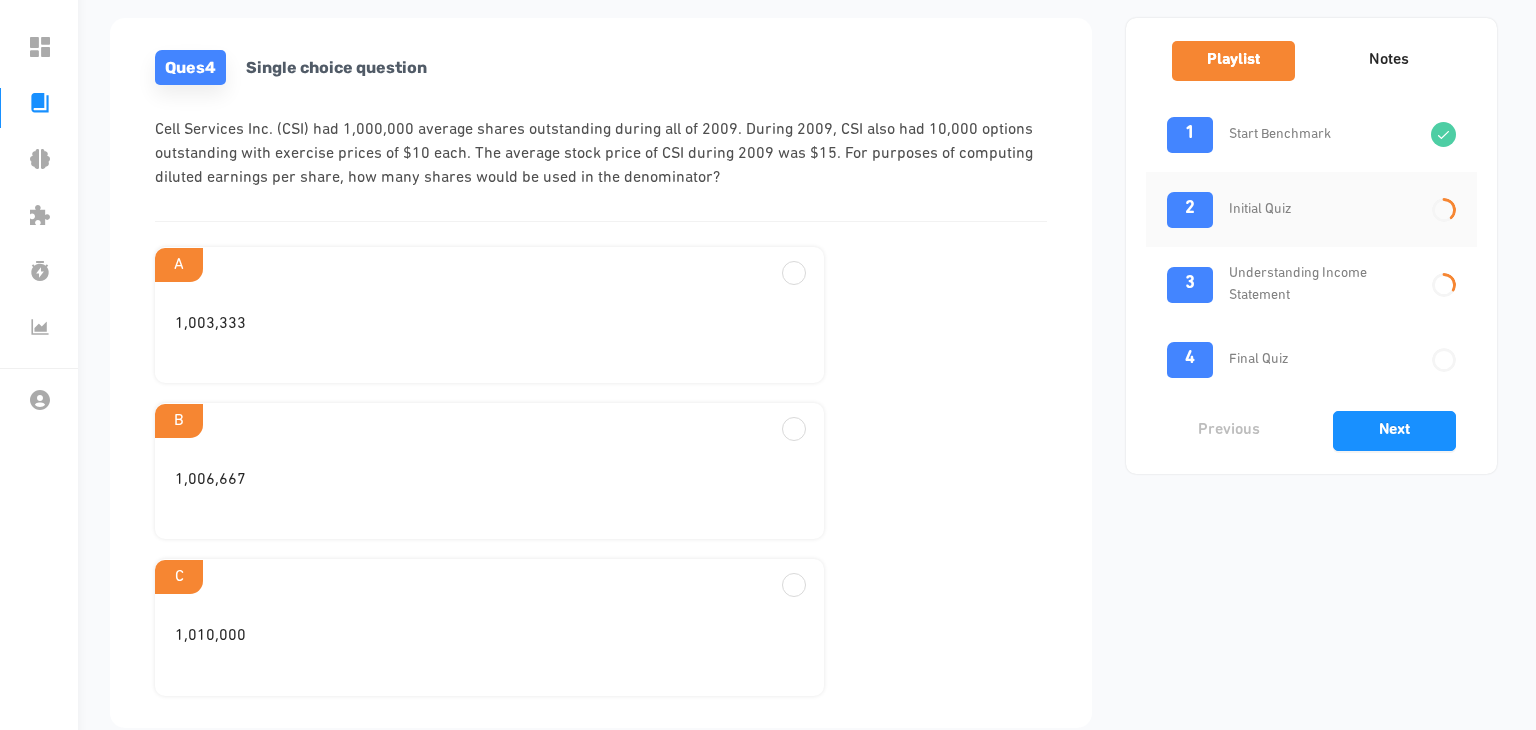 scroll, scrollTop: 216, scrollLeft: 0, axis: vertical 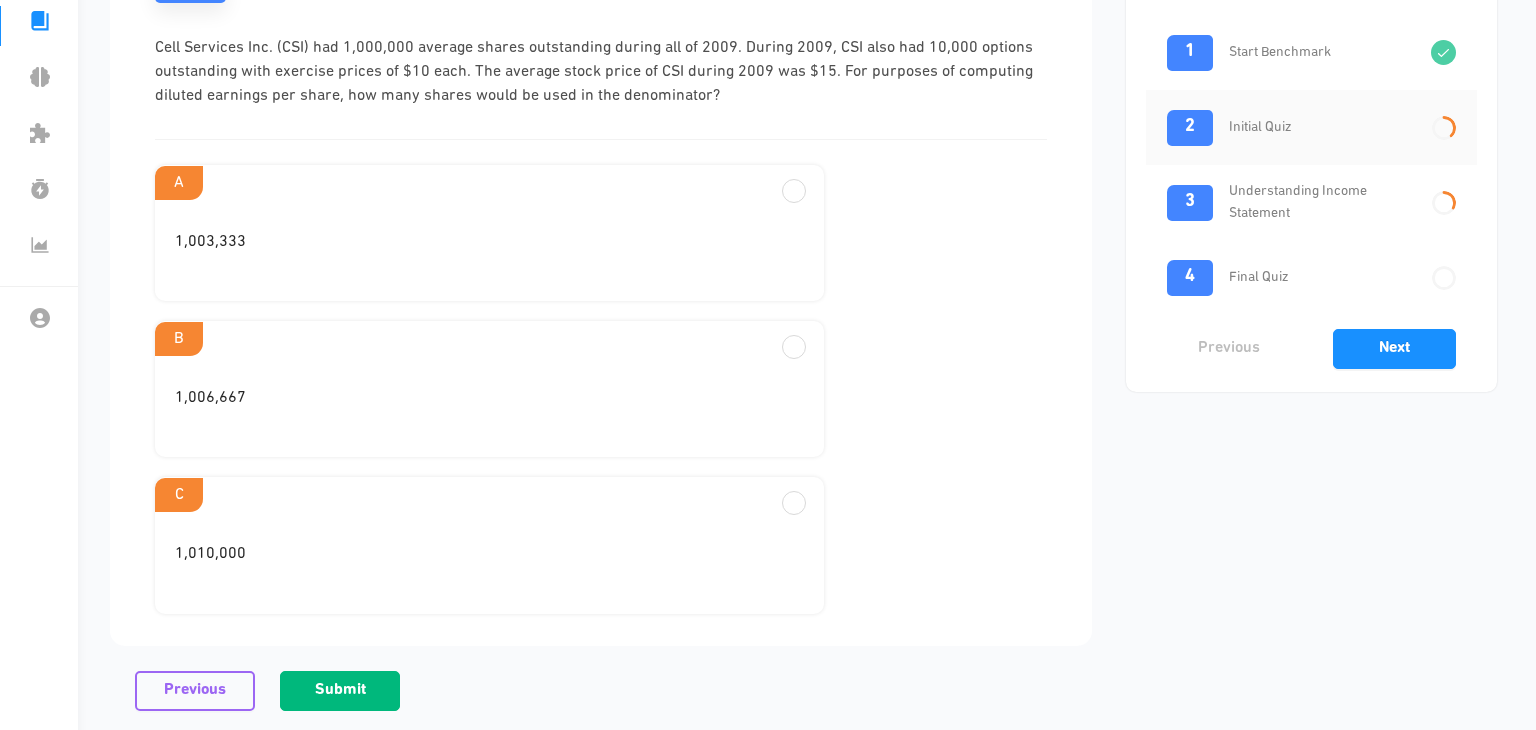click on "1,006,667" at bounding box center (489, 250) 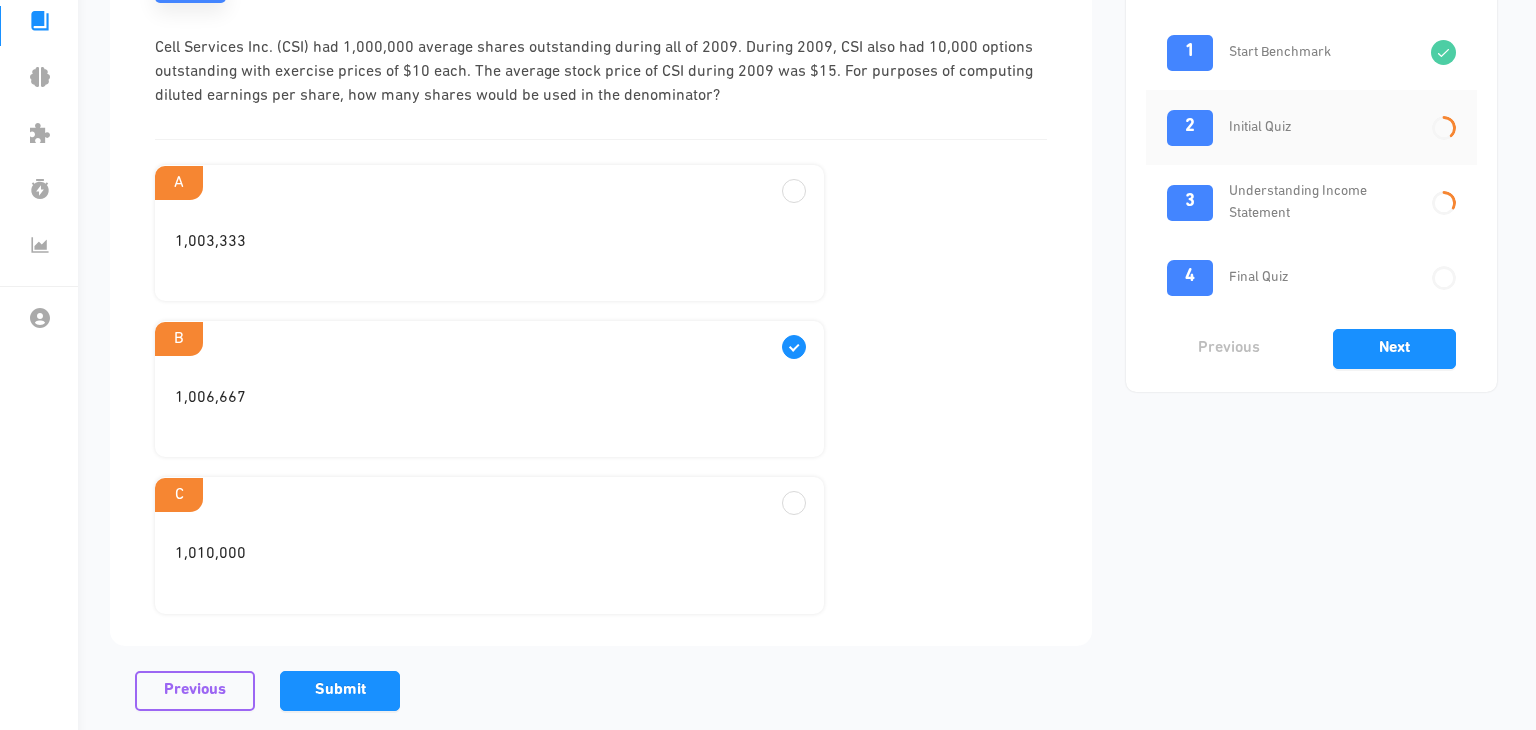 click on "1,010,000" at bounding box center (489, 250) 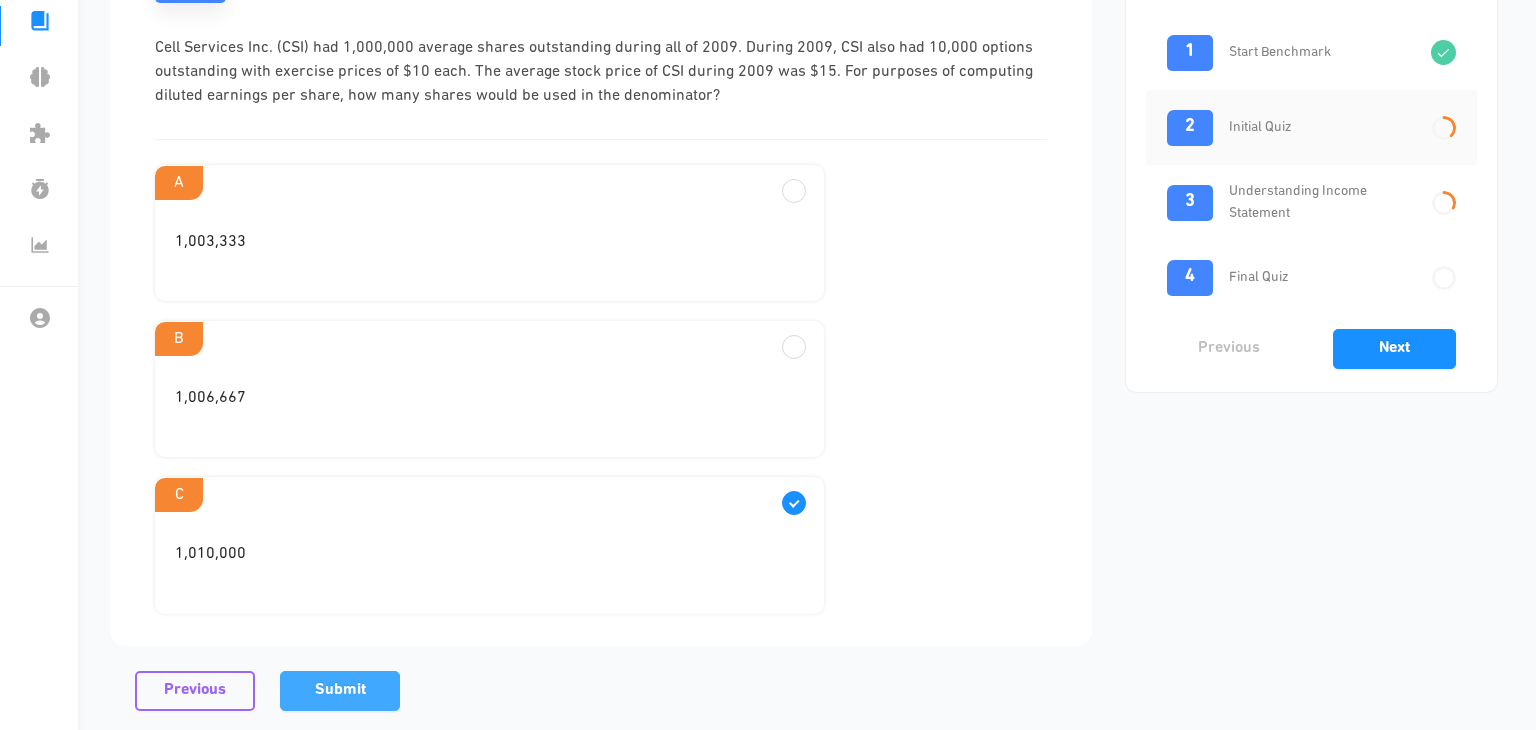 click on "Submit" at bounding box center (340, 690) 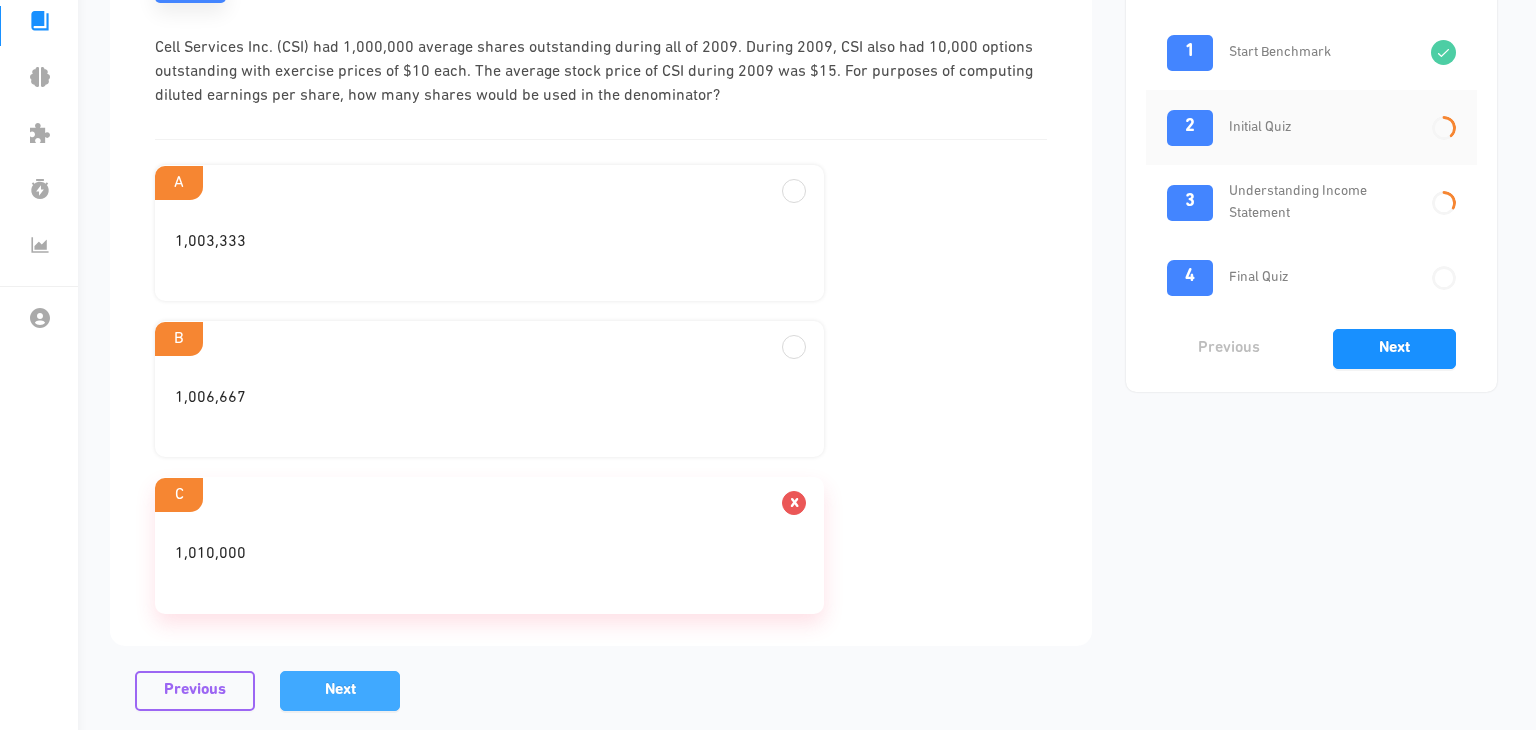 click on "Next" at bounding box center [340, 690] 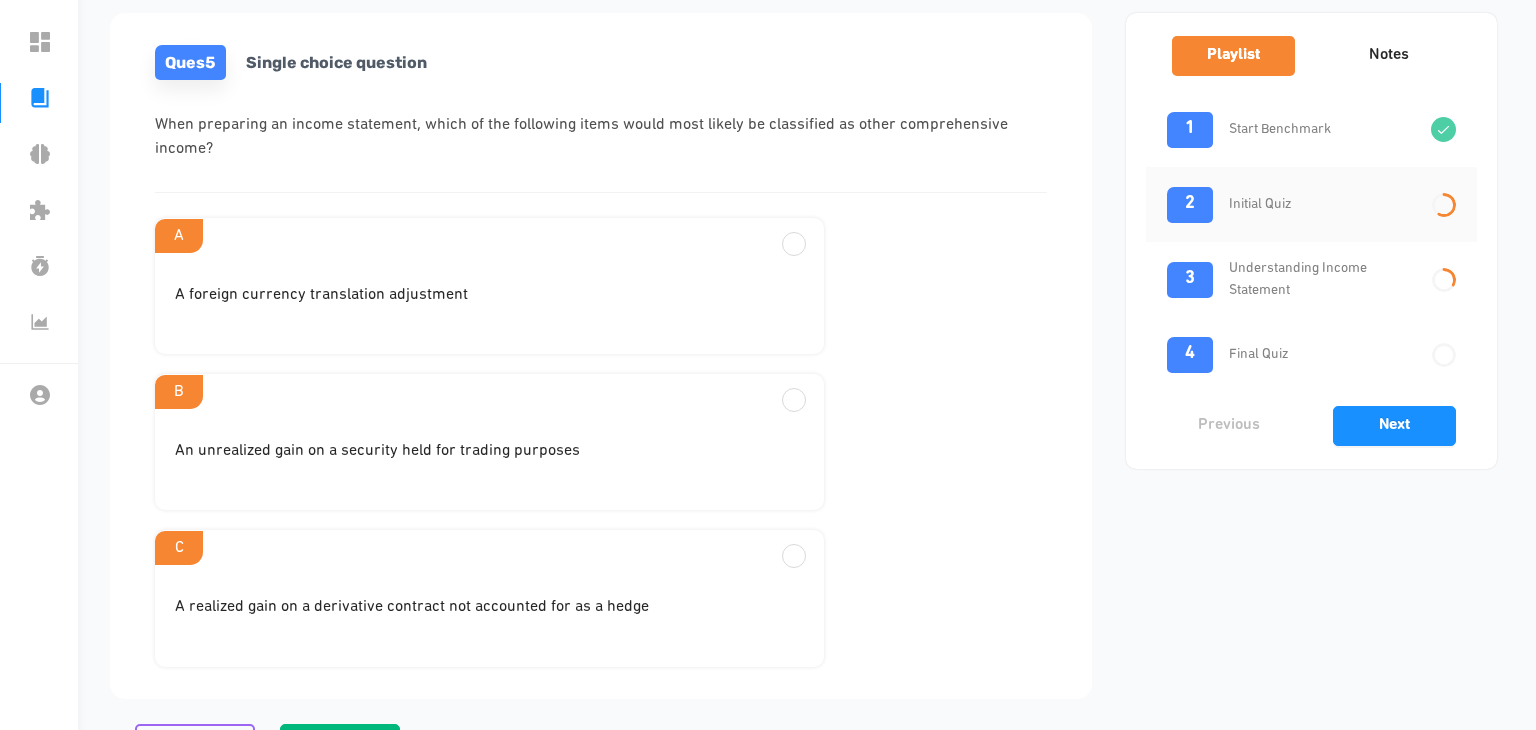 scroll, scrollTop: 179, scrollLeft: 0, axis: vertical 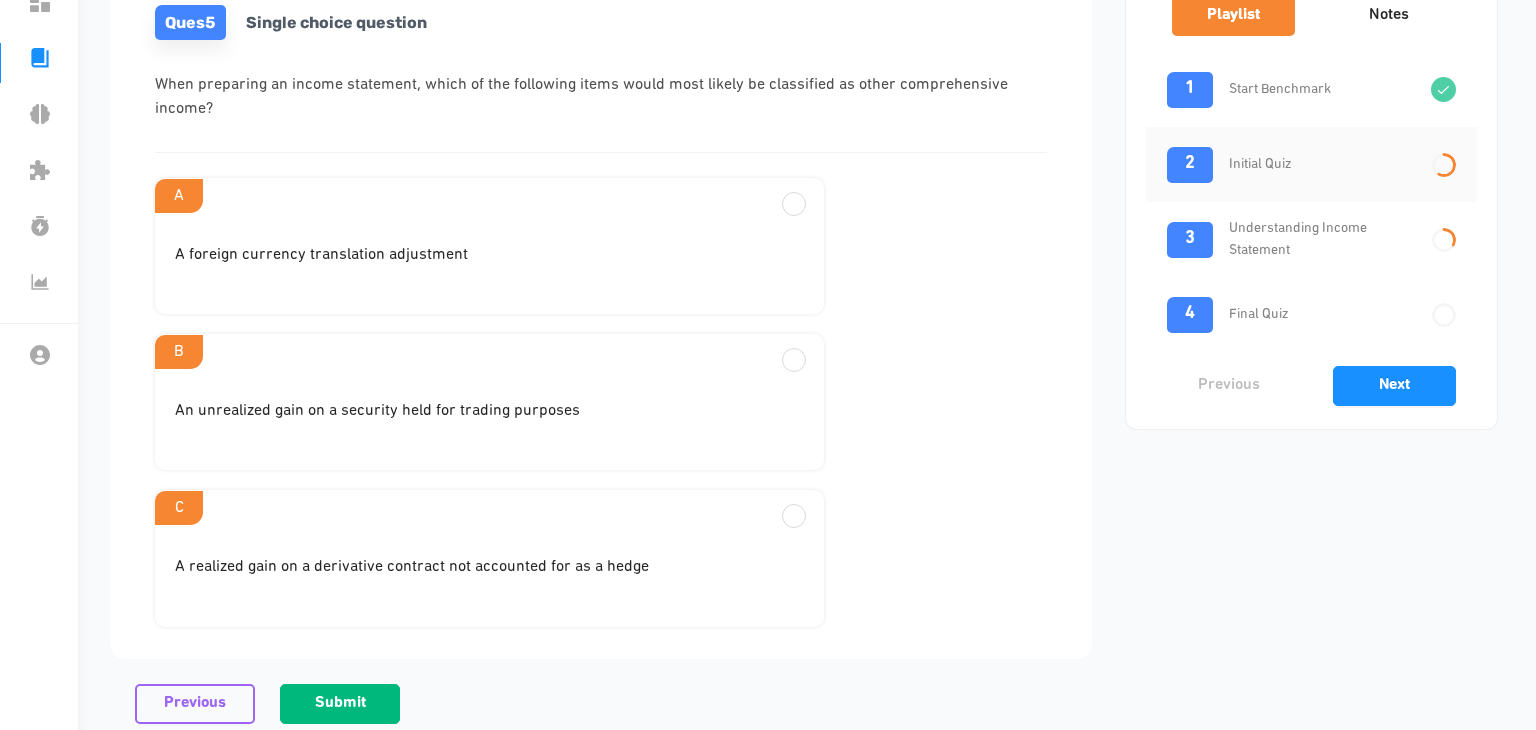 click on "A realized gain on a derivative contract not accounted for as a hedge" at bounding box center (489, 263) 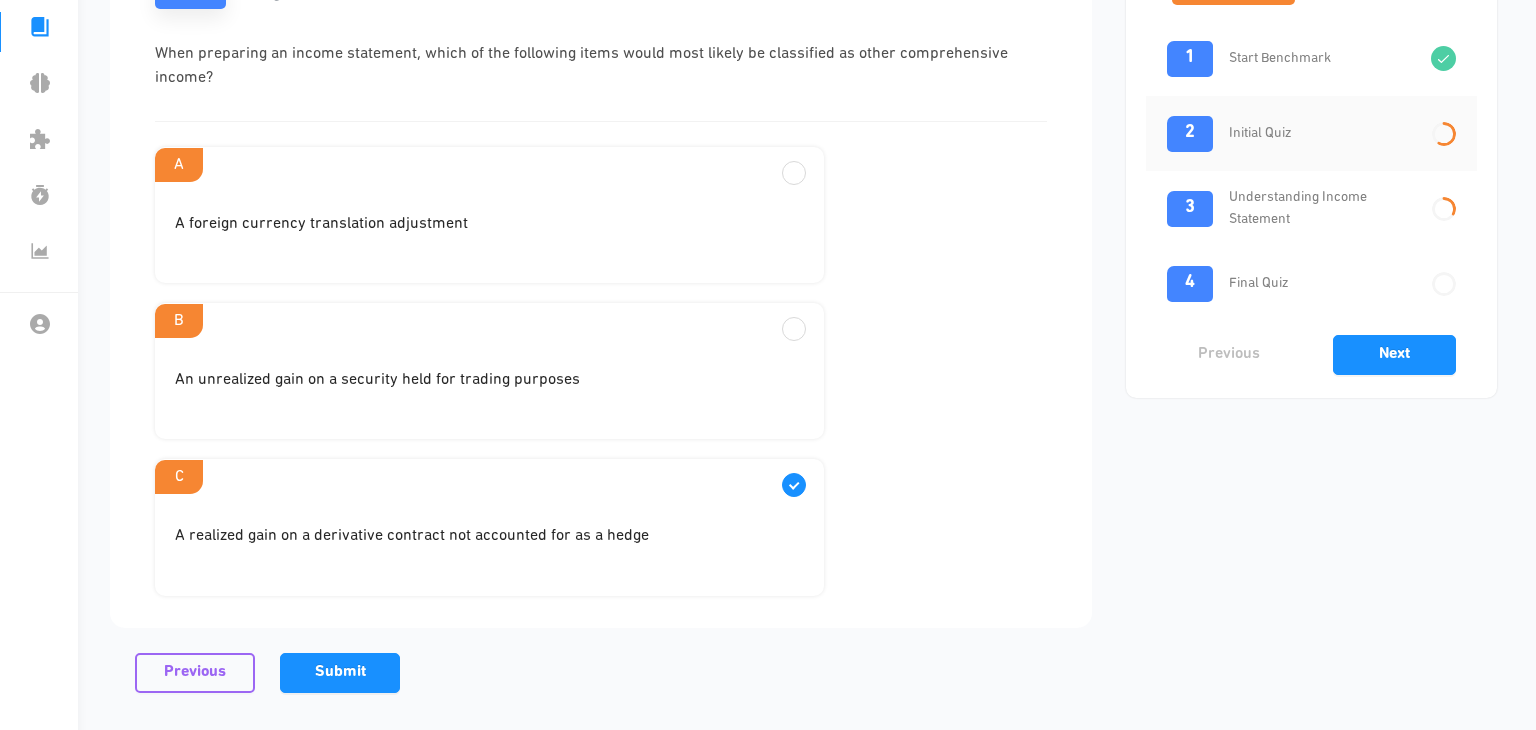 scroll, scrollTop: 211, scrollLeft: 0, axis: vertical 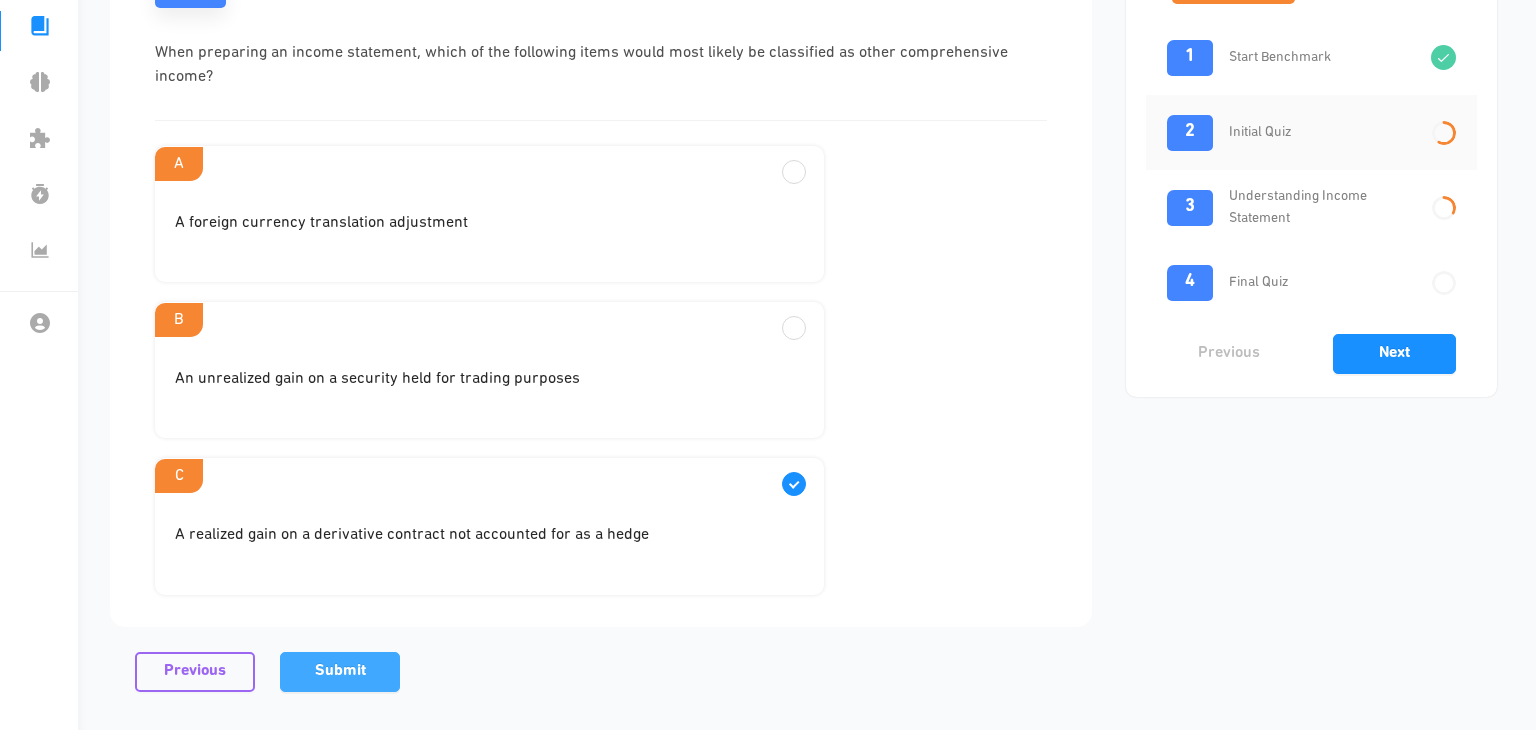 click on "Submit" at bounding box center (340, 671) 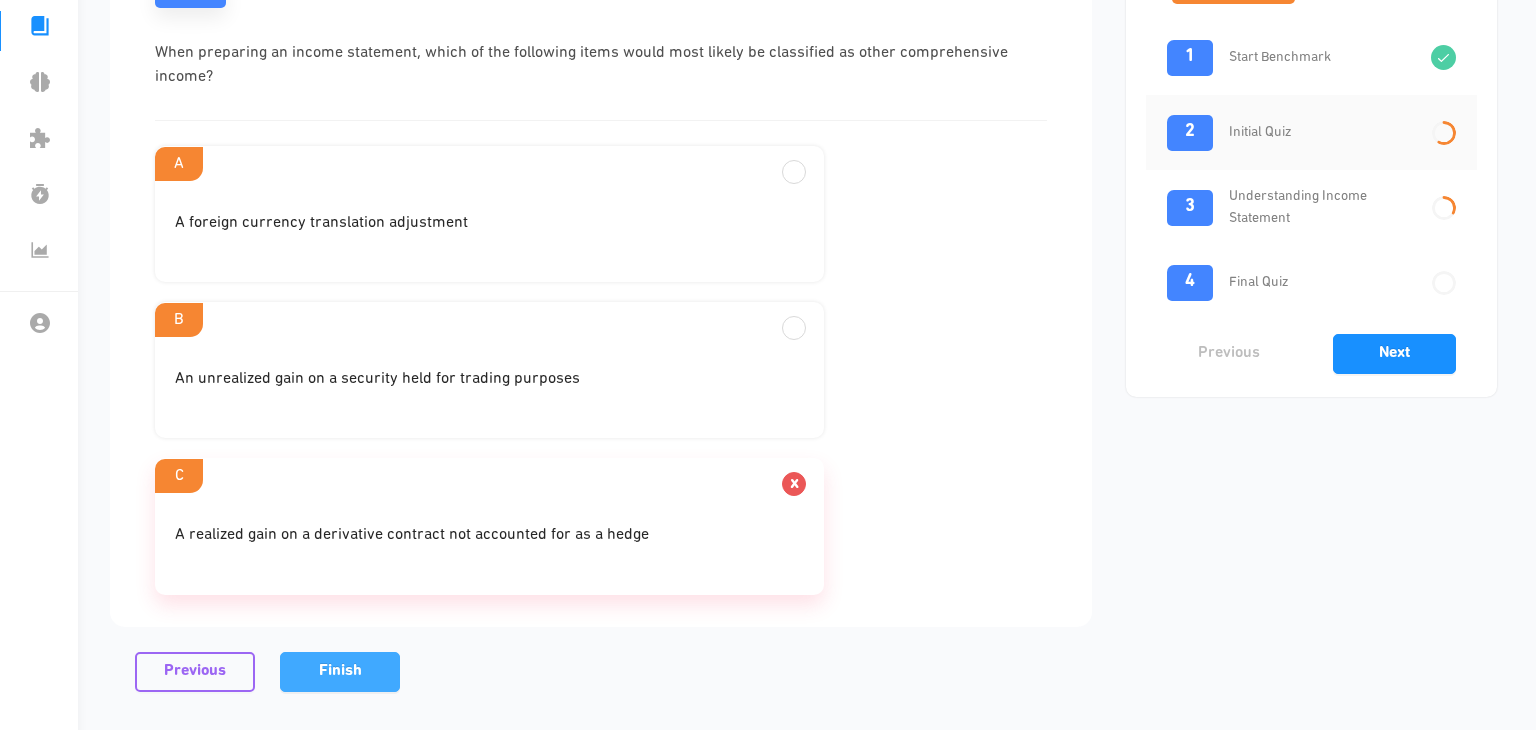 click on "Finish" at bounding box center [340, 671] 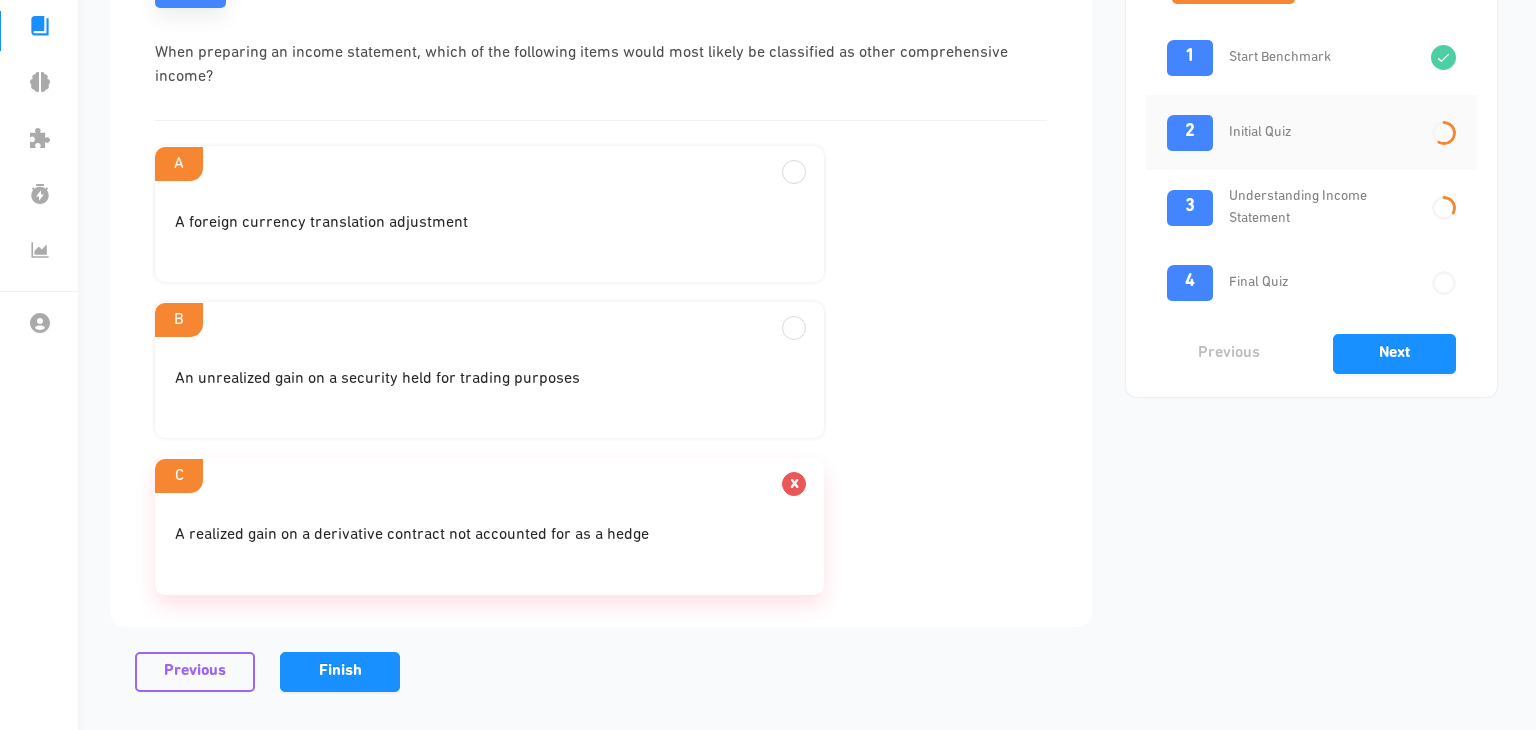 scroll, scrollTop: 29, scrollLeft: 0, axis: vertical 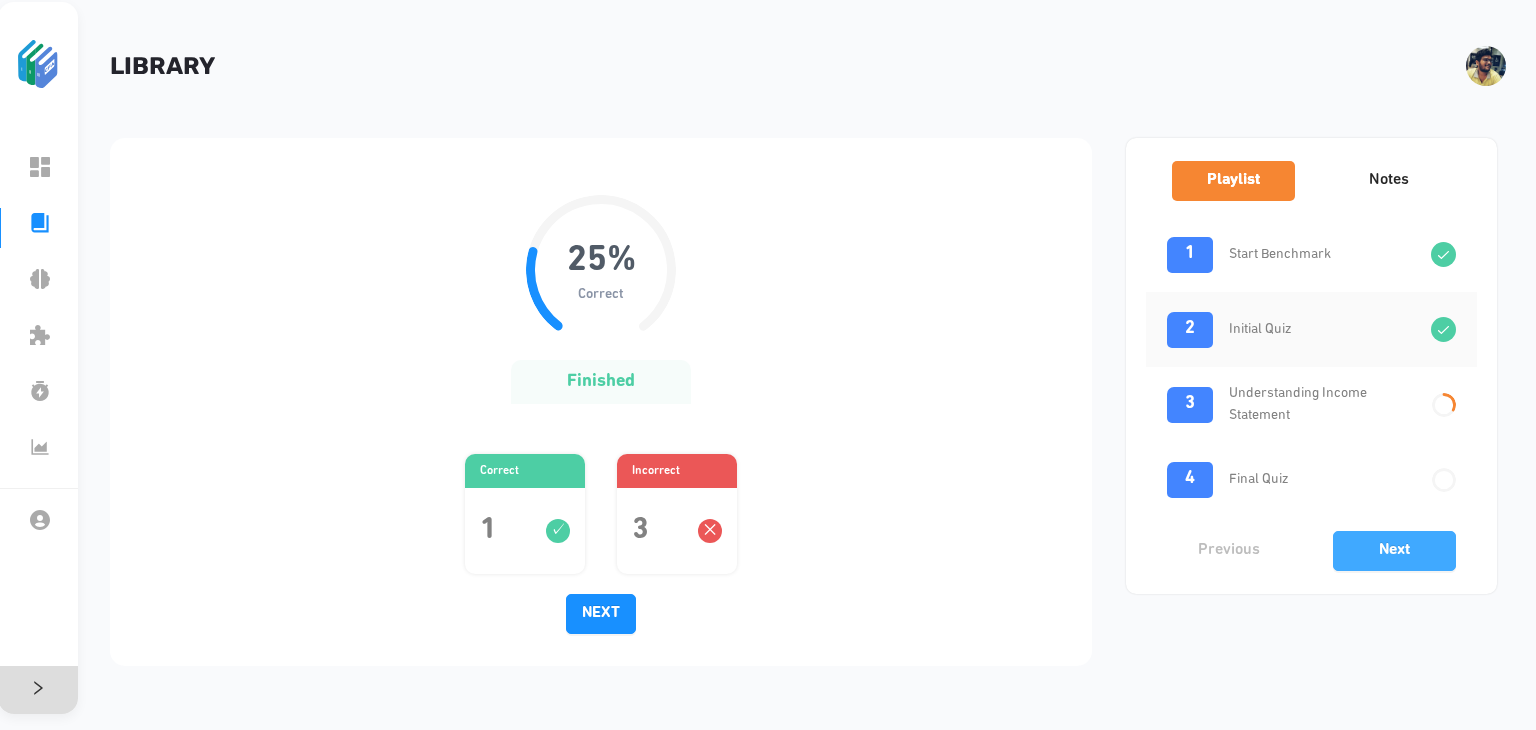 click on "Next" at bounding box center [1394, 550] 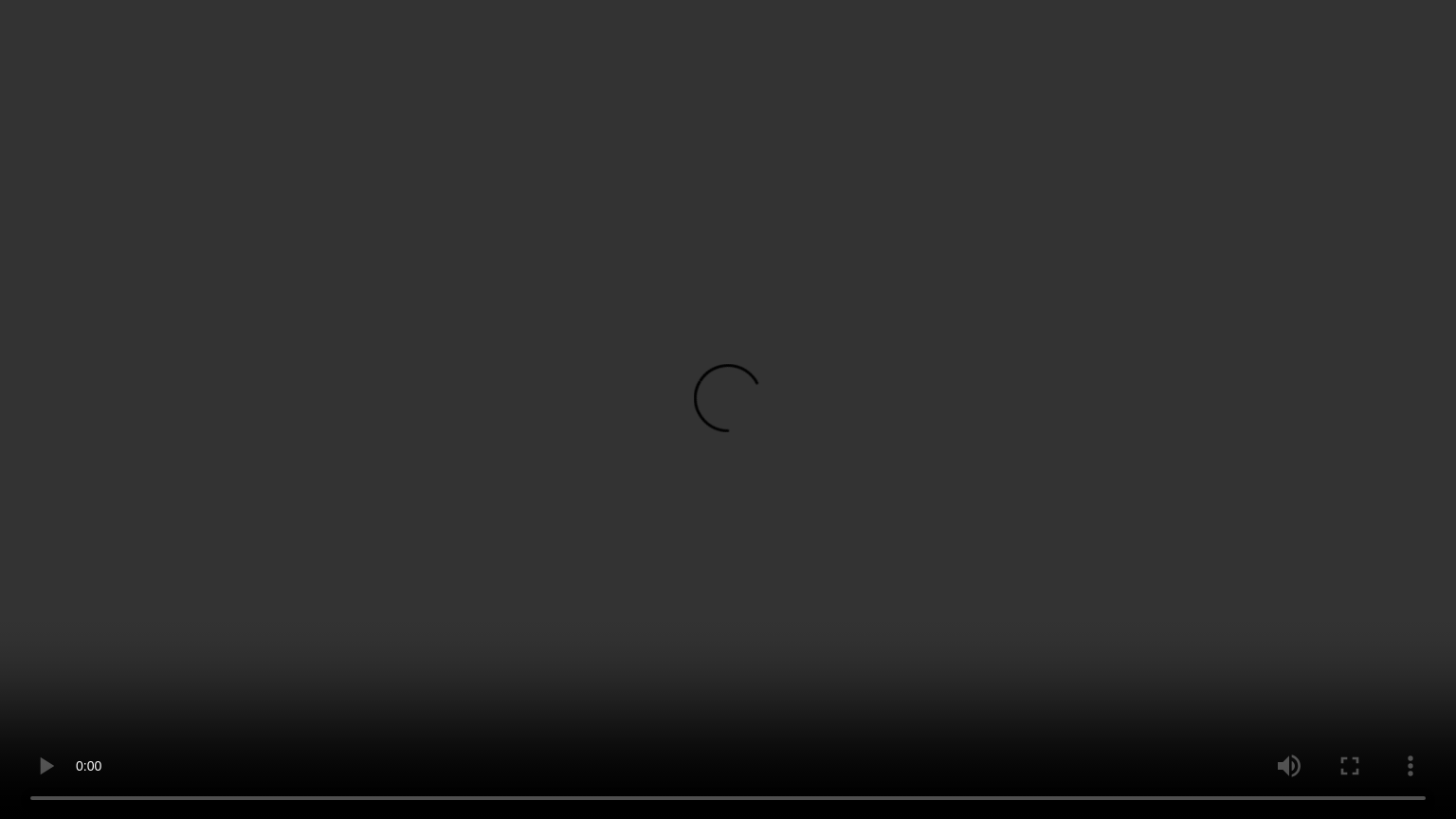 click at bounding box center (728, 410) 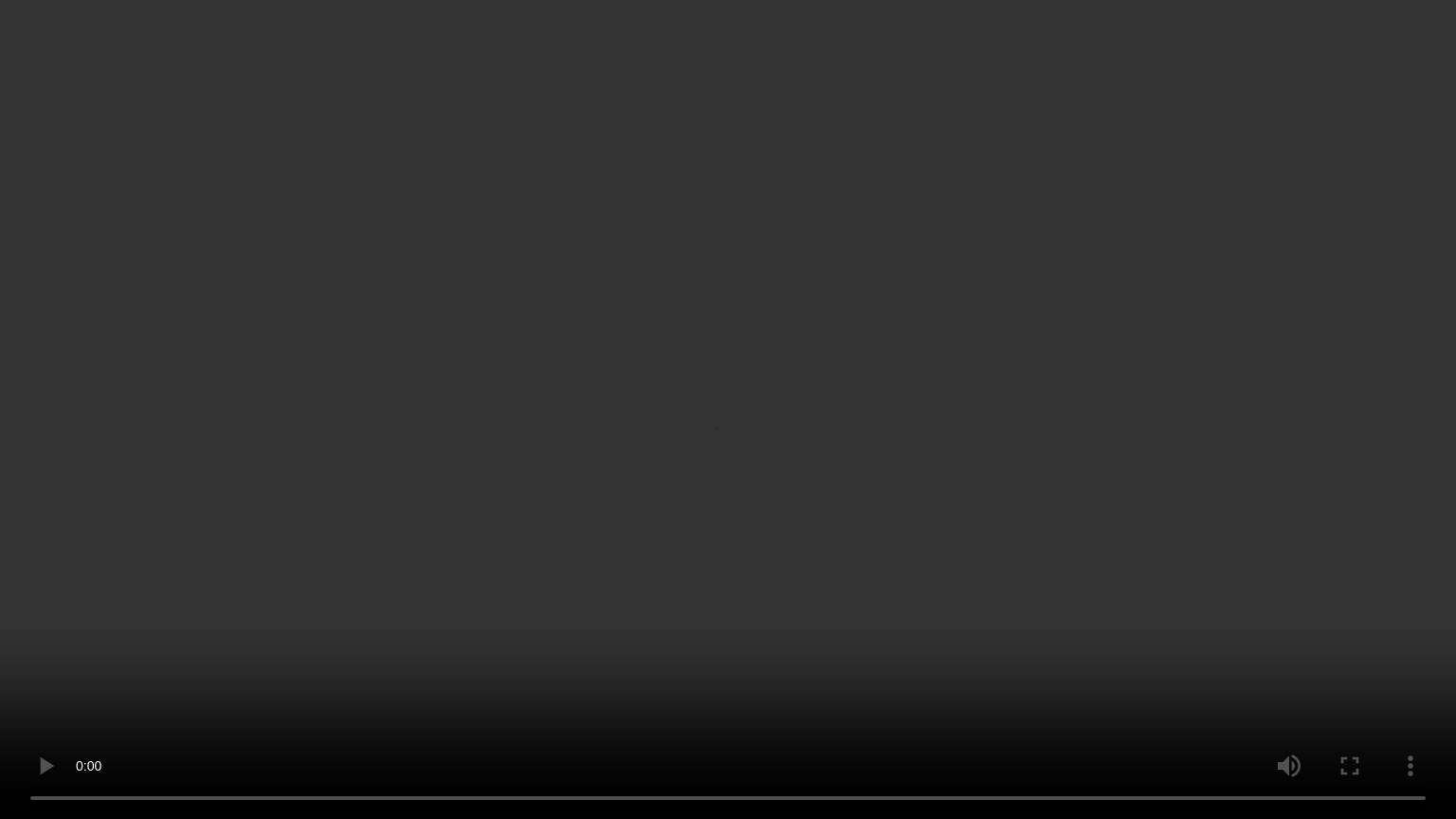 click at bounding box center [728, 410] 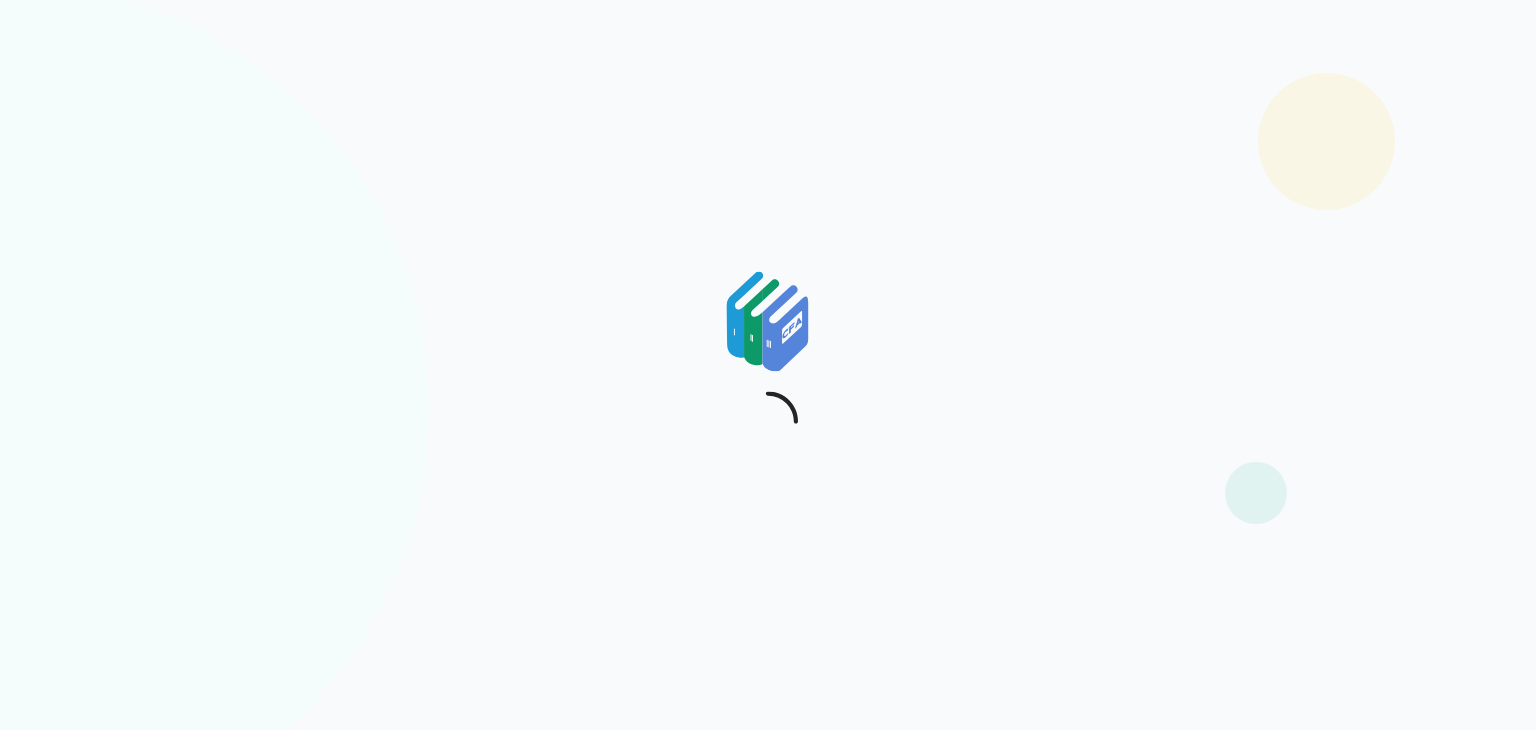 scroll, scrollTop: 0, scrollLeft: 0, axis: both 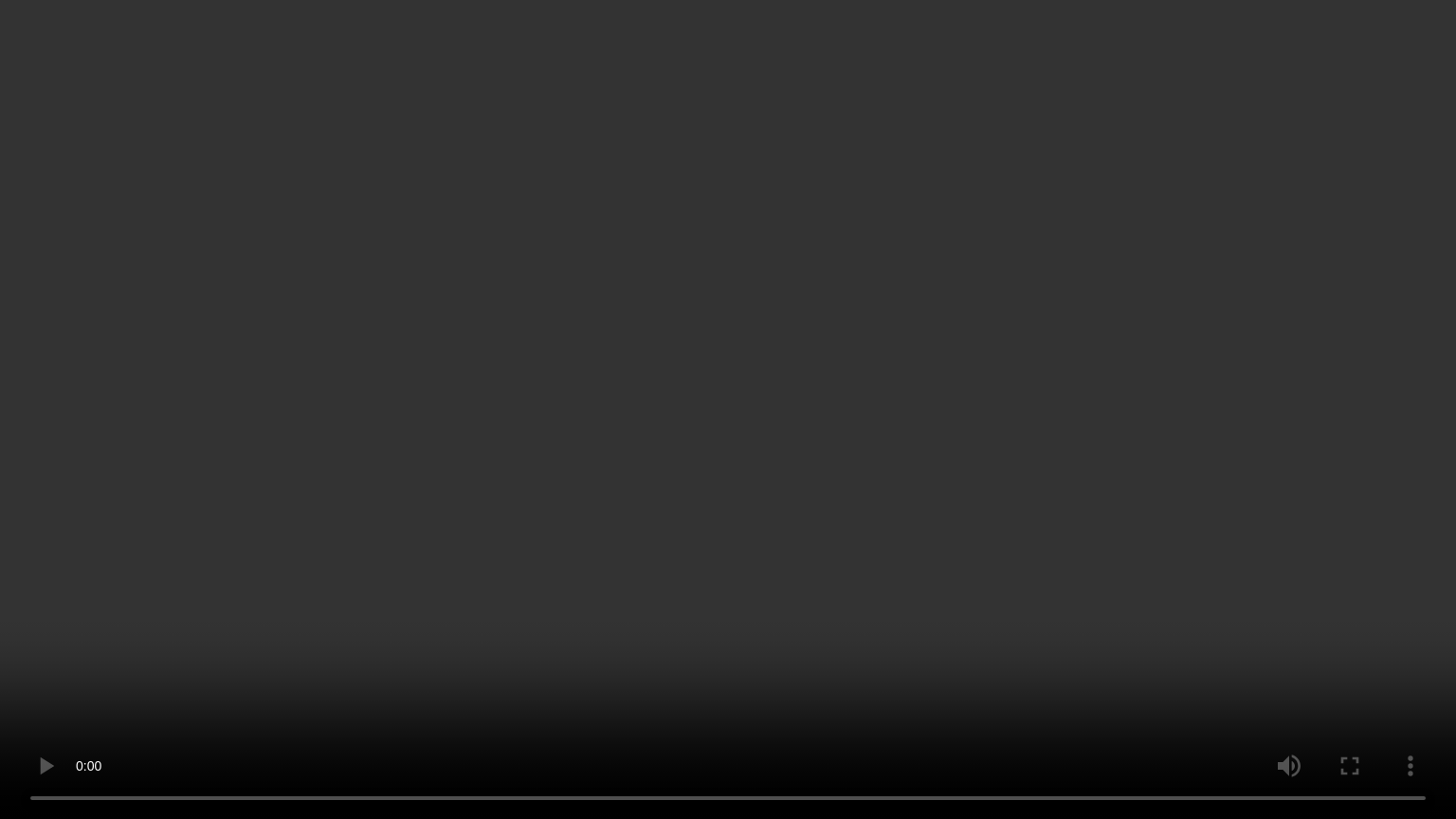 click at bounding box center [728, 410] 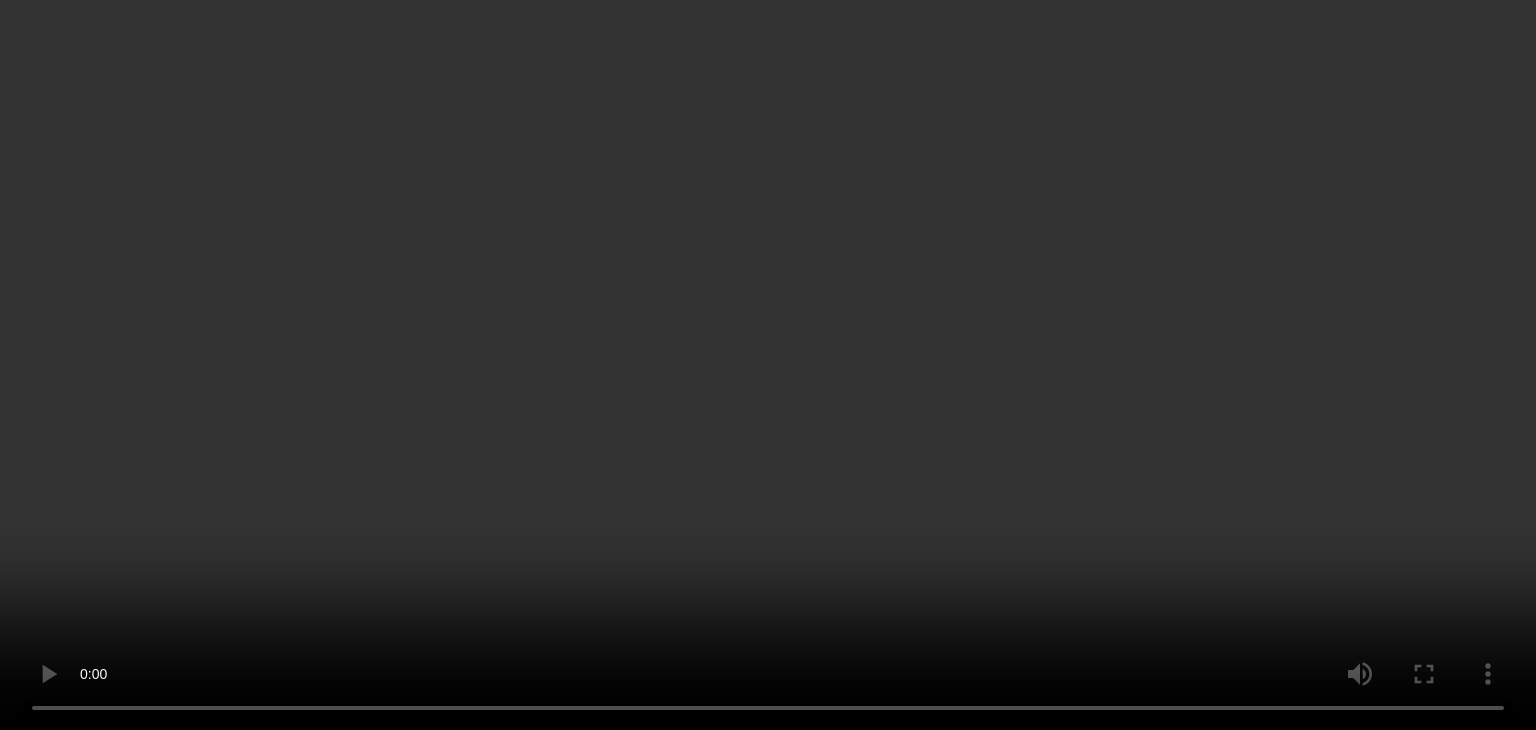 scroll, scrollTop: 0, scrollLeft: 9, axis: horizontal 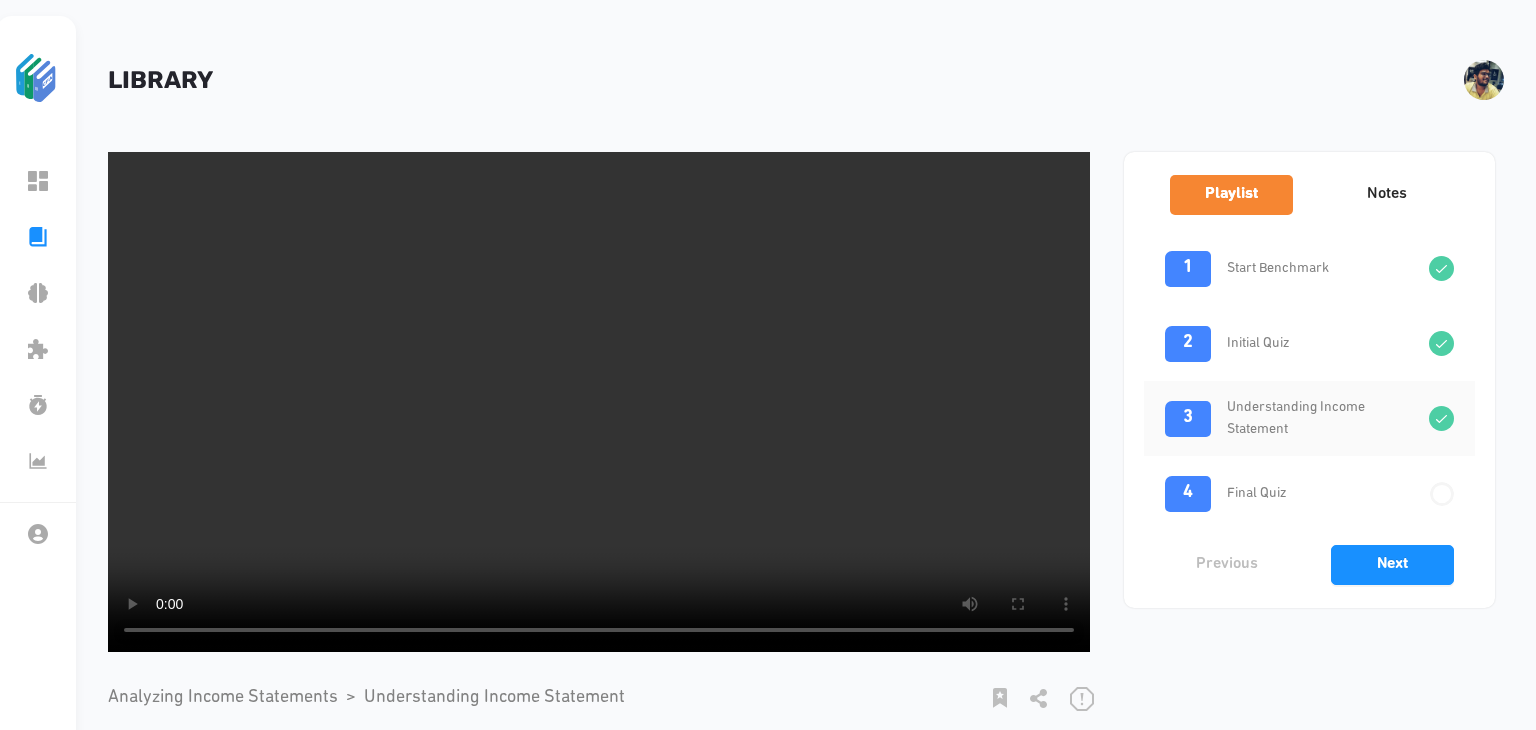 click at bounding box center [1441, 493] 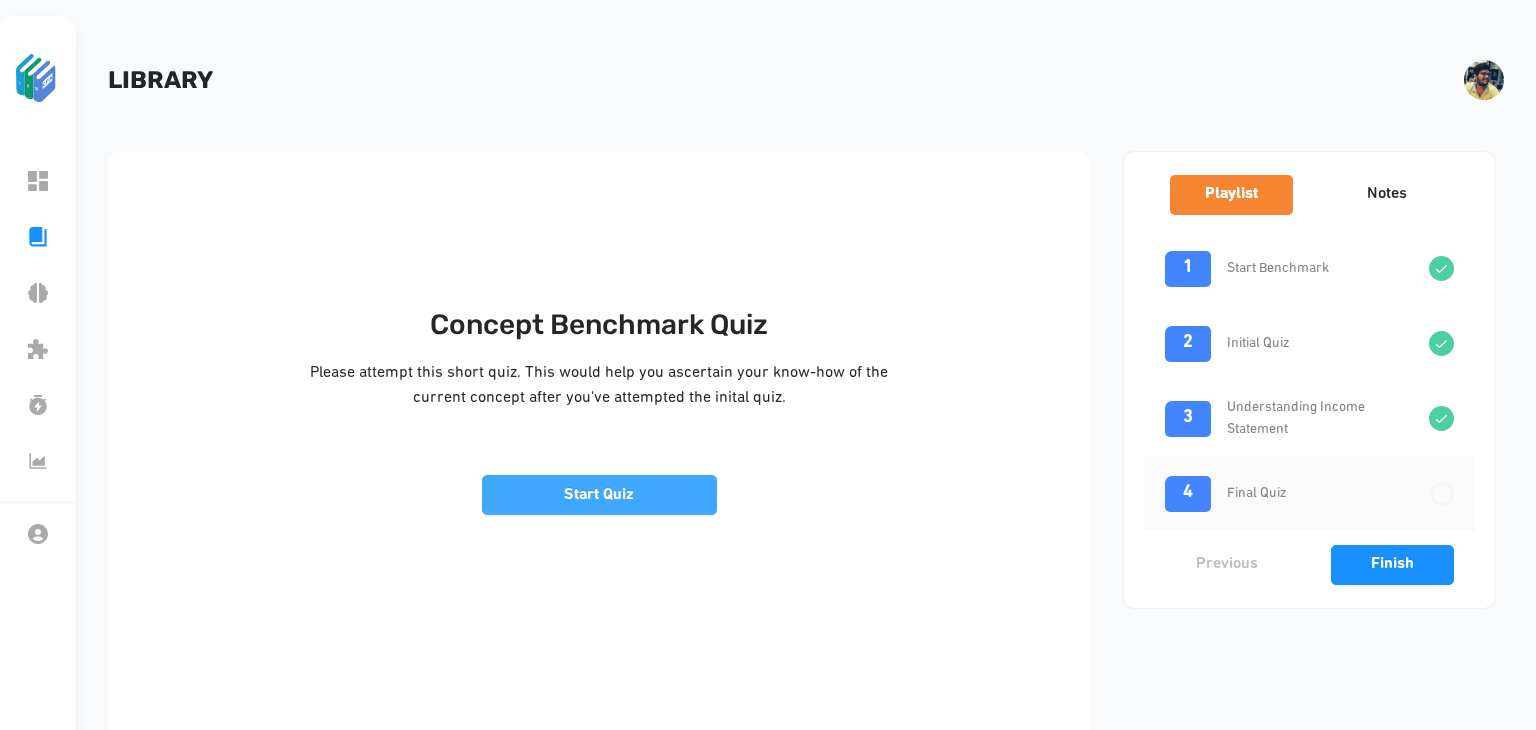 click on "Start Quiz" at bounding box center [599, 495] 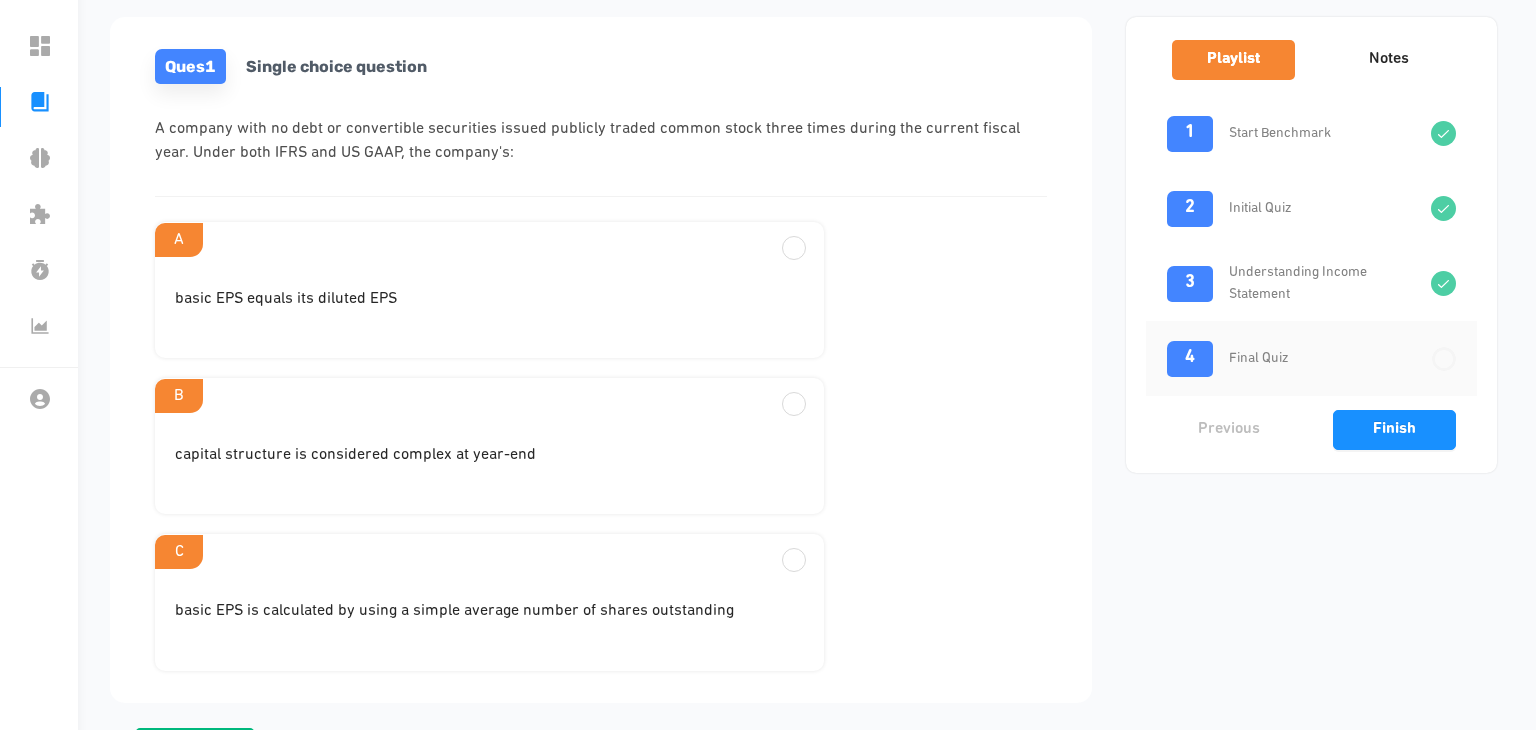 scroll, scrollTop: 134, scrollLeft: 0, axis: vertical 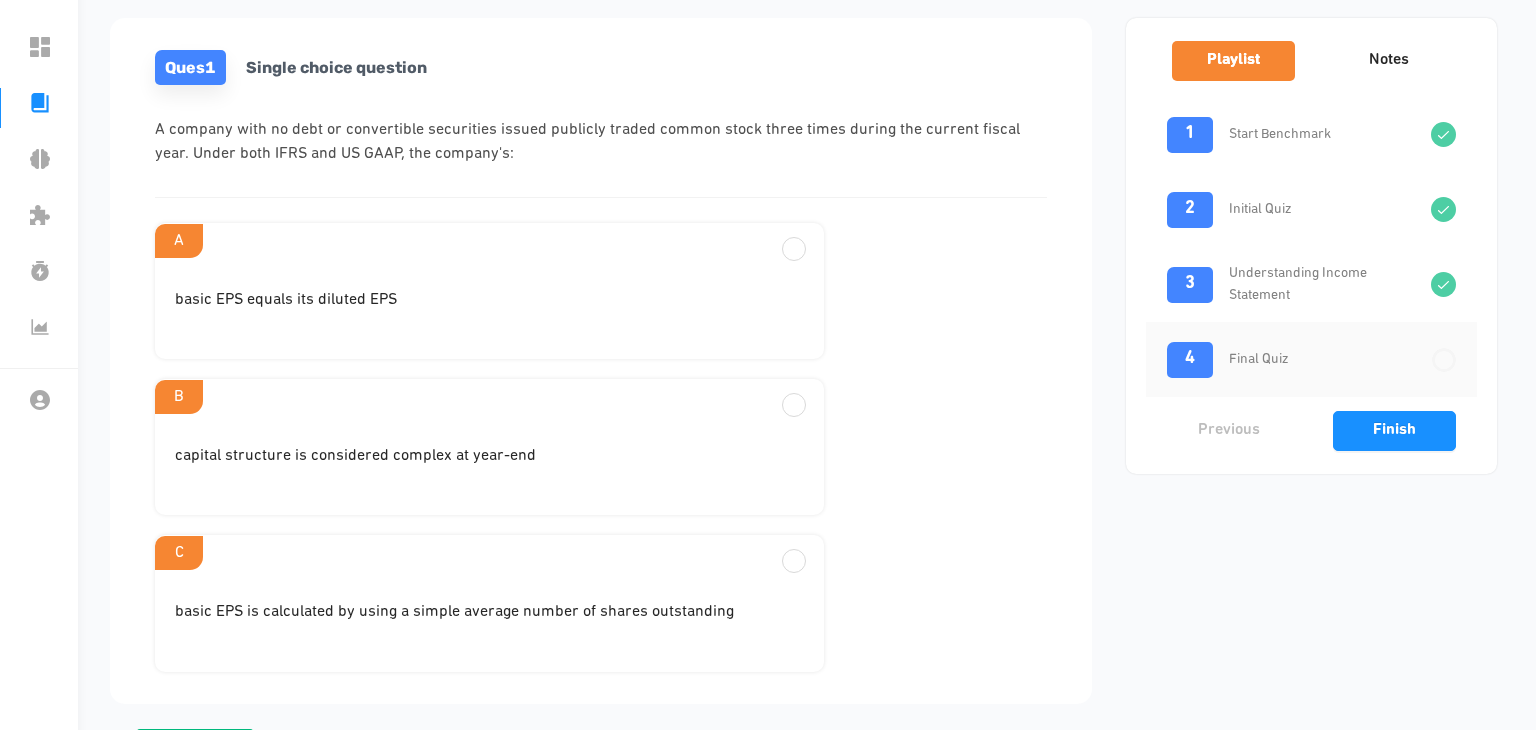 click on "basic EPS equals its diluted EPS" at bounding box center [489, 308] 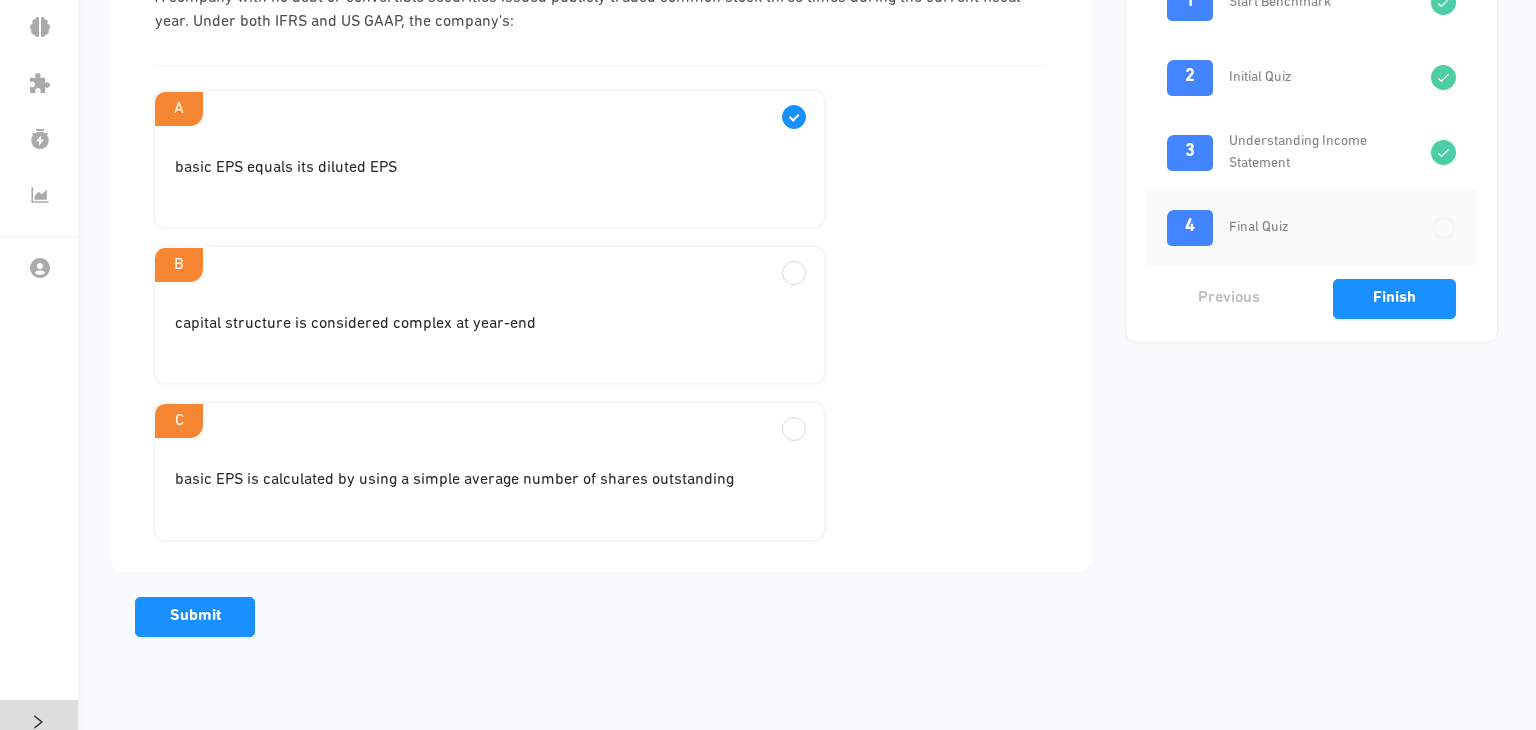 scroll, scrollTop: 268, scrollLeft: 0, axis: vertical 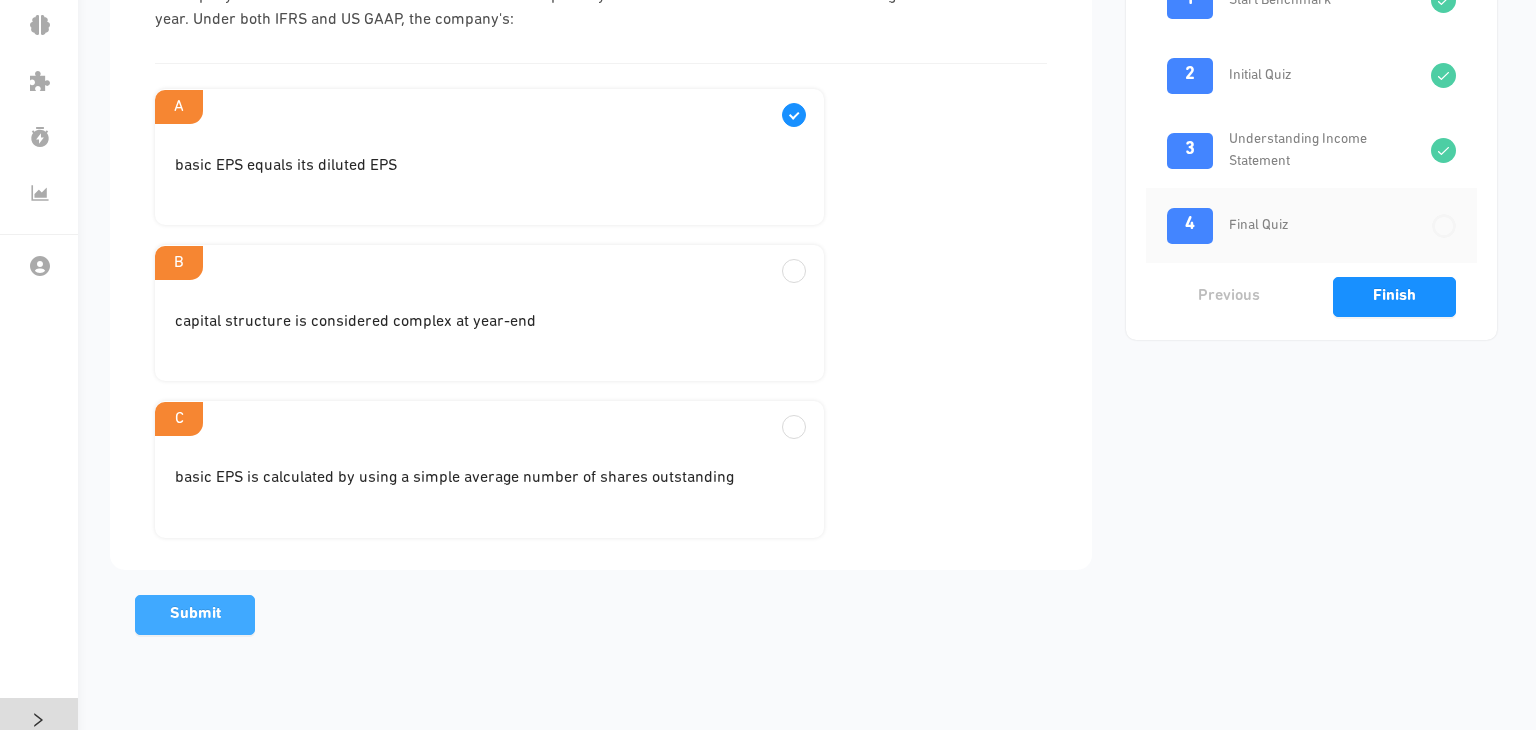 click on "Submit" at bounding box center [195, 615] 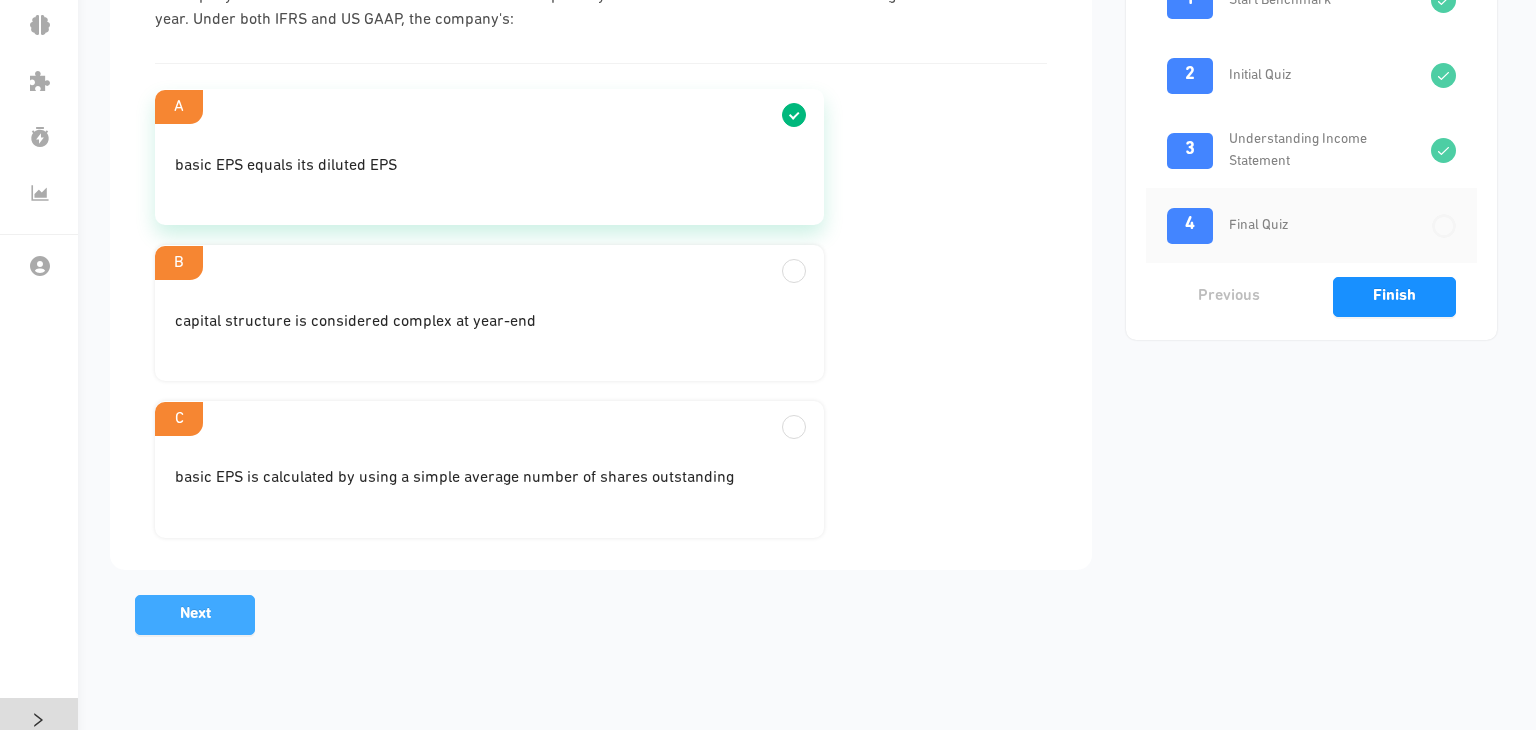 click on "Next" at bounding box center [195, 615] 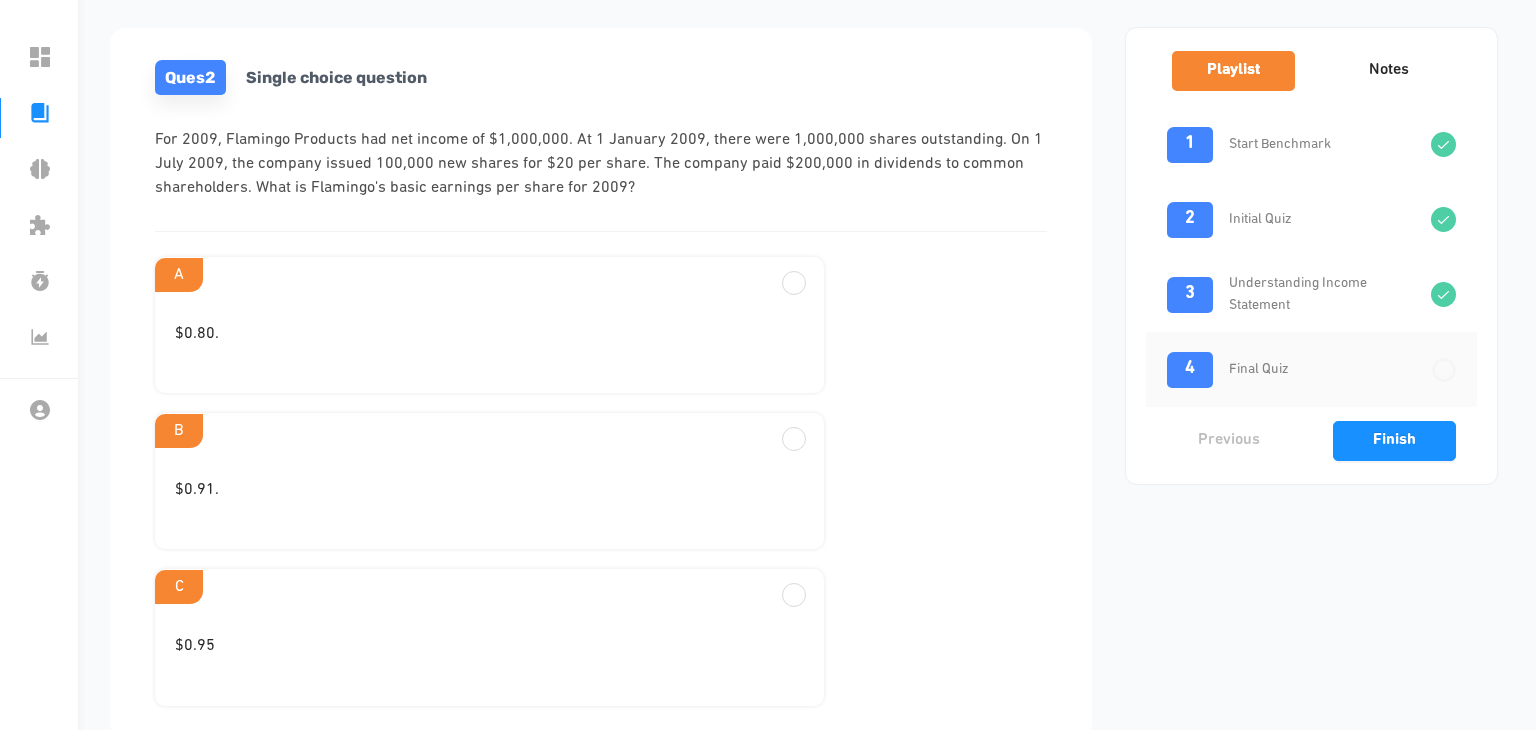 scroll, scrollTop: 123, scrollLeft: 0, axis: vertical 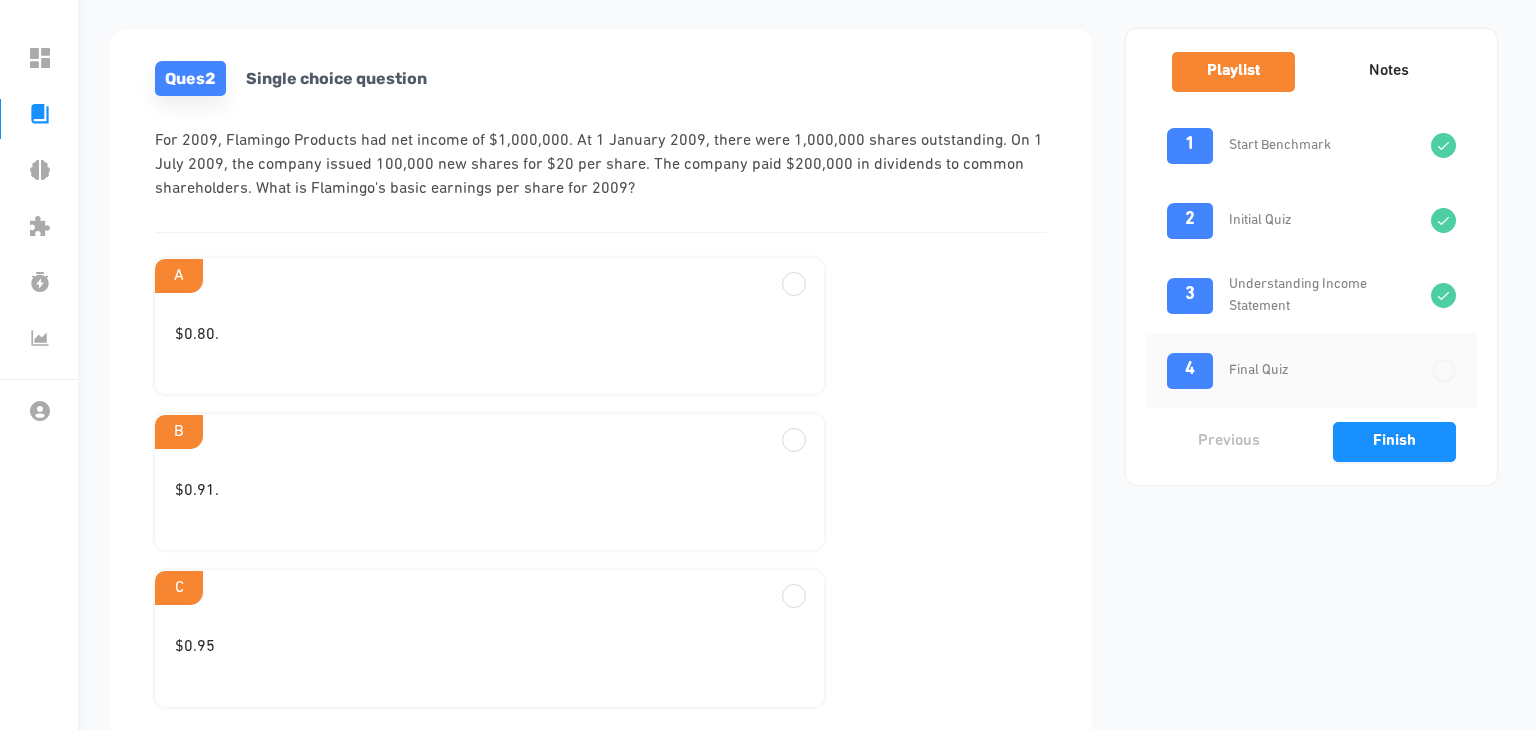 click on "C" at bounding box center (489, 275) 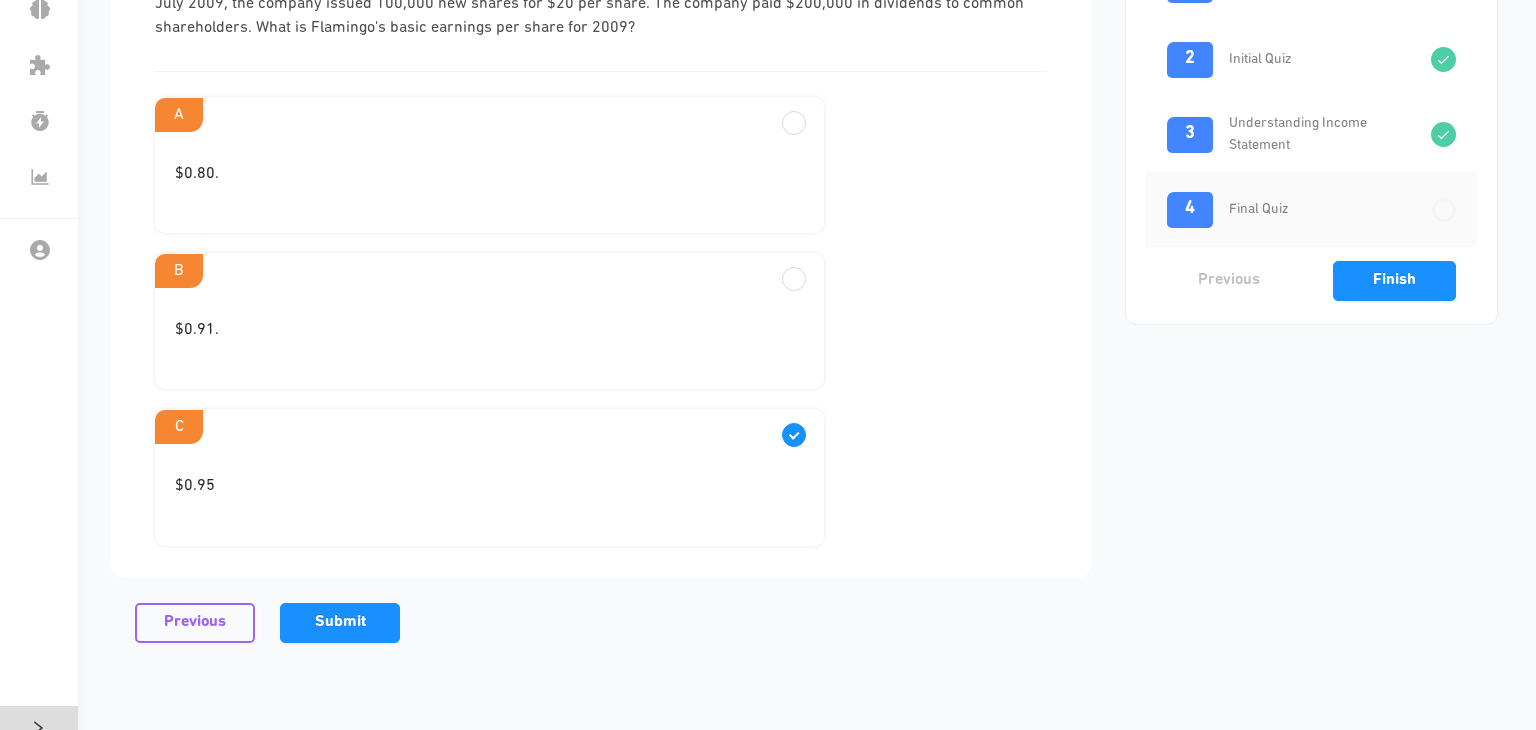 scroll, scrollTop: 284, scrollLeft: 0, axis: vertical 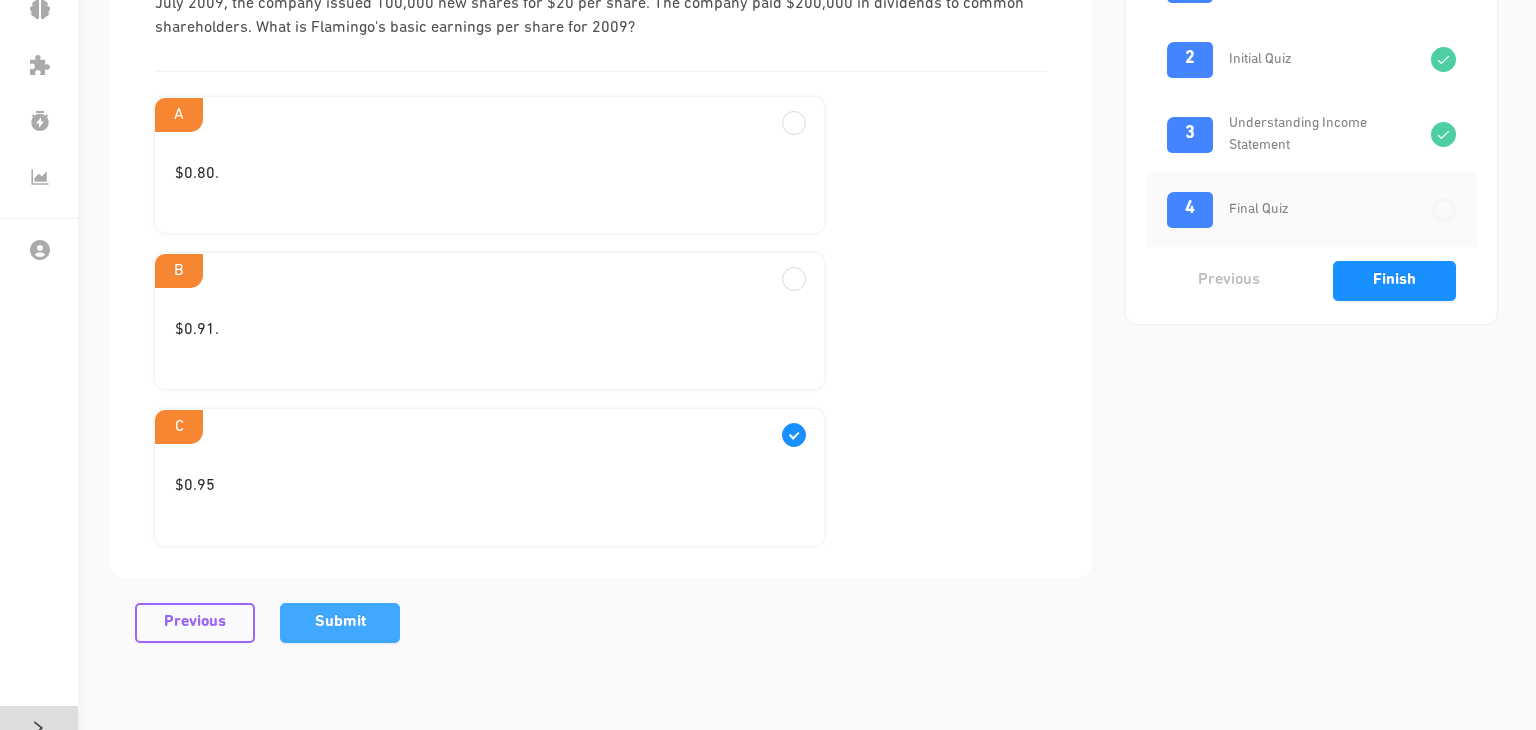 click on "Submit" at bounding box center [340, 623] 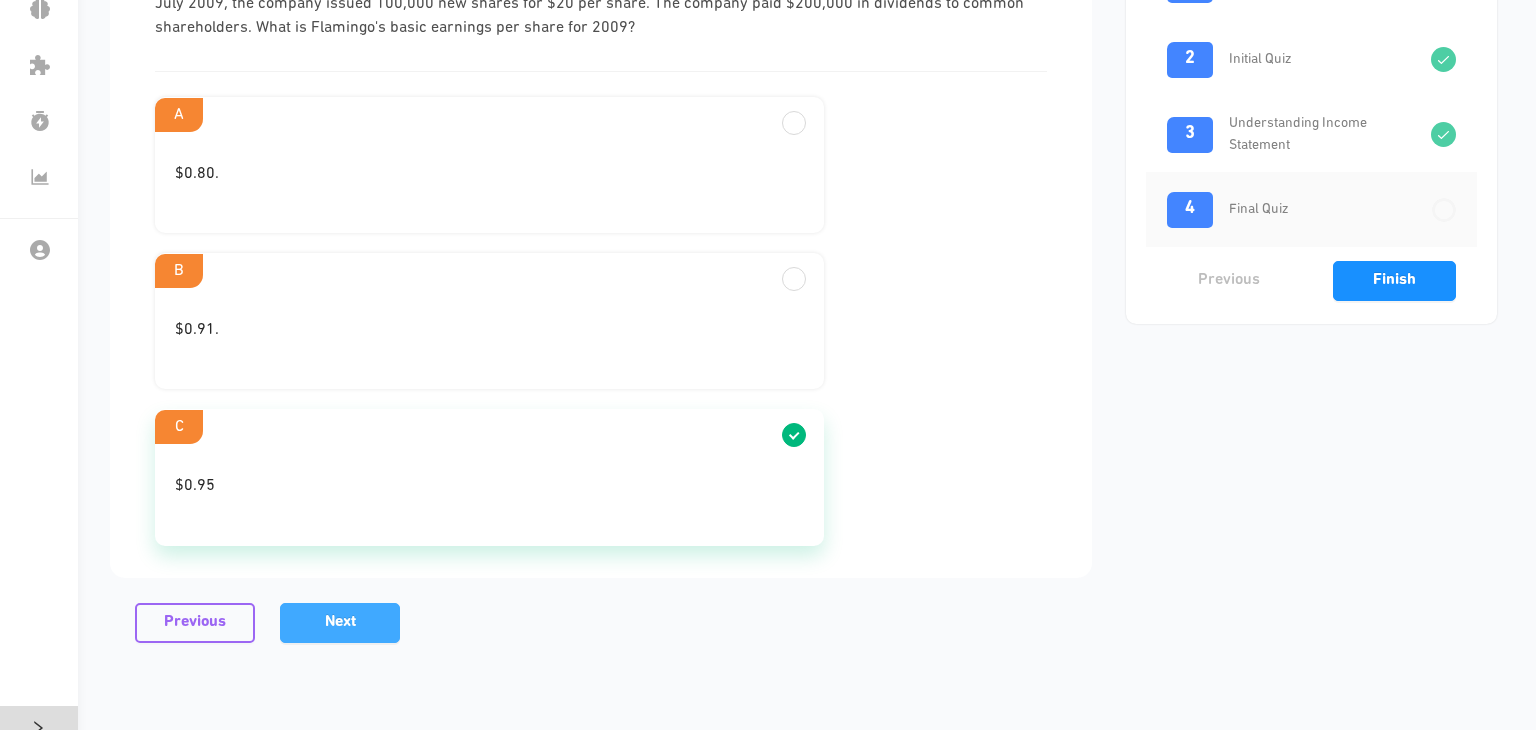 click on "Next" at bounding box center (340, 623) 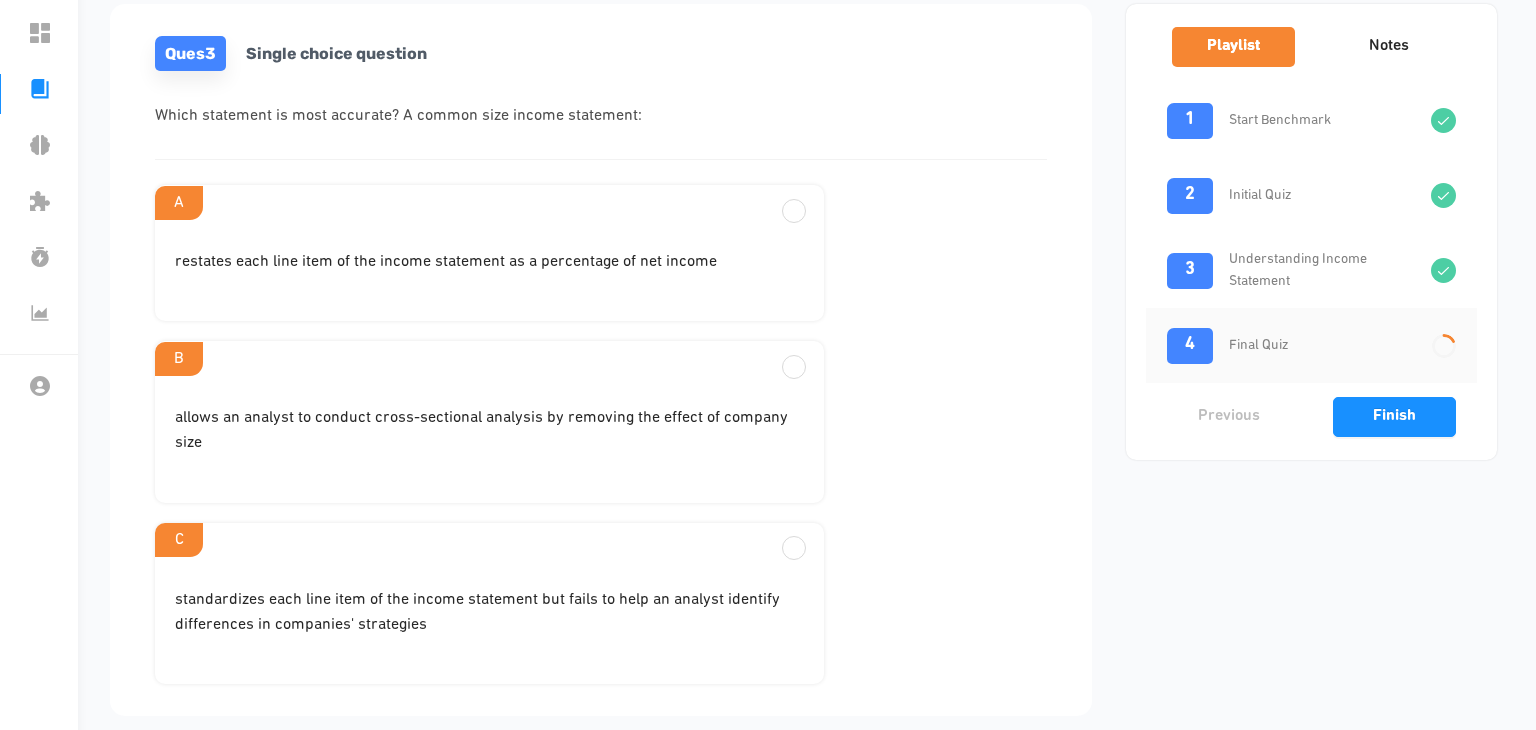 scroll, scrollTop: 147, scrollLeft: 0, axis: vertical 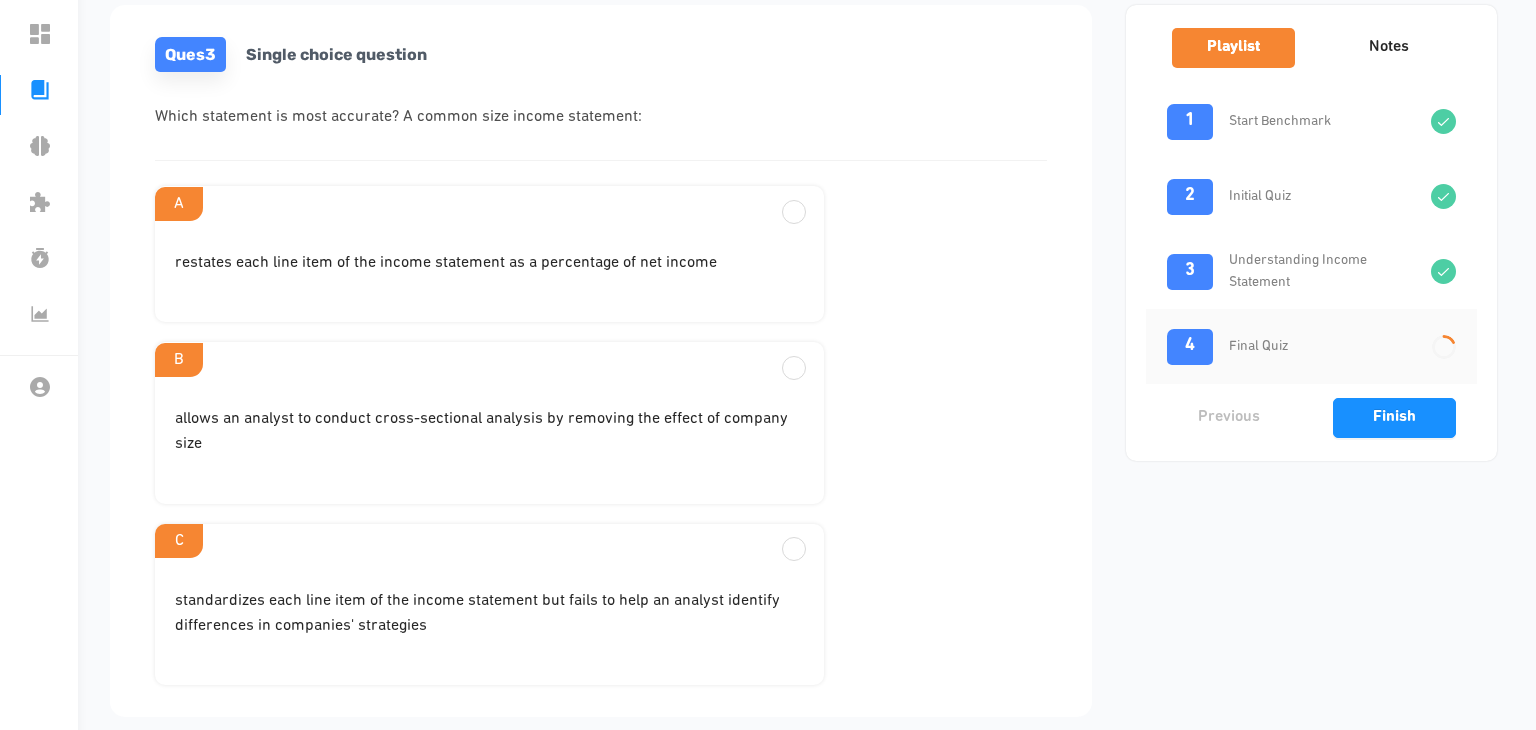 click on "allows an analyst to conduct cross-sectional analysis by removing the effect of company size" at bounding box center [489, 263] 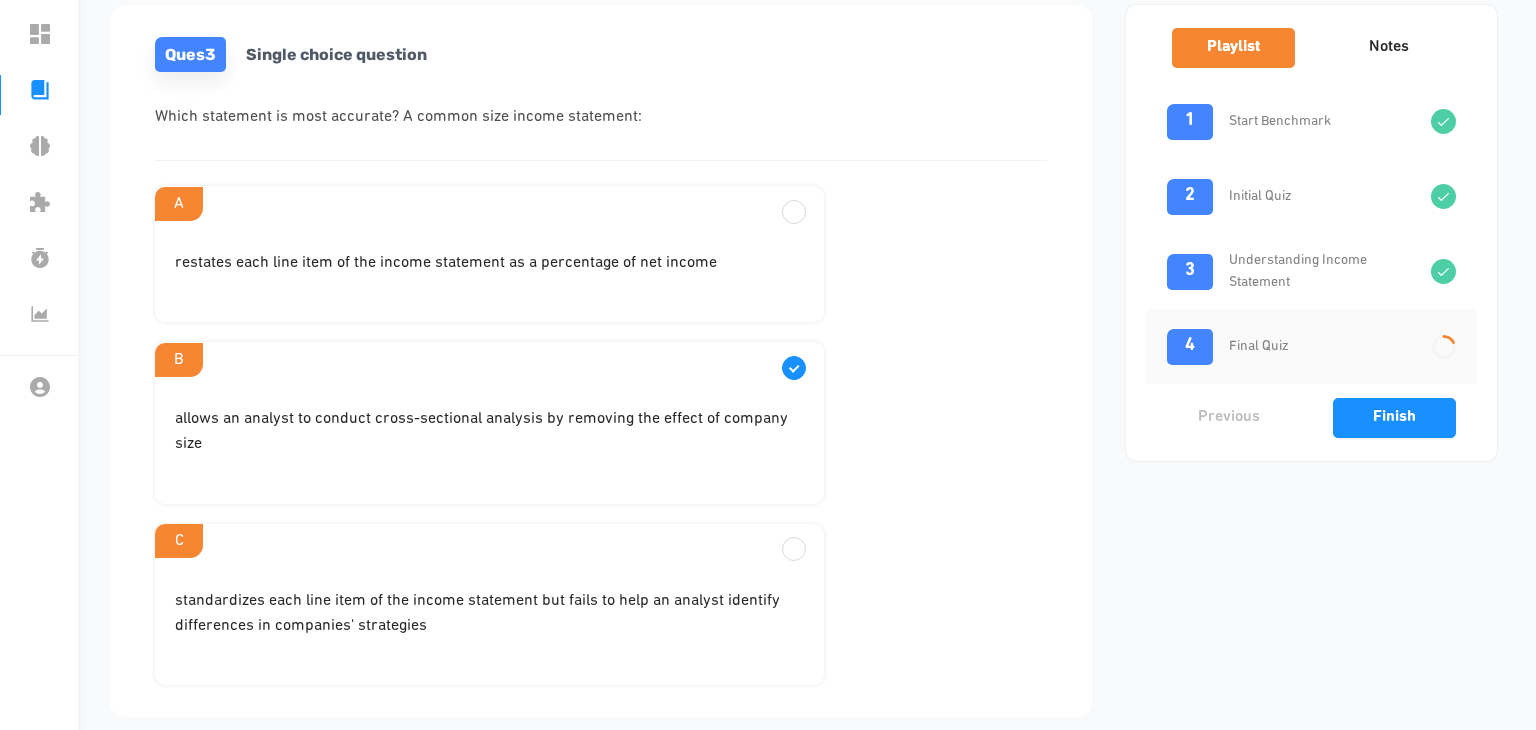 scroll, scrollTop: 219, scrollLeft: 0, axis: vertical 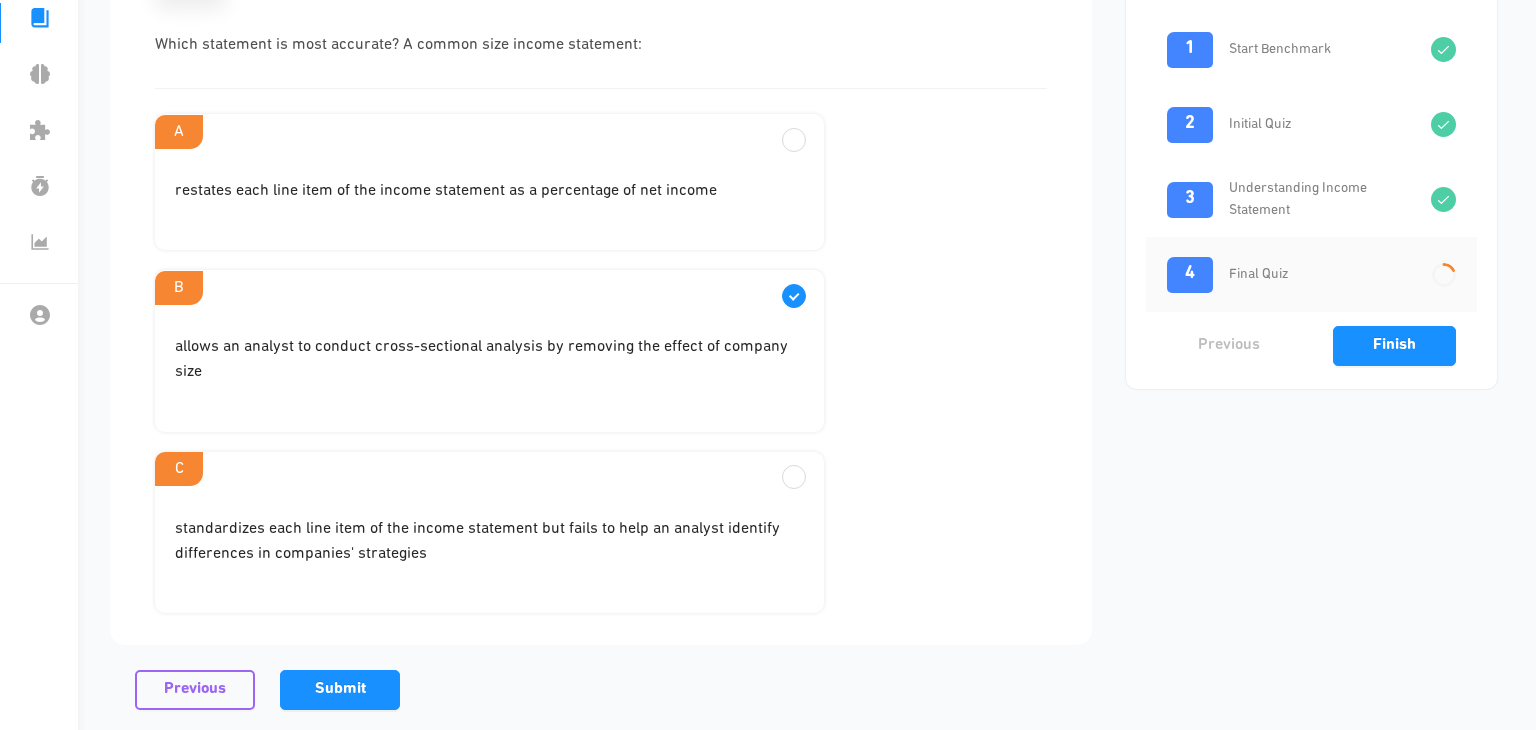 click on "standardizes each line item of the income statement but fails to help an analyst identify differences in companies' strategies" at bounding box center [489, 199] 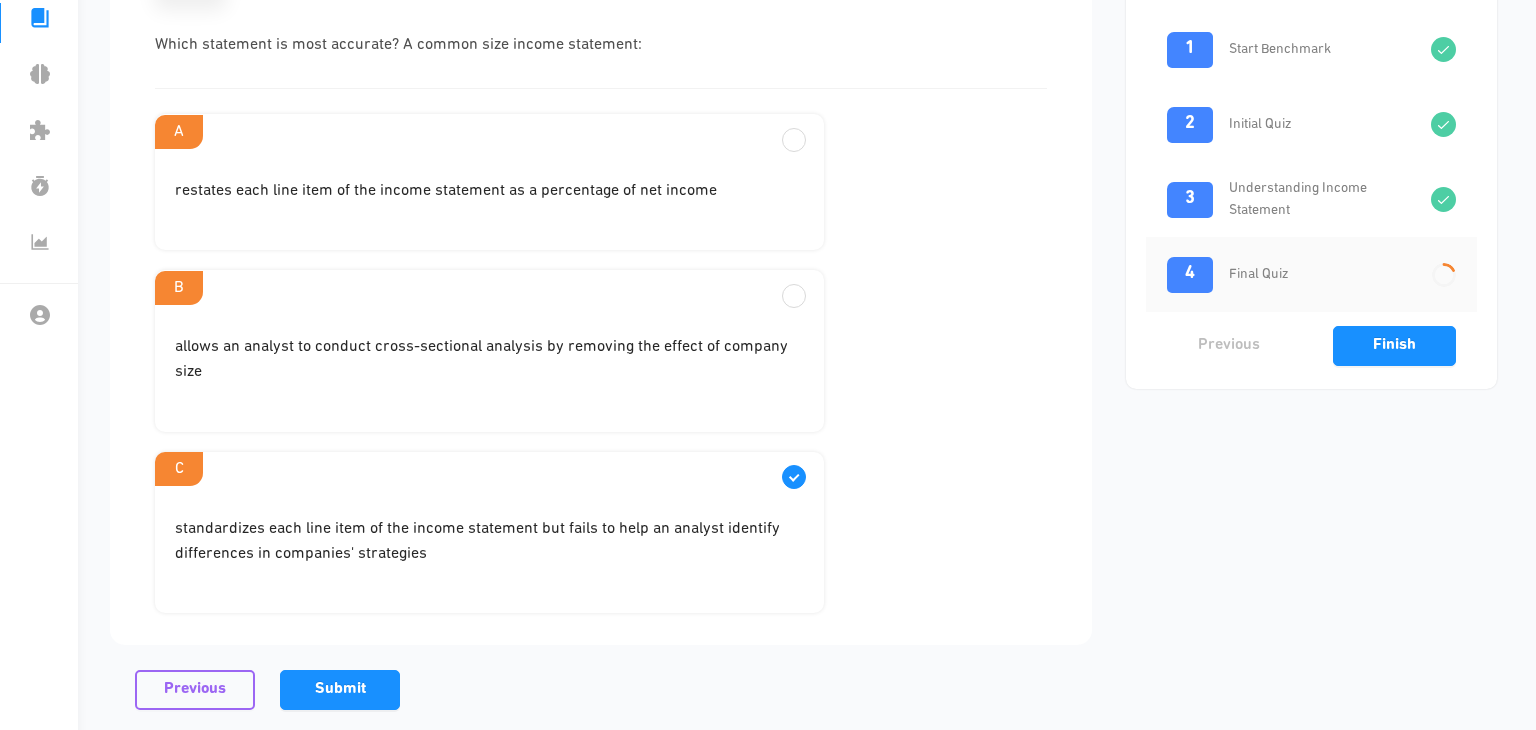 click on "allows an analyst to conduct cross-sectional analysis by removing the effect of company size" at bounding box center [489, 191] 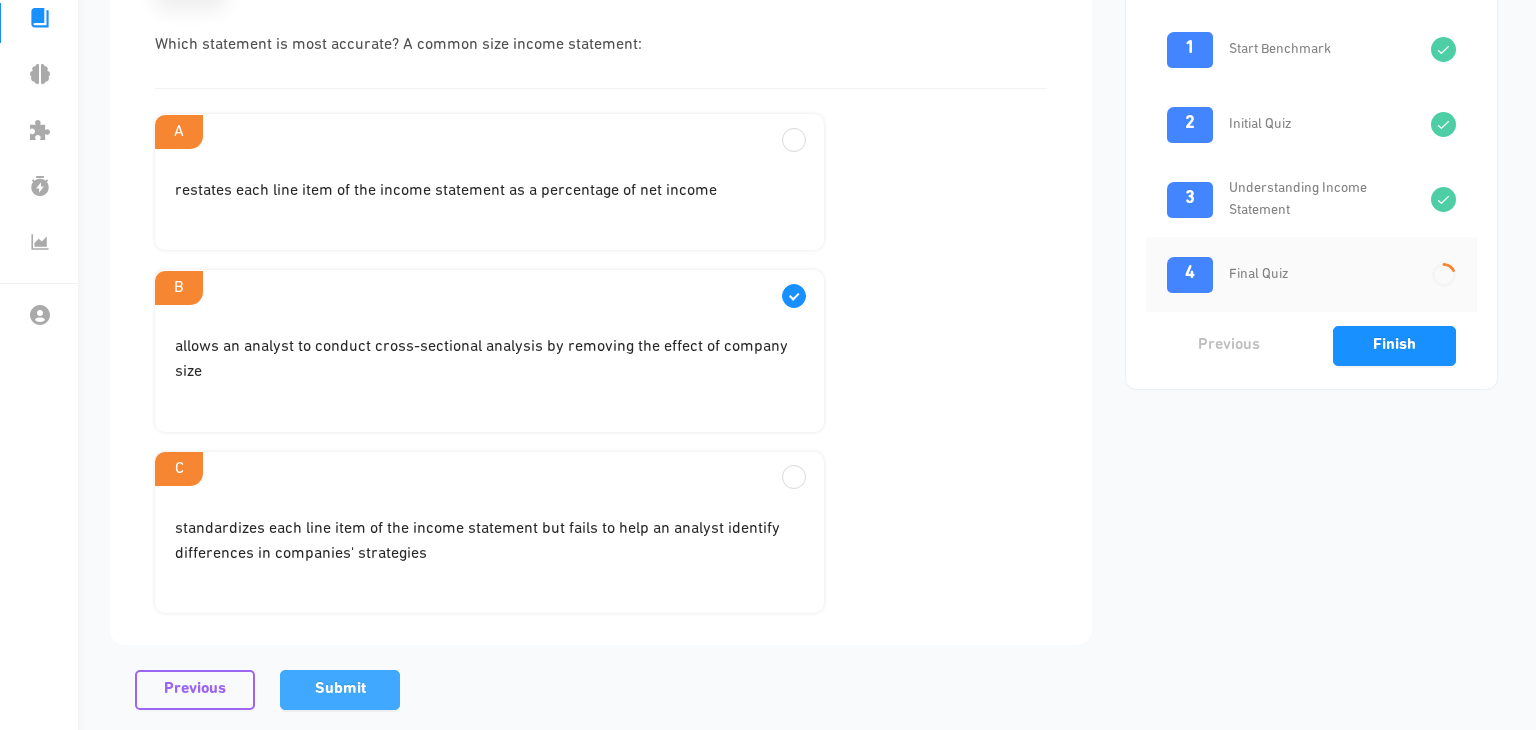 click on "Submit" at bounding box center [340, 689] 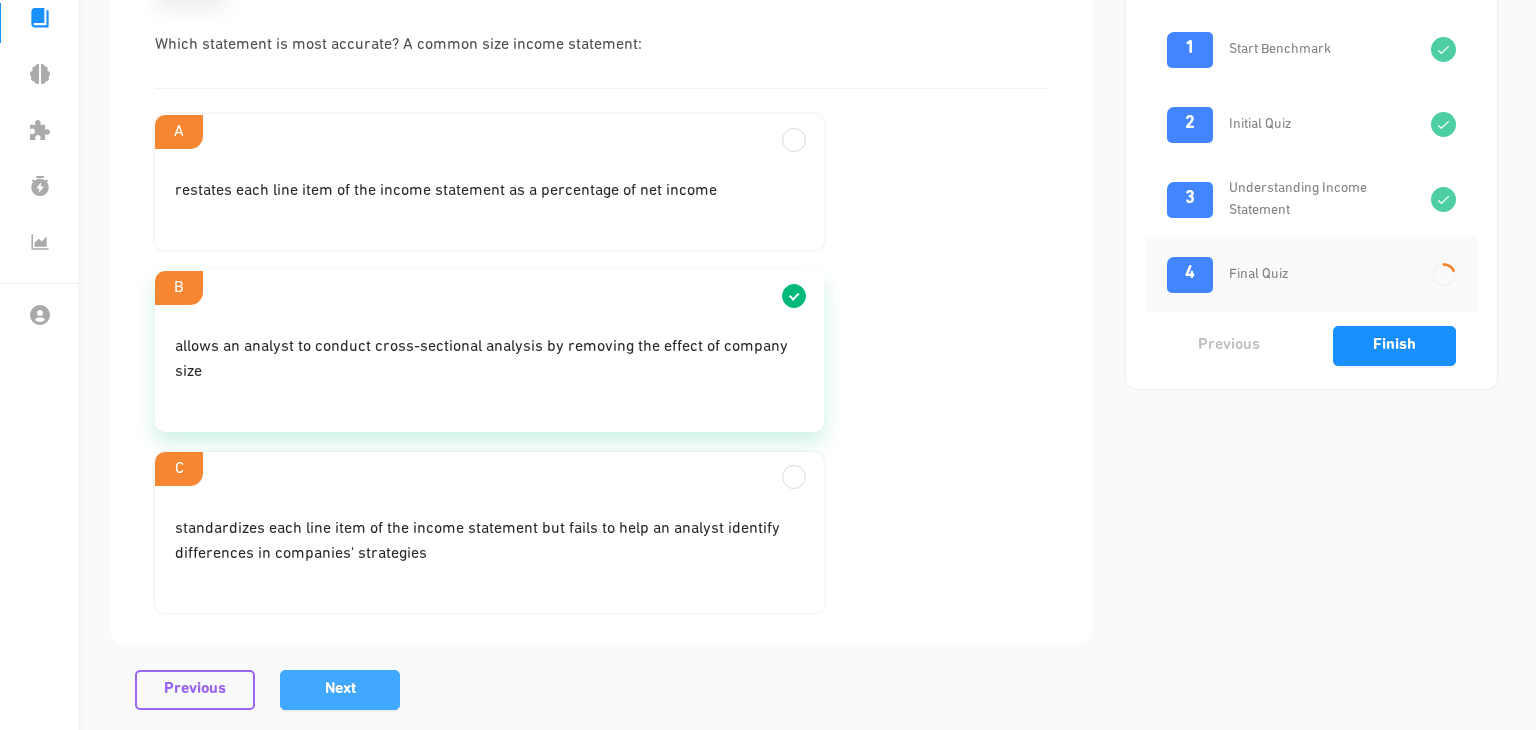 click on "Next" at bounding box center (340, 689) 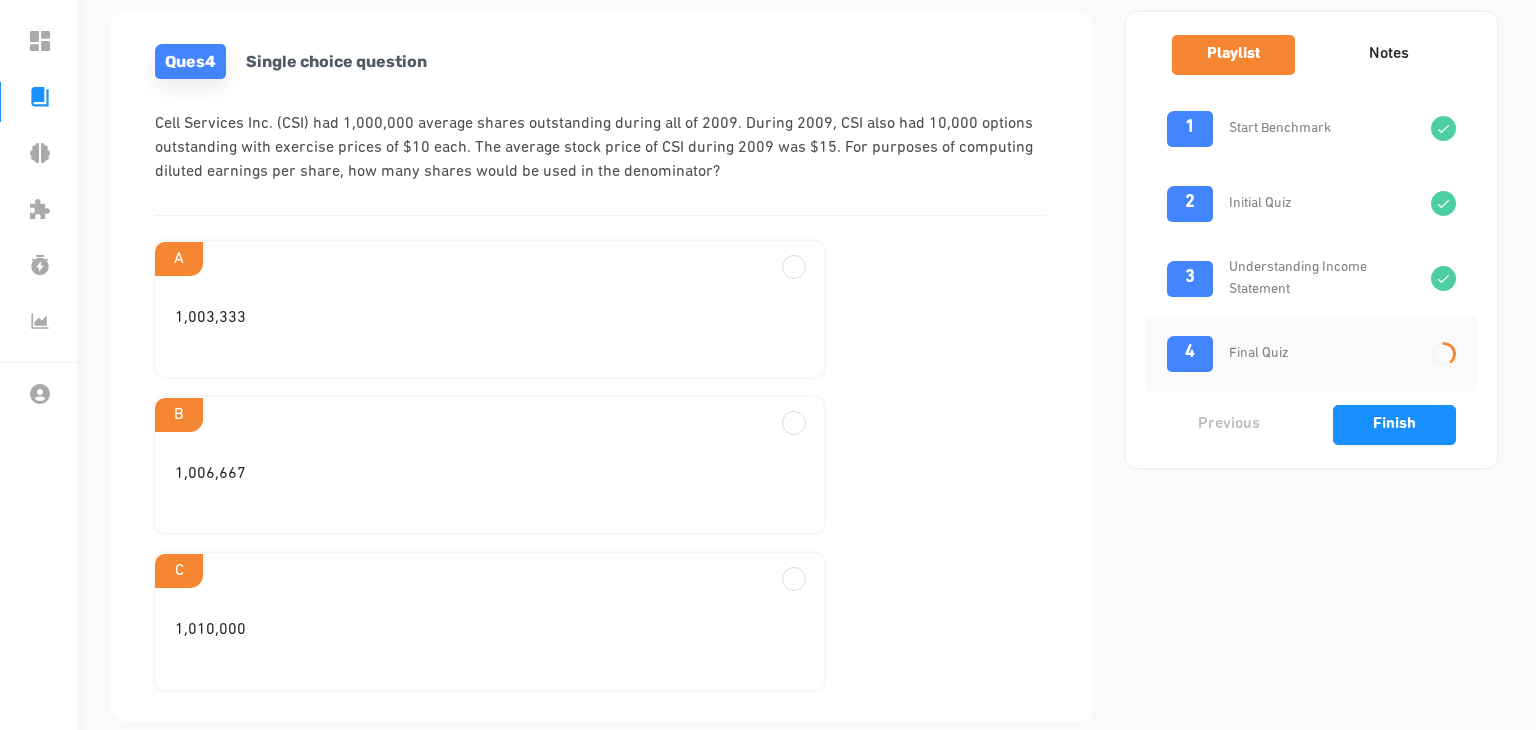 scroll, scrollTop: 142, scrollLeft: 0, axis: vertical 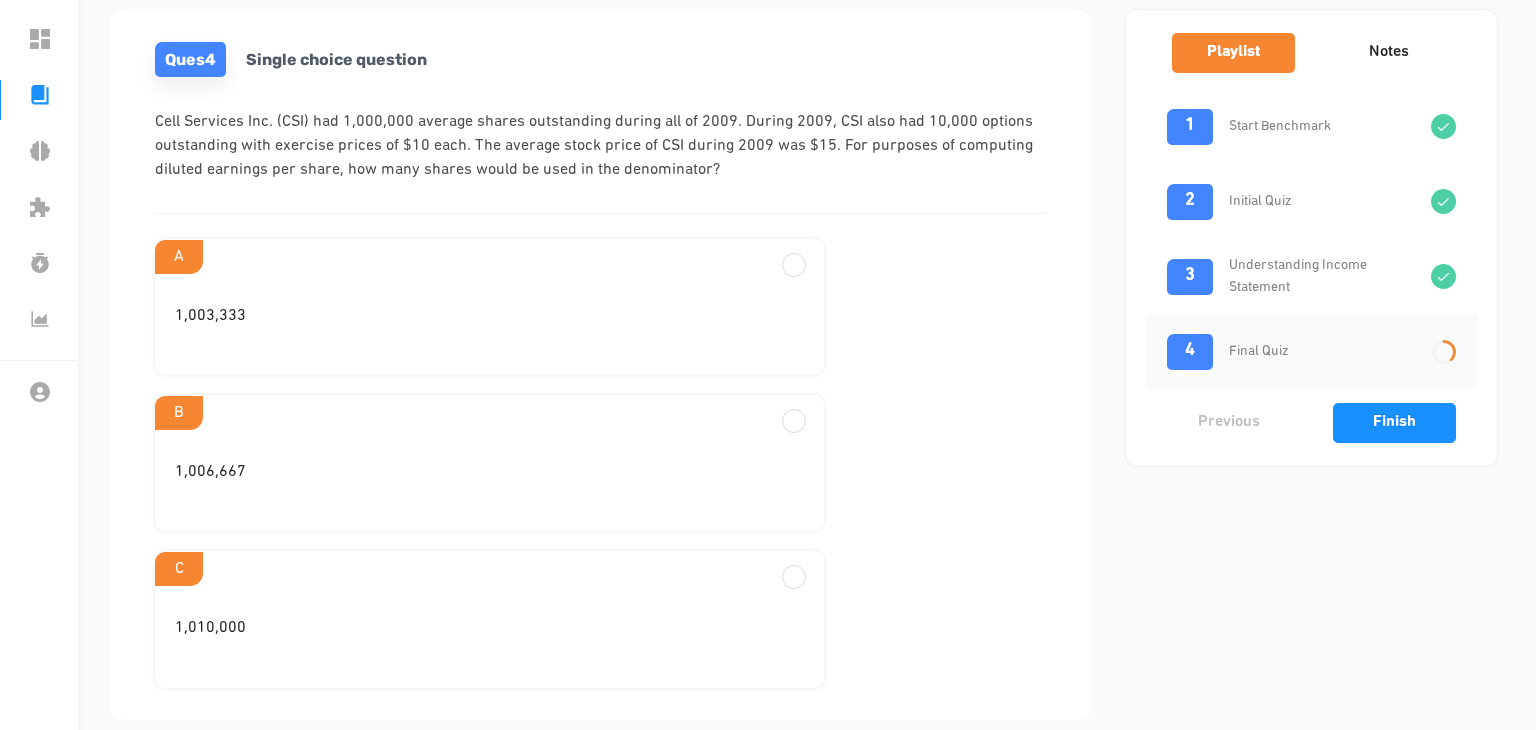 click on "1,006,667" at bounding box center (489, 324) 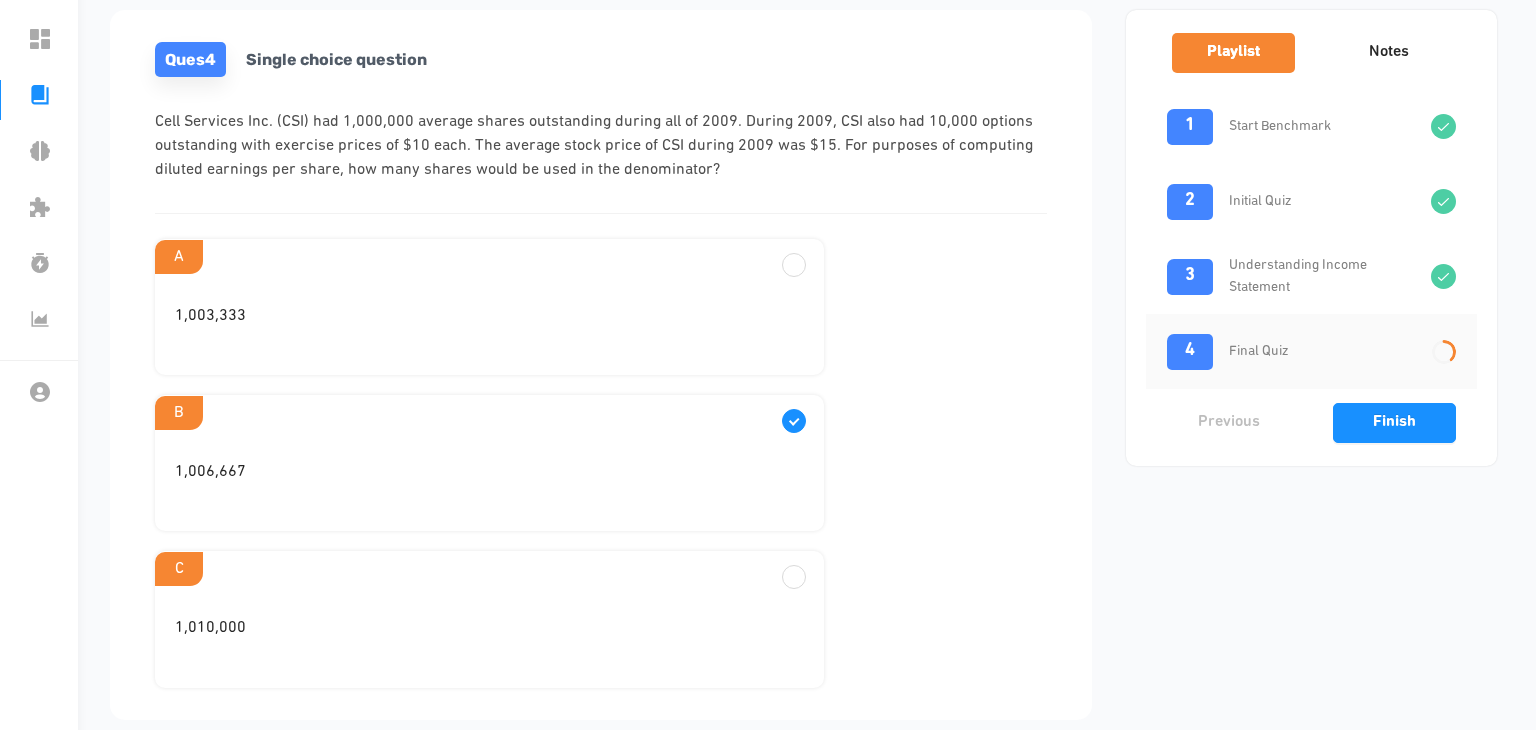 scroll, scrollTop: 322, scrollLeft: 0, axis: vertical 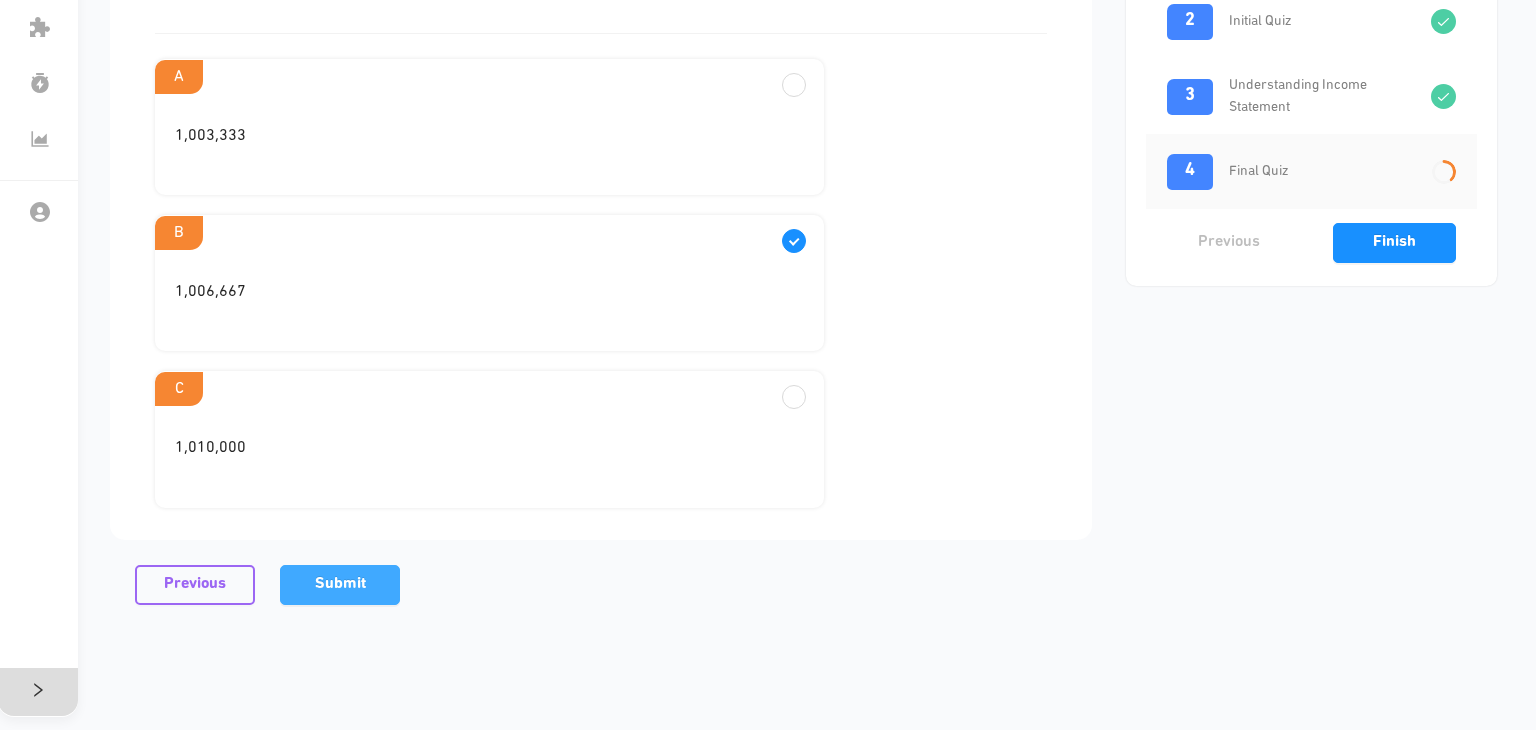 click on "Submit" at bounding box center [340, 585] 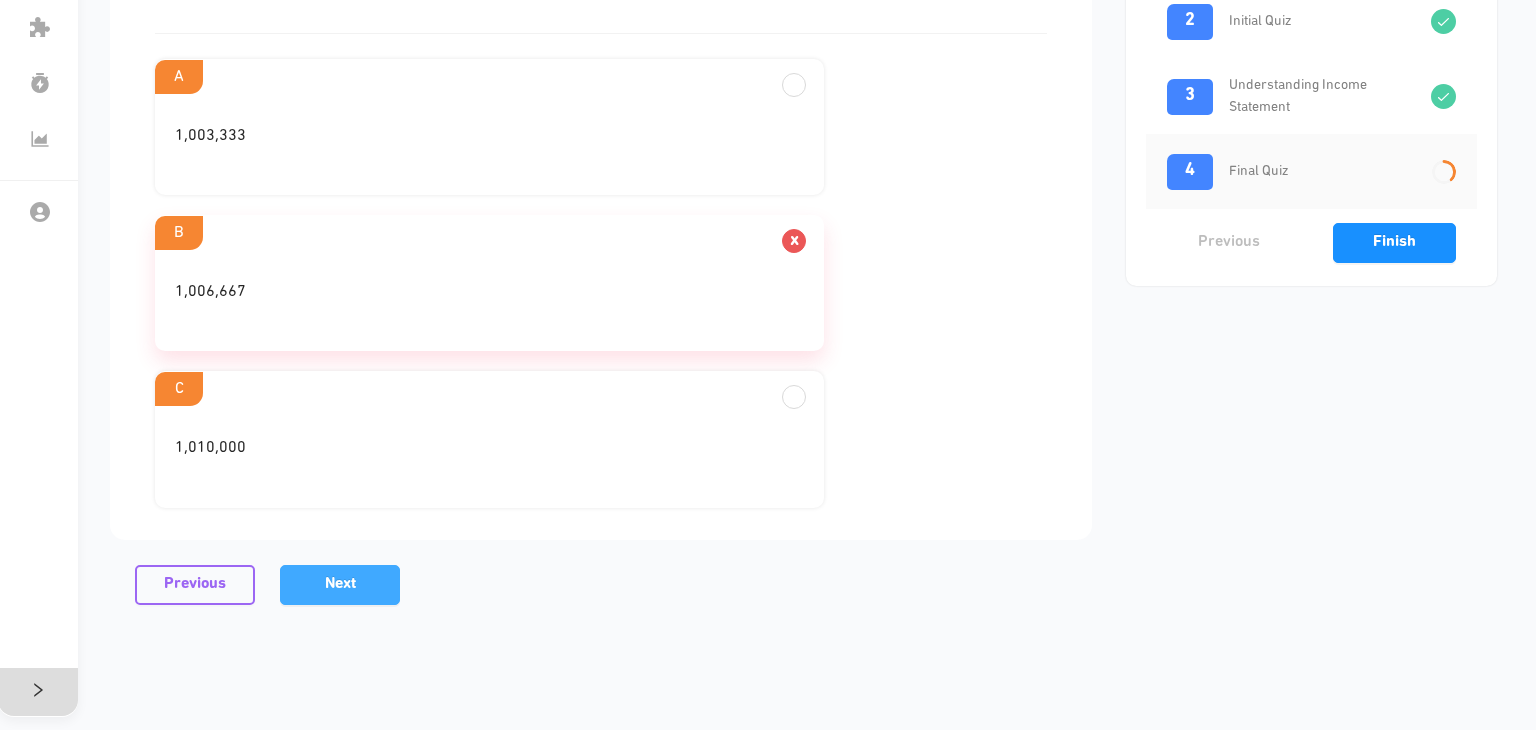 click on "Next" at bounding box center [340, 584] 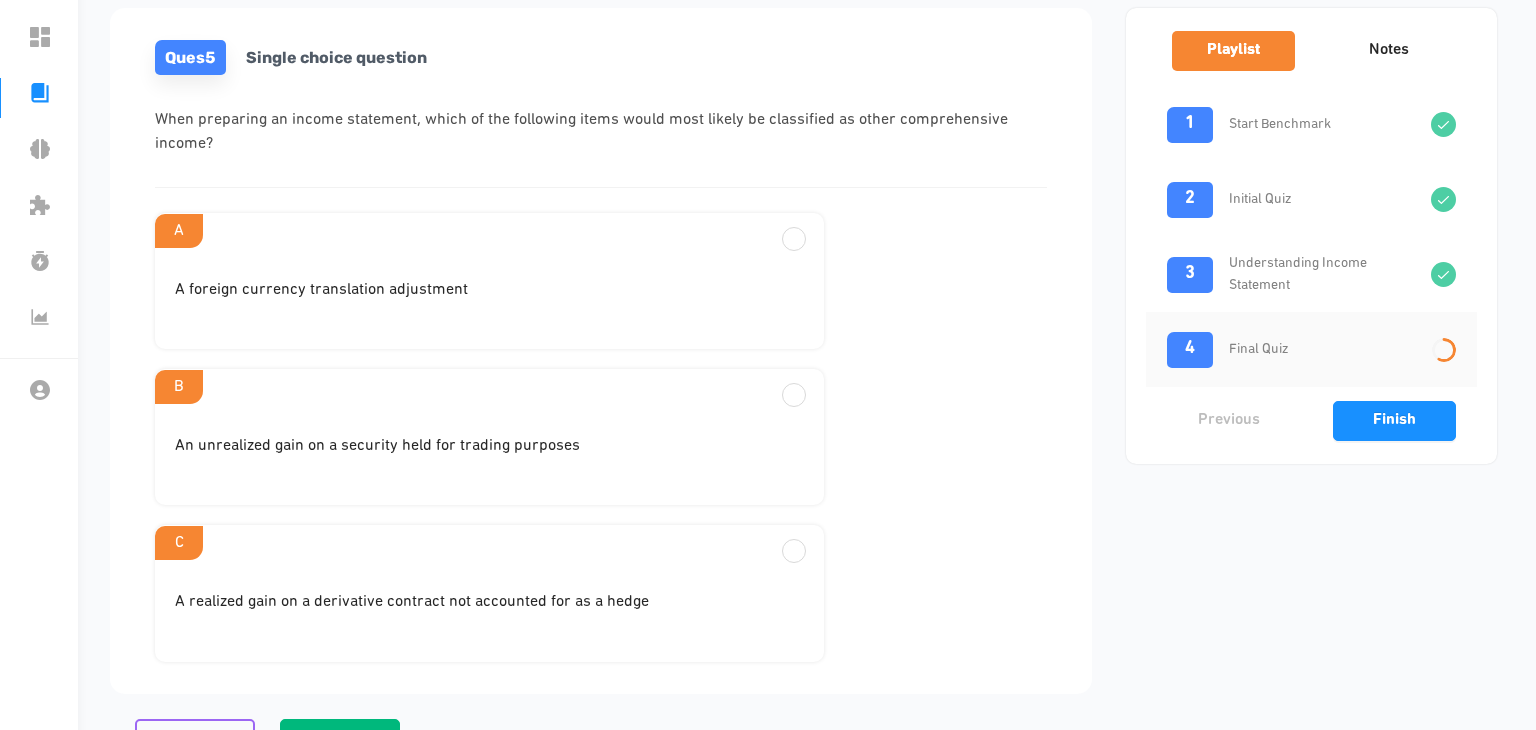 scroll, scrollTop: 121, scrollLeft: 0, axis: vertical 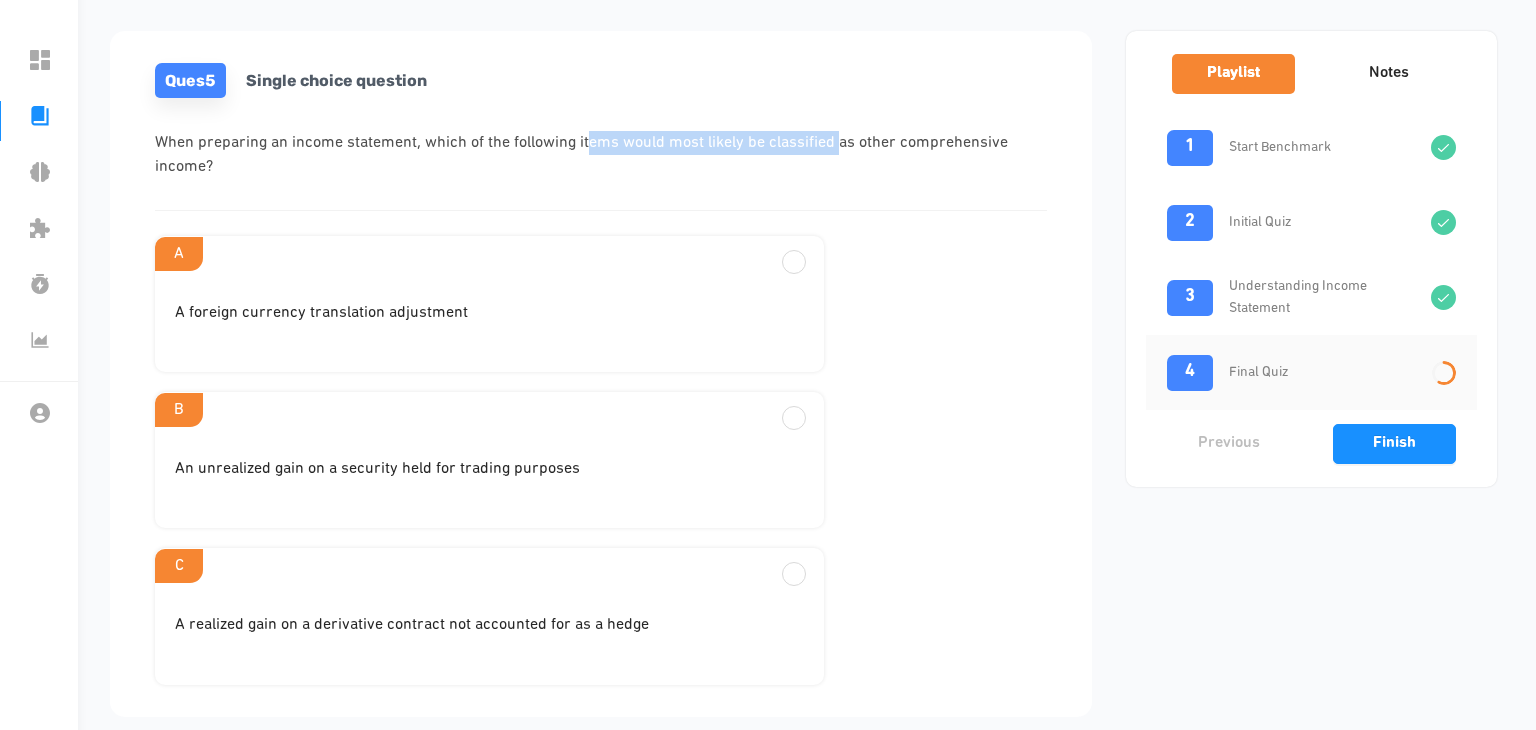 drag, startPoint x: 580, startPoint y: 141, endPoint x: 832, endPoint y: 148, distance: 252.0972 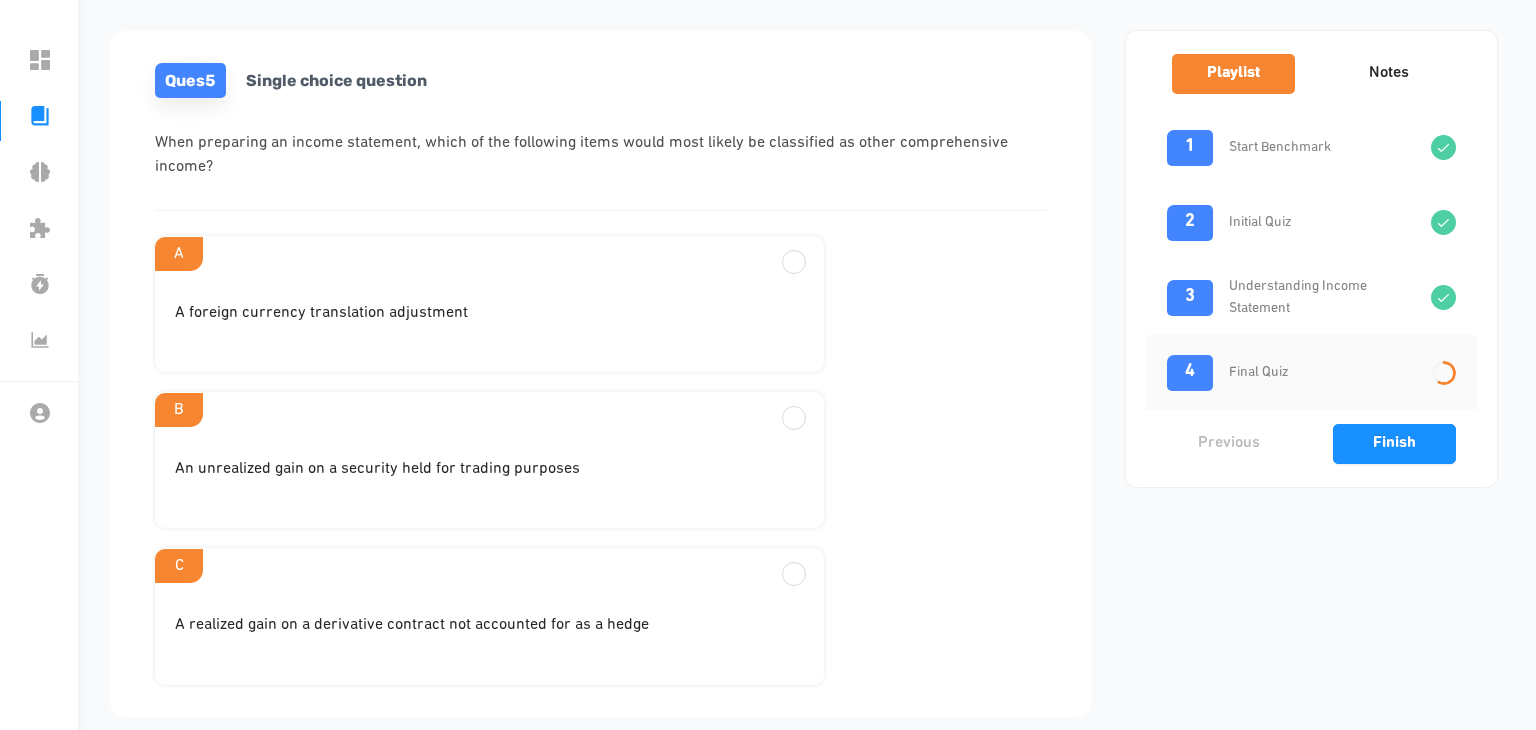 click on "When preparing an income statement, which of the following items would most likely be classified as other comprehensive income?" at bounding box center [601, 171] 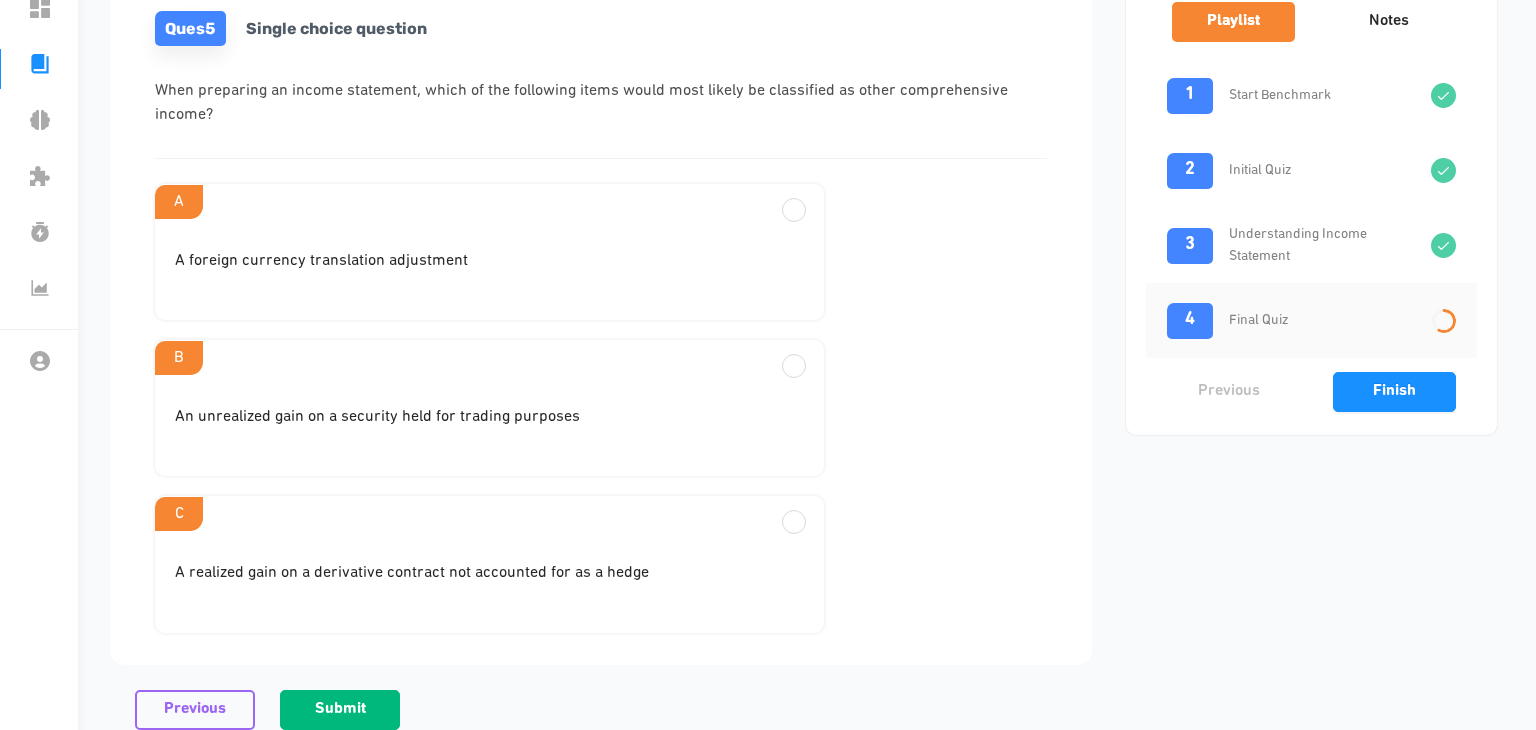 scroll, scrollTop: 138, scrollLeft: 0, axis: vertical 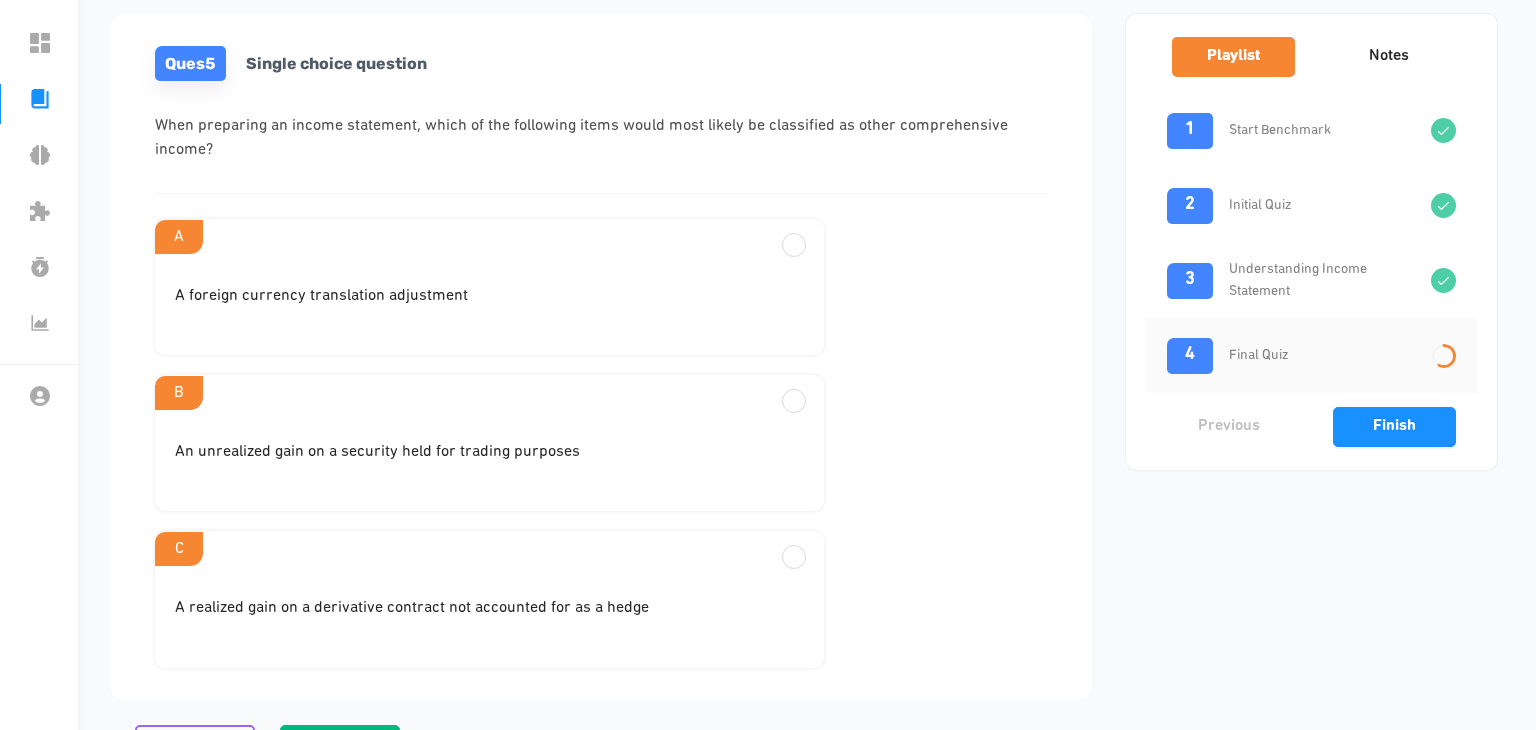 click on "A foreign currency translation adjustment" at bounding box center [489, 304] 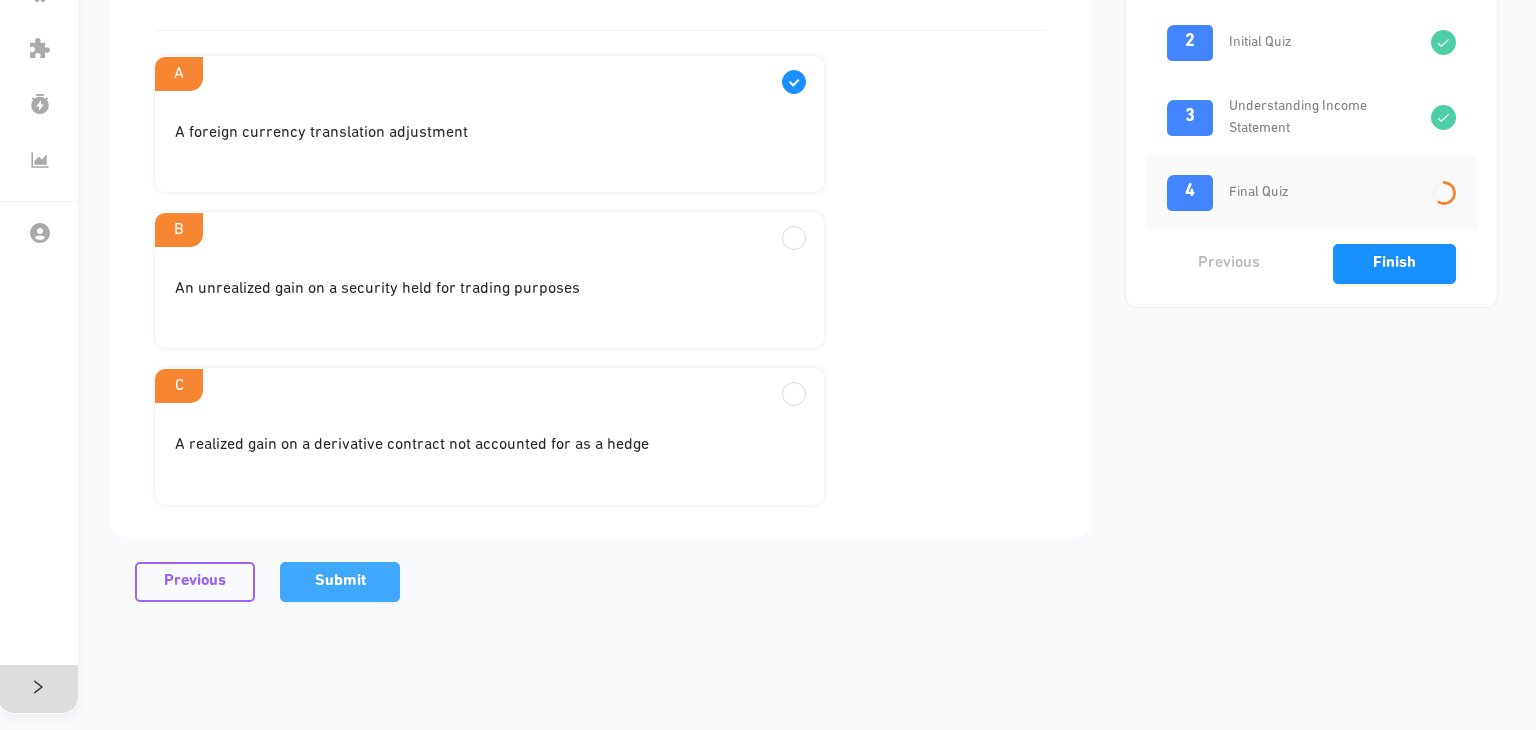 scroll, scrollTop: 315, scrollLeft: 0, axis: vertical 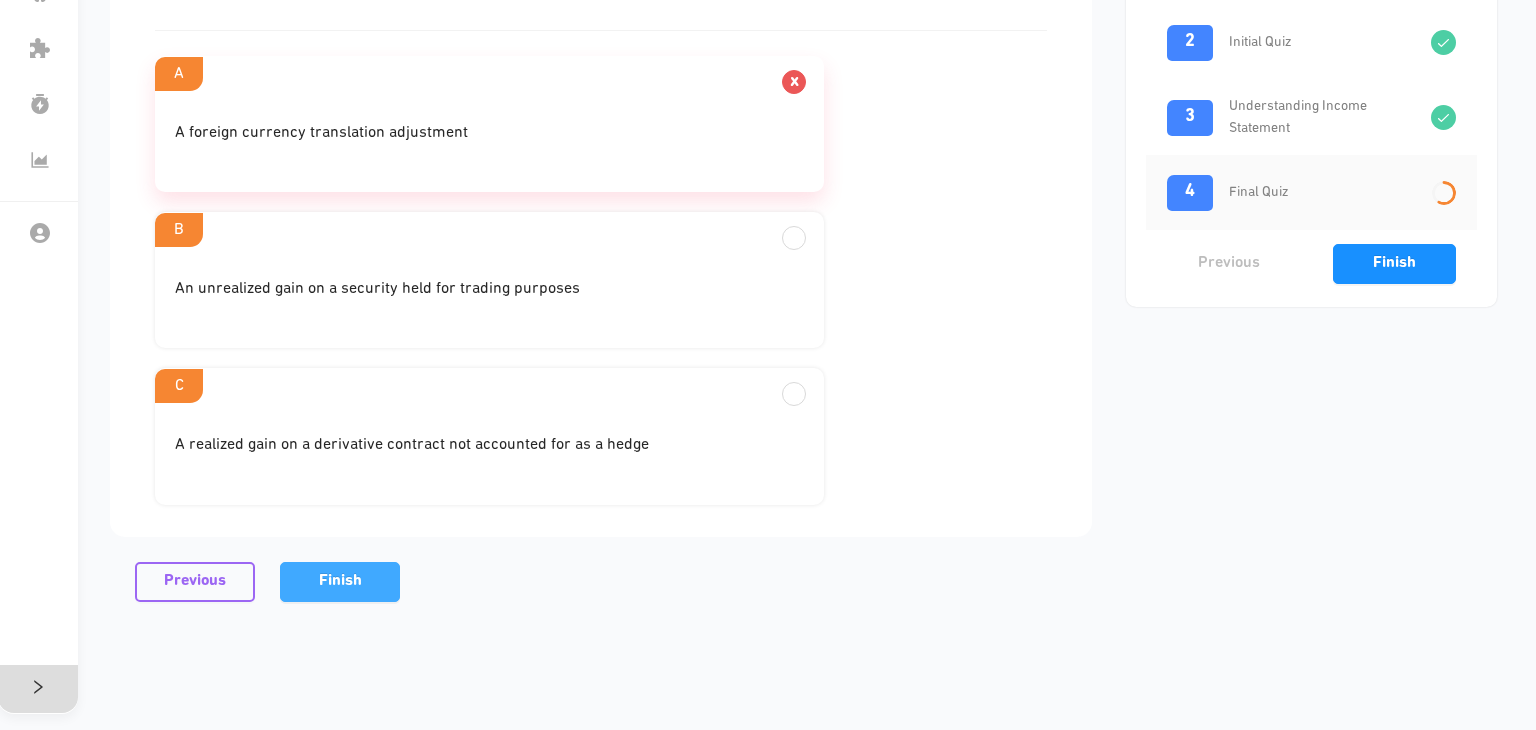 click on "Finish" at bounding box center [340, 582] 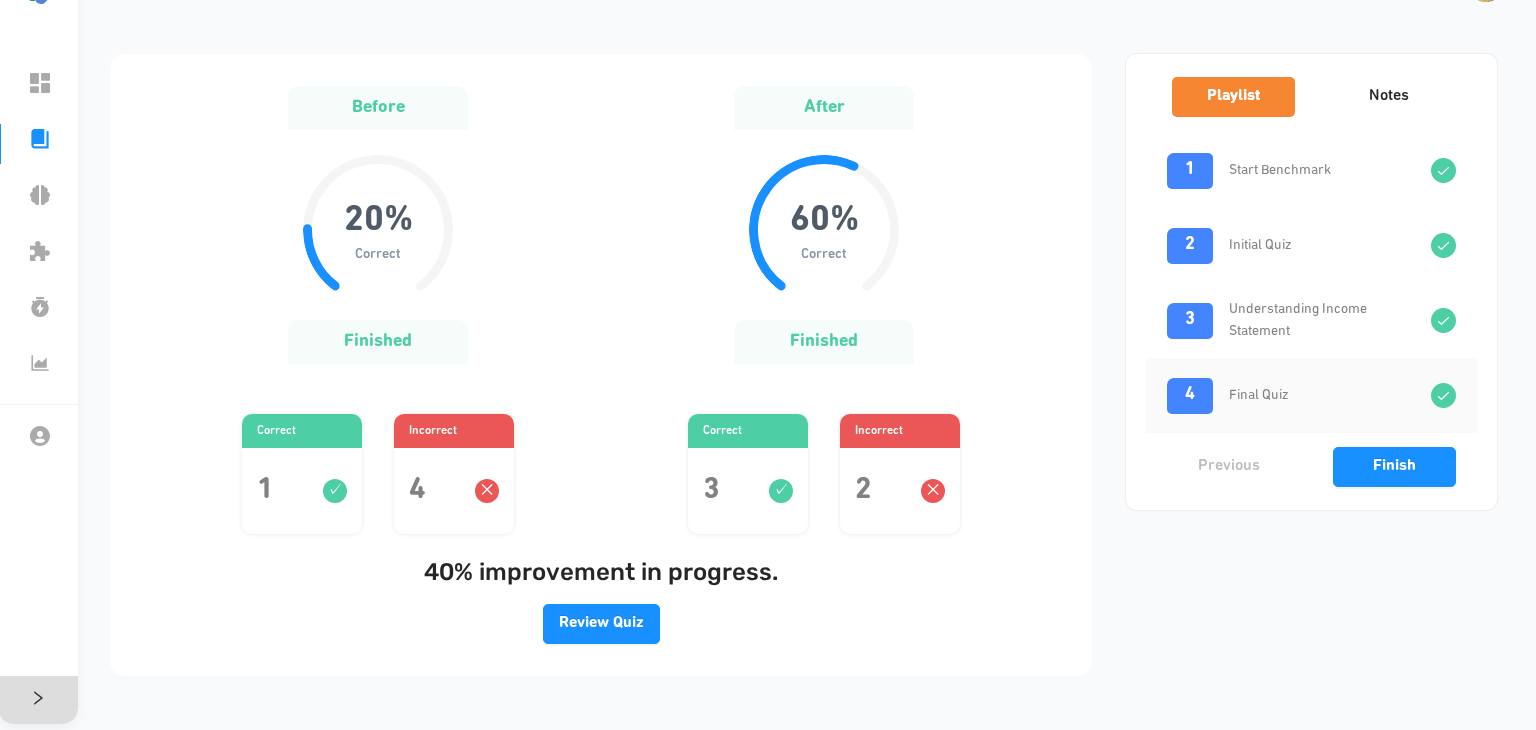 scroll, scrollTop: 99, scrollLeft: 0, axis: vertical 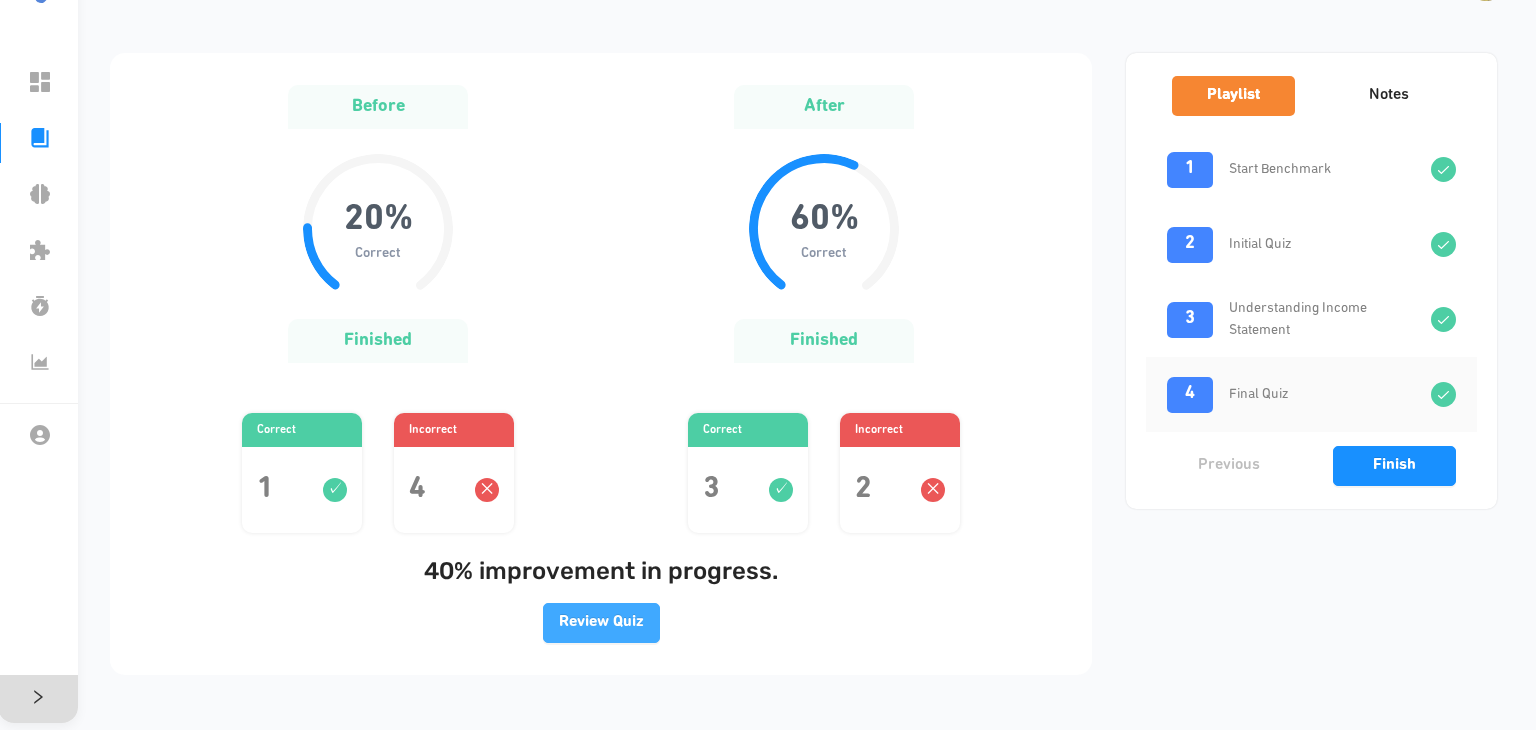 click on "Review Quiz" at bounding box center [601, 622] 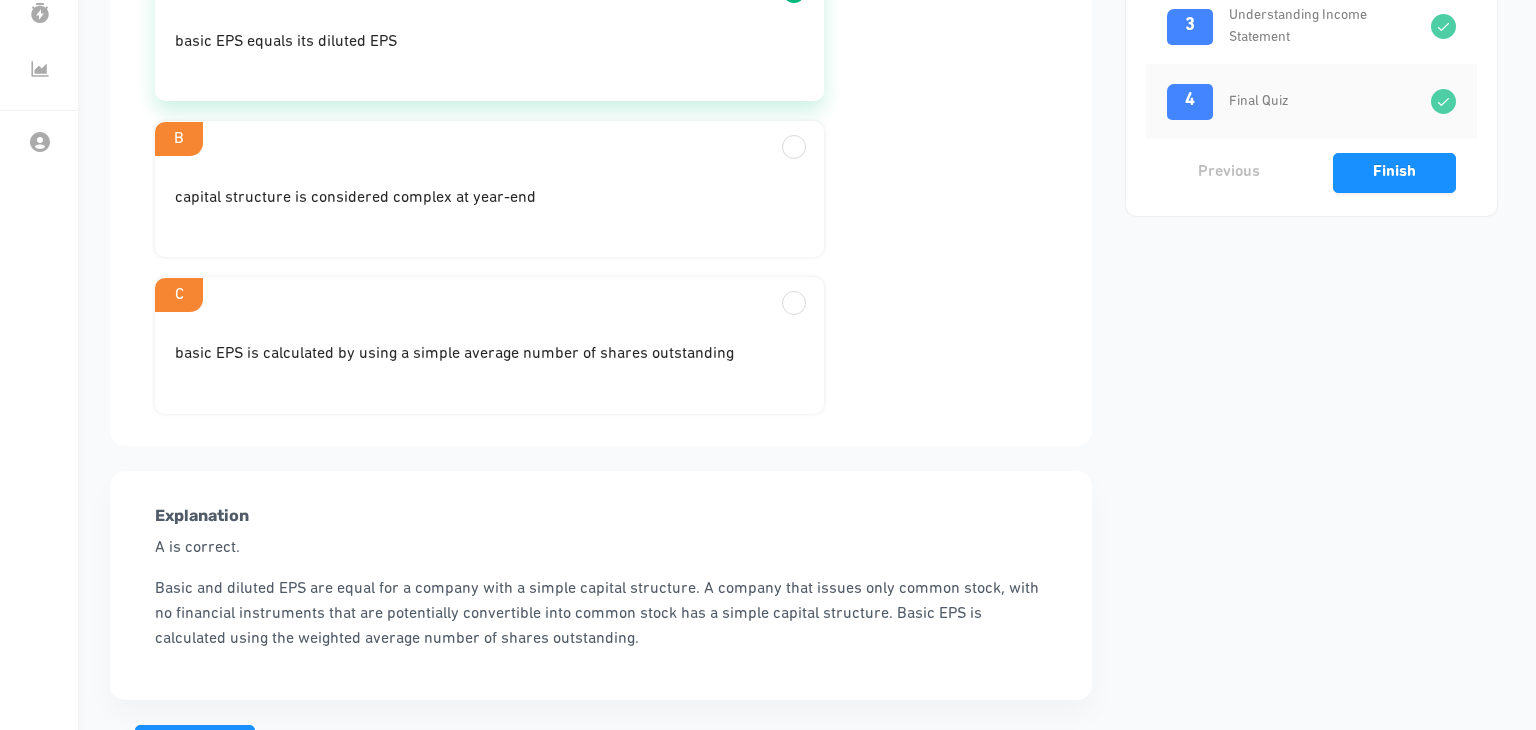 scroll, scrollTop: 570, scrollLeft: 0, axis: vertical 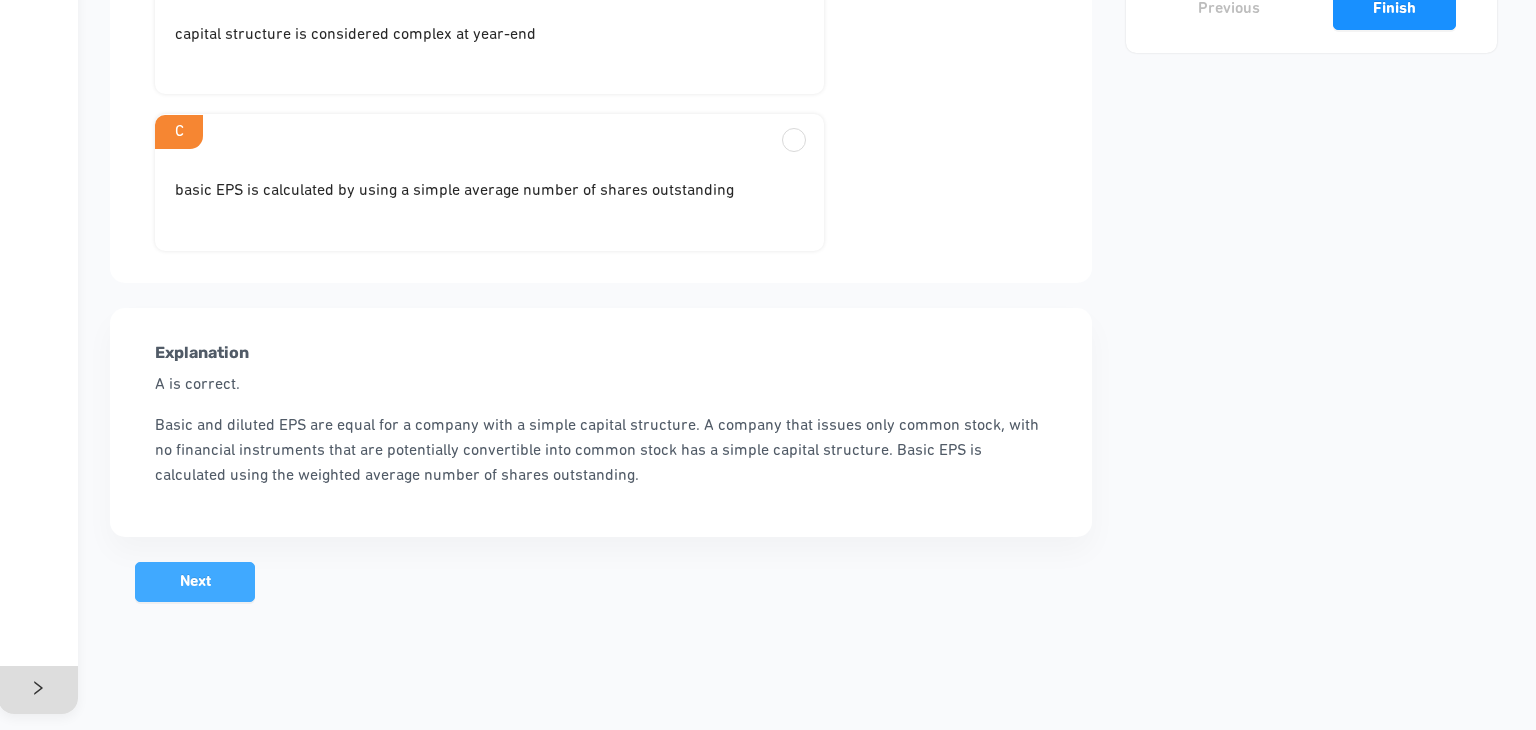 click on "Next" at bounding box center [195, 582] 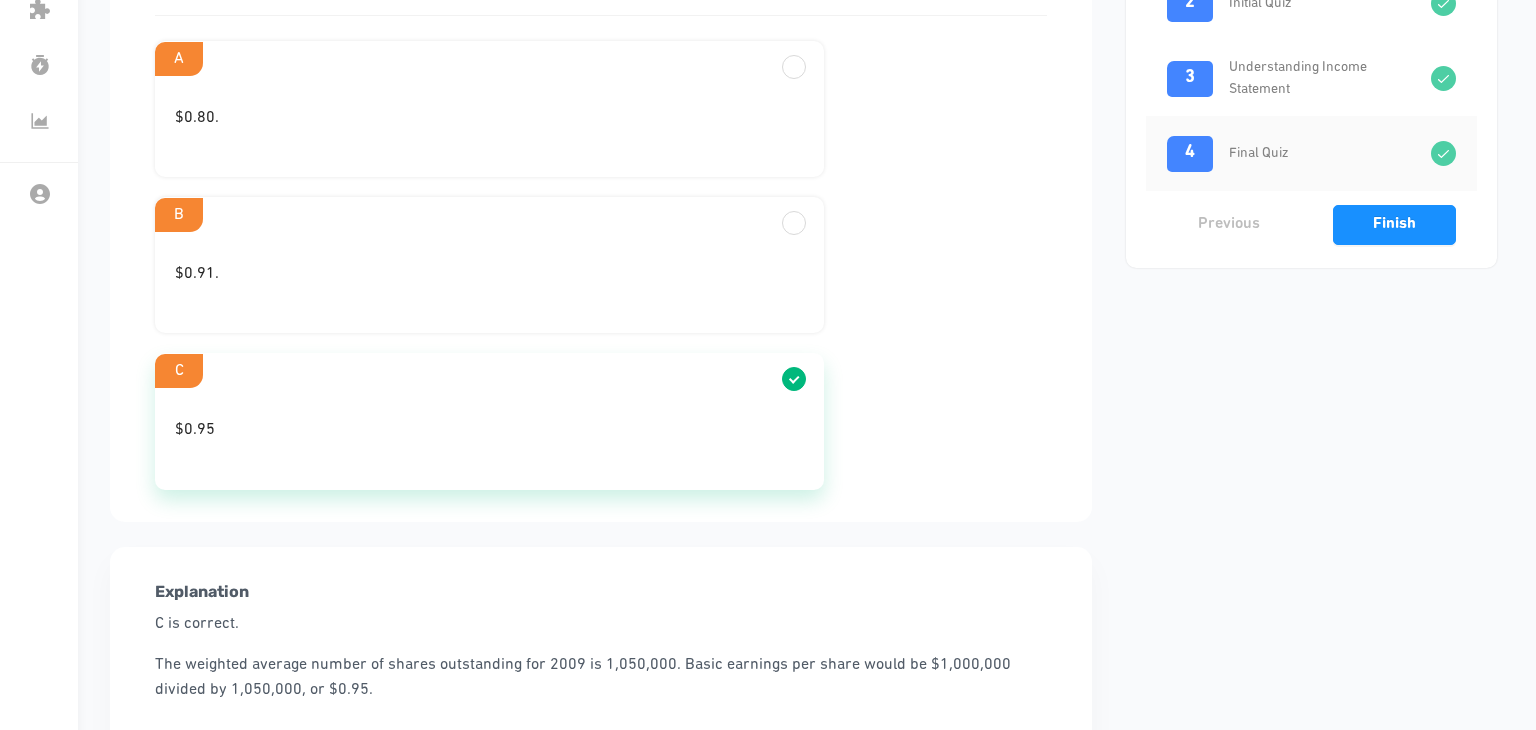 scroll, scrollTop: 569, scrollLeft: 0, axis: vertical 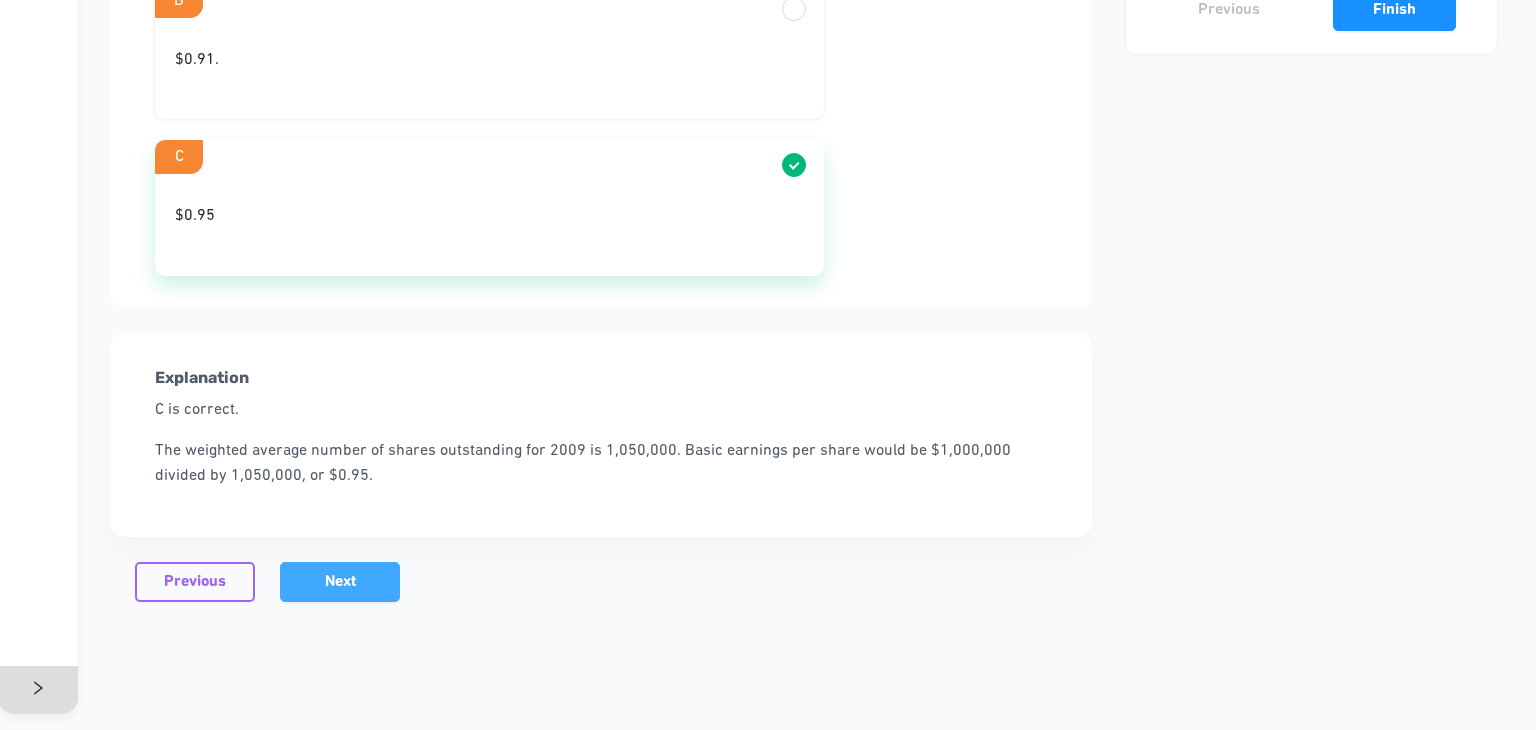 click on "Next" at bounding box center [340, 582] 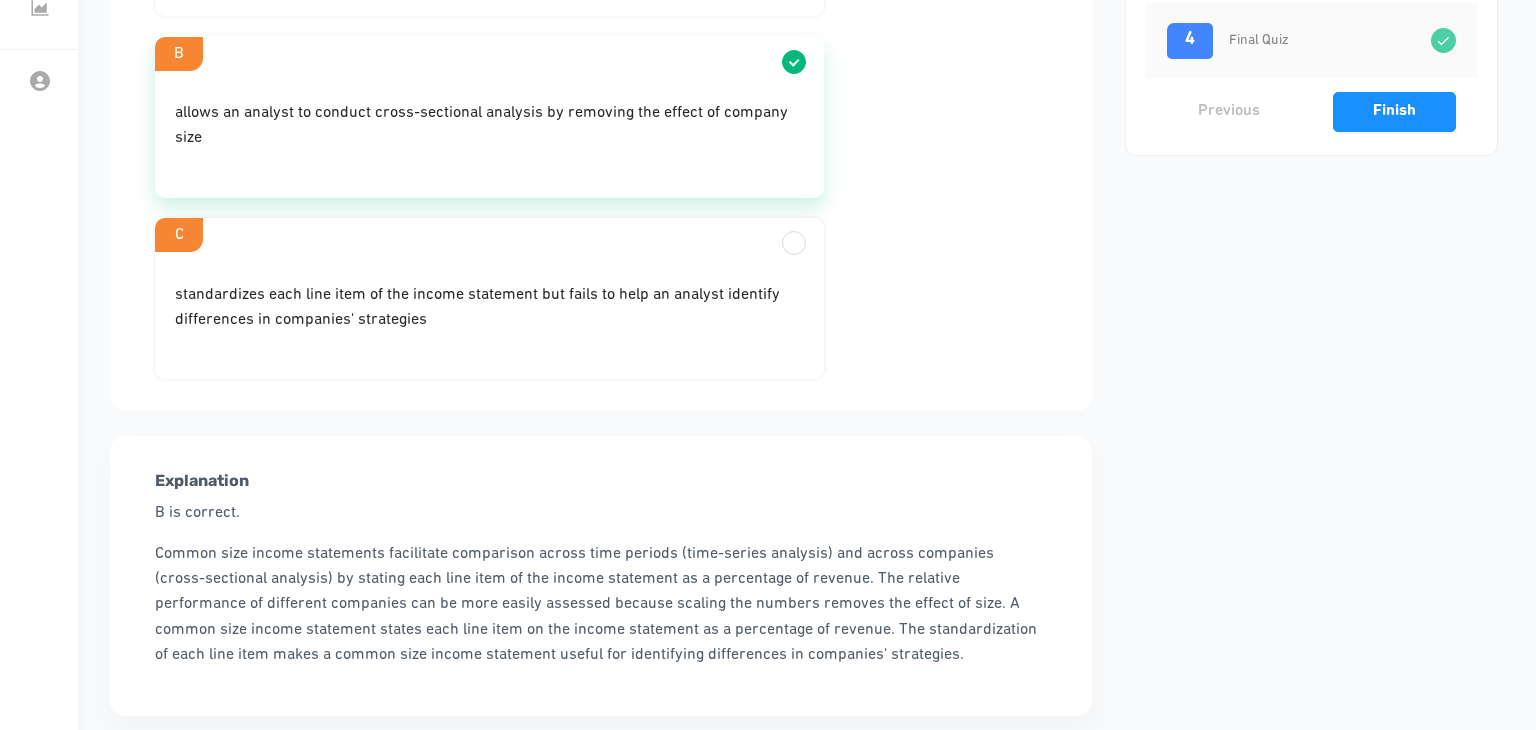 scroll, scrollTop: 647, scrollLeft: 0, axis: vertical 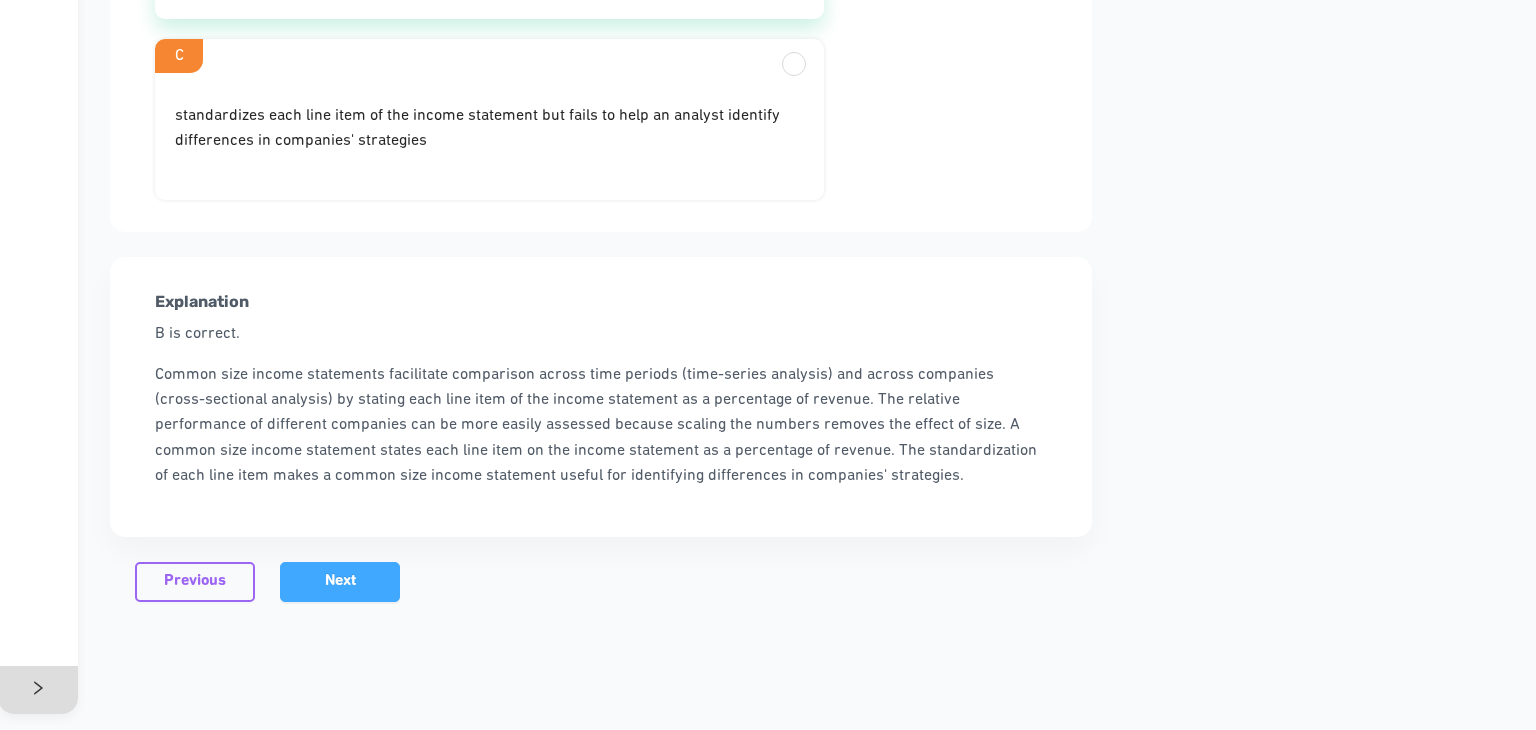 click on "Next" at bounding box center [340, 582] 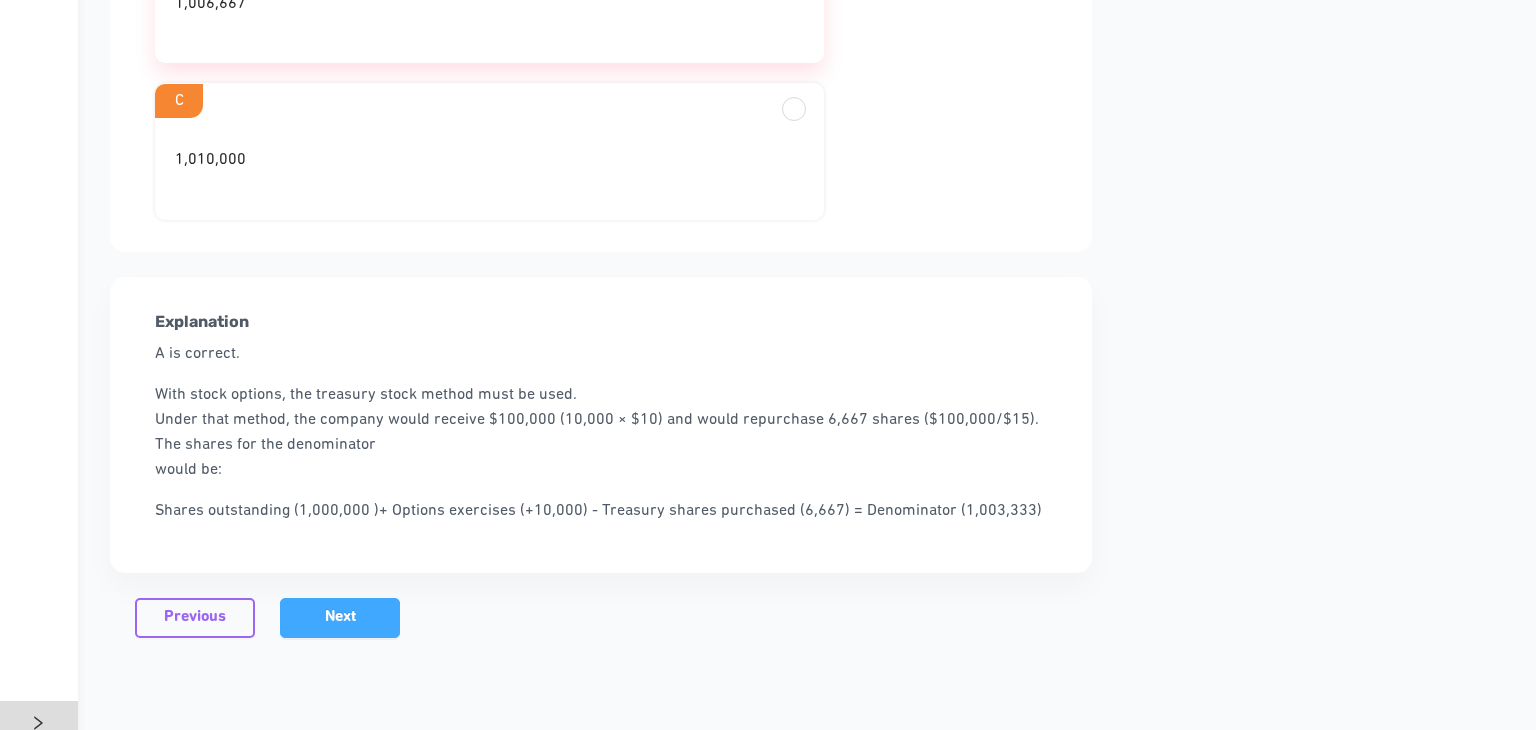 scroll, scrollTop: 613, scrollLeft: 0, axis: vertical 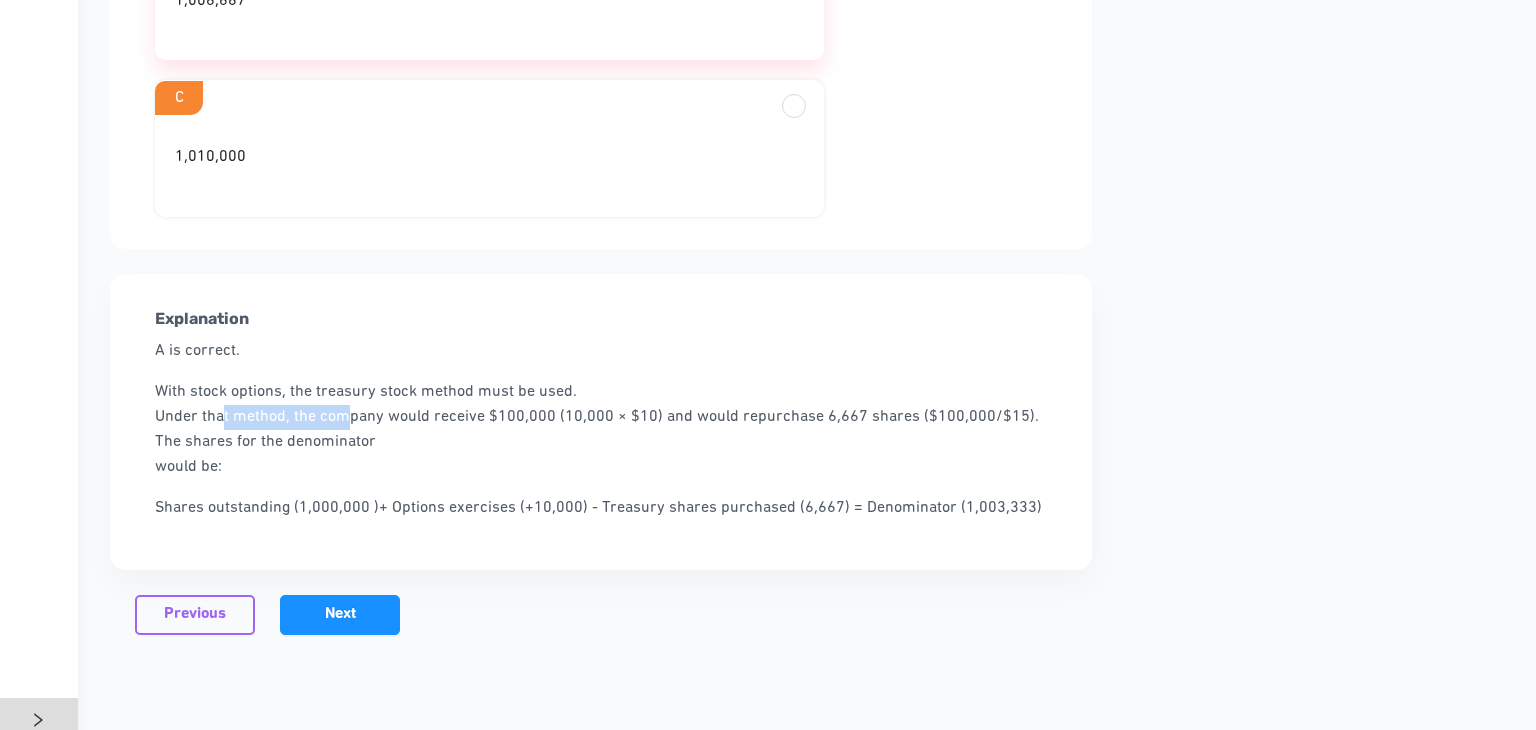 drag, startPoint x: 217, startPoint y: 409, endPoint x: 336, endPoint y: 424, distance: 119.94165 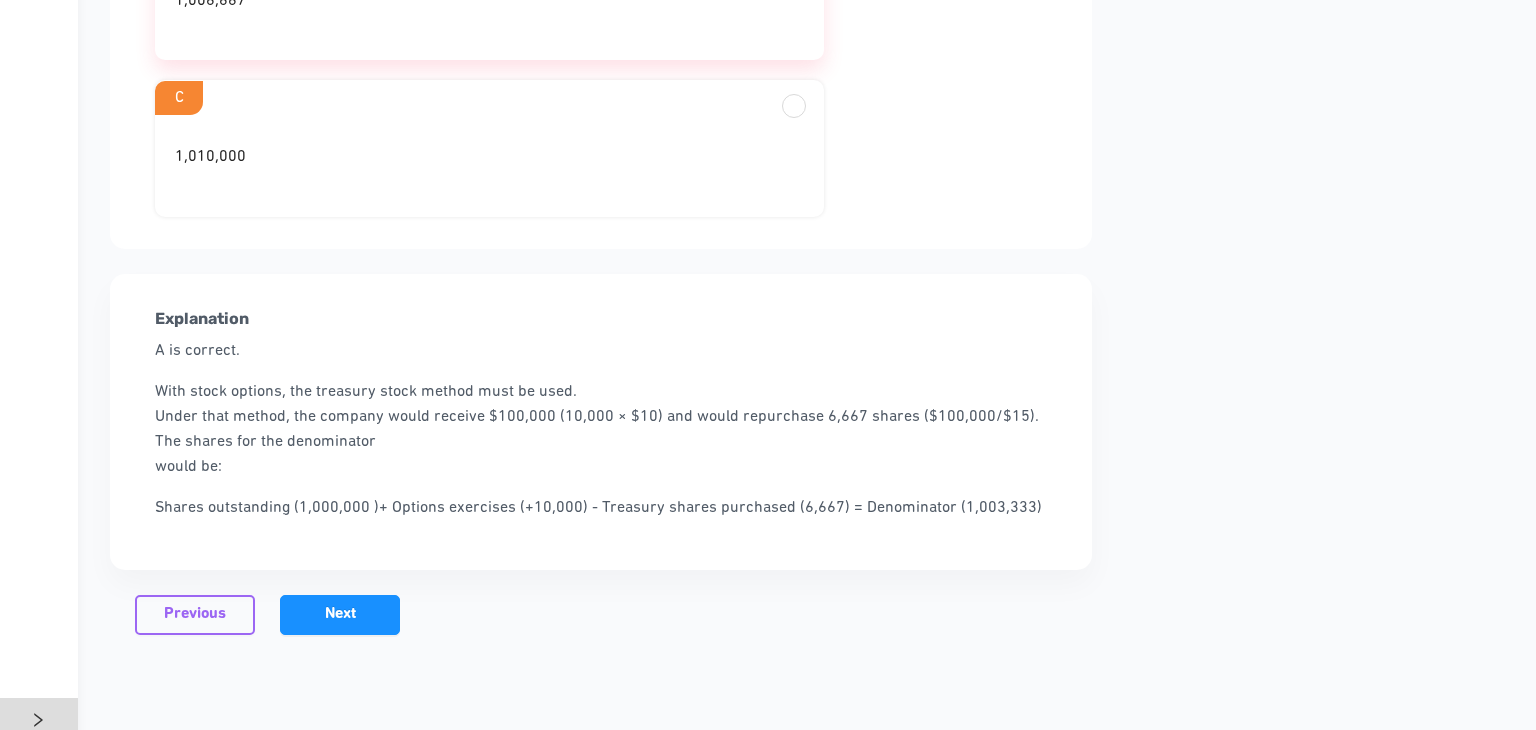 click on "Ques  4 Single choice question Cell Services Inc. (CSI) had 1,000,000 average shares outstanding during all of 2009. During 2009, CSI also had 10,000 options outstanding with exercise prices of $10 each. The average stock price of CSI during 2009 was $15. For purposes of computing diluted earnings per share, how many shares would be used in the denominator? A 1,003,333 B 1,006,667 C 1,010,000 Explanation A is correct.  With stock options, the treasury stock method must be used. Under that method, the company would receive $[PRICE] ([SHARES] × $[PRICE]) and would repurchase [SHARES] shares ($[PRICE]/$[PRICE]). The shares for the denominator would be: Shares outstanding ([SHARES] )+ Options exercises (+[SHARES])+ Treasury shares purchased ([SHARES]) = Denominator ([SHARES]) Previous Next" at bounding box center [601, 119] 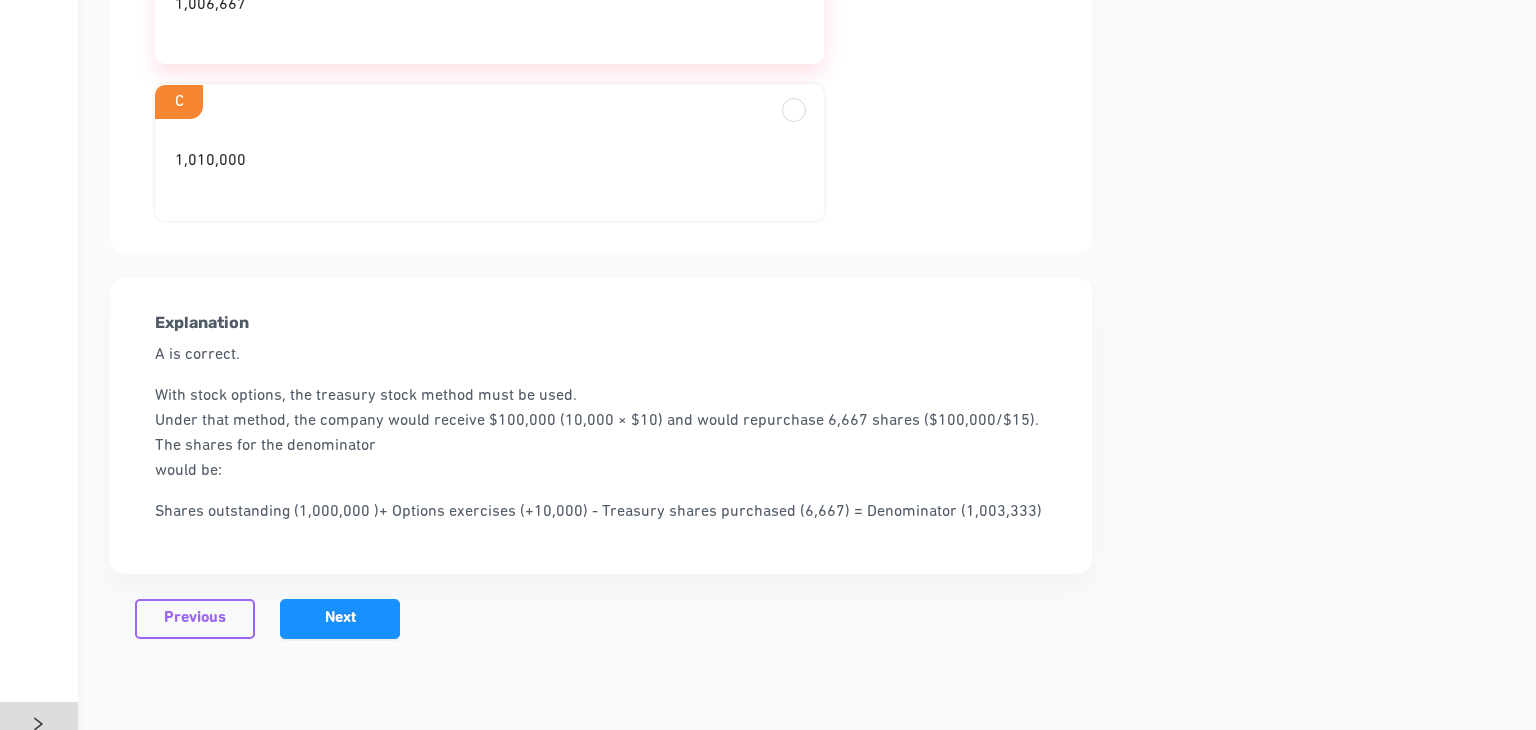 scroll, scrollTop: 611, scrollLeft: 0, axis: vertical 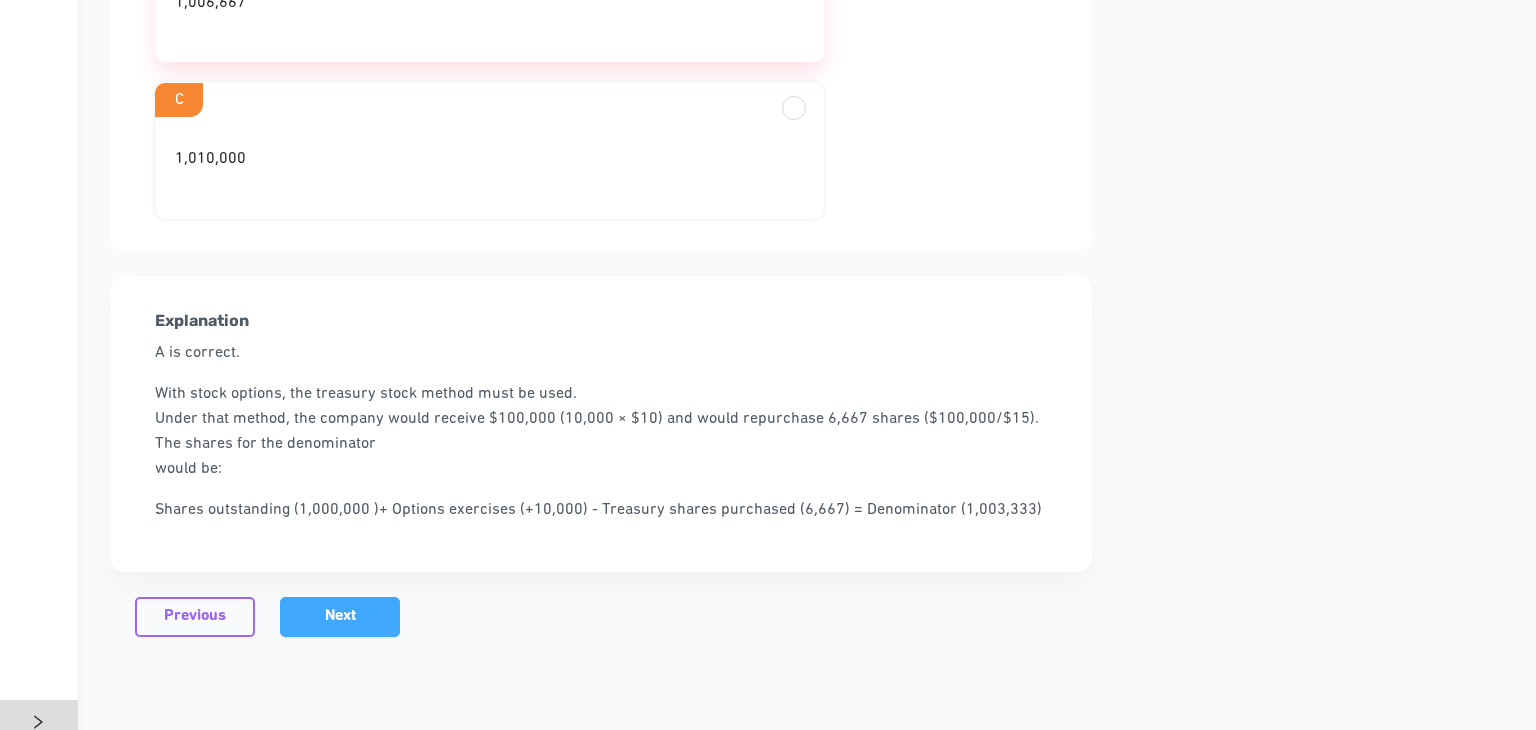 click on "Next" at bounding box center (340, 616) 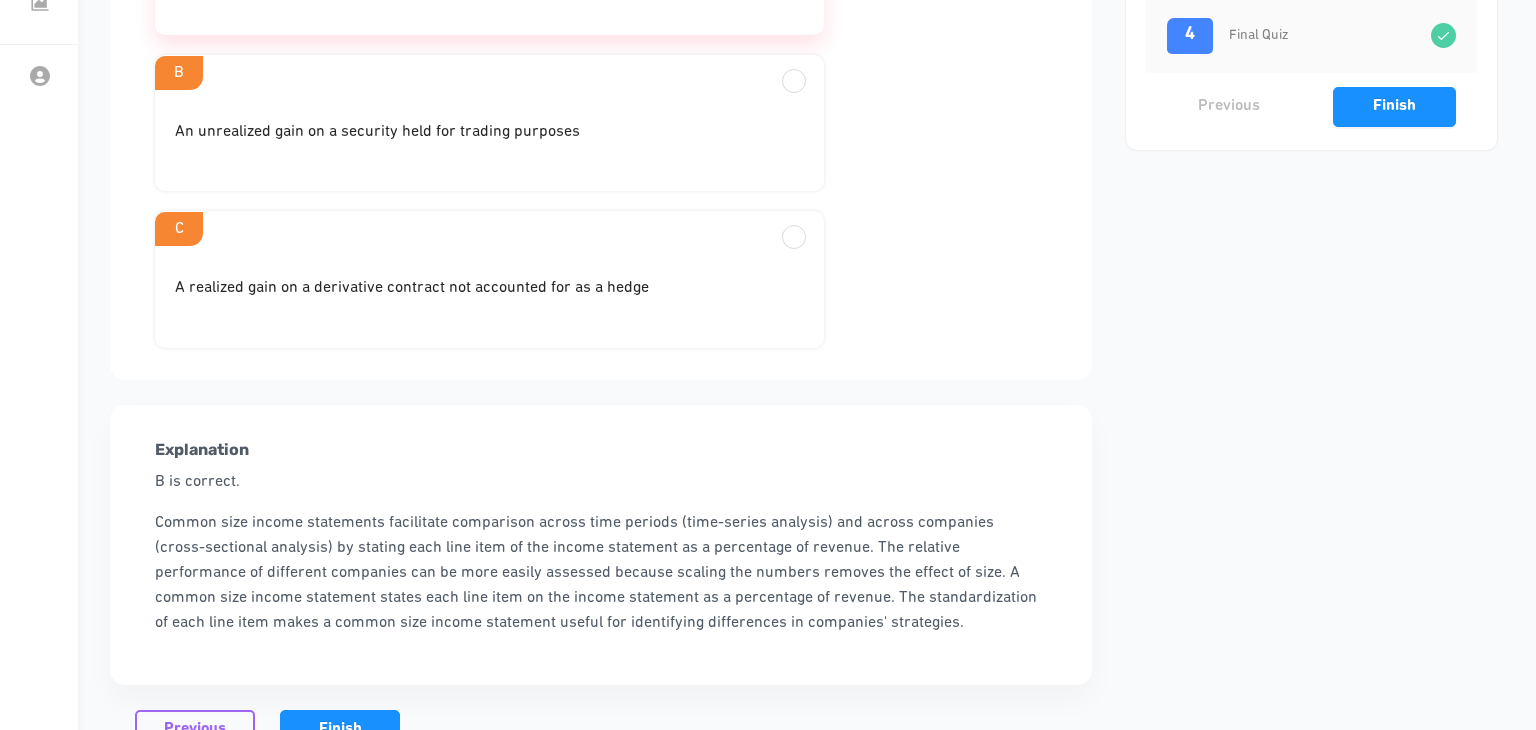 scroll, scrollTop: 620, scrollLeft: 0, axis: vertical 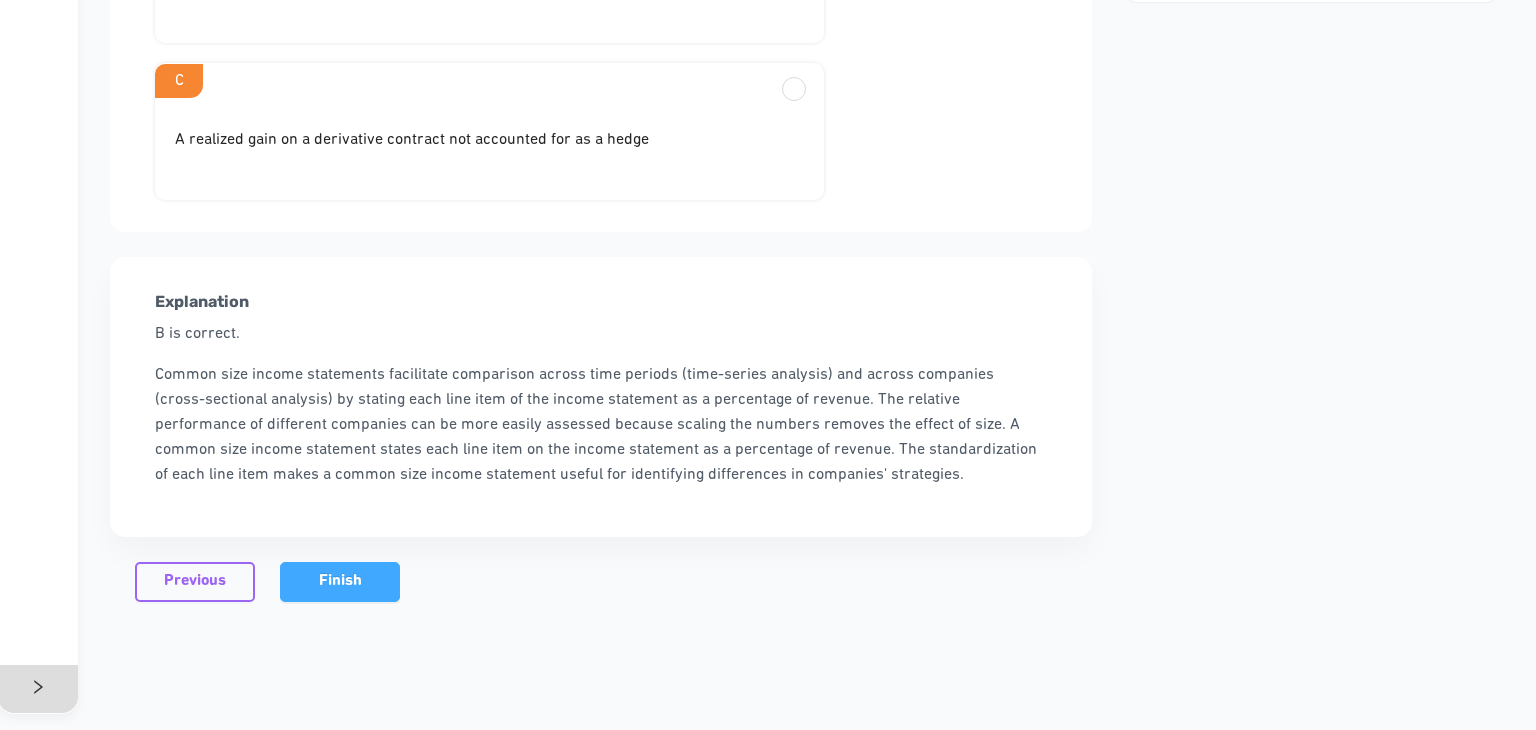 click on "Finish" at bounding box center (340, 582) 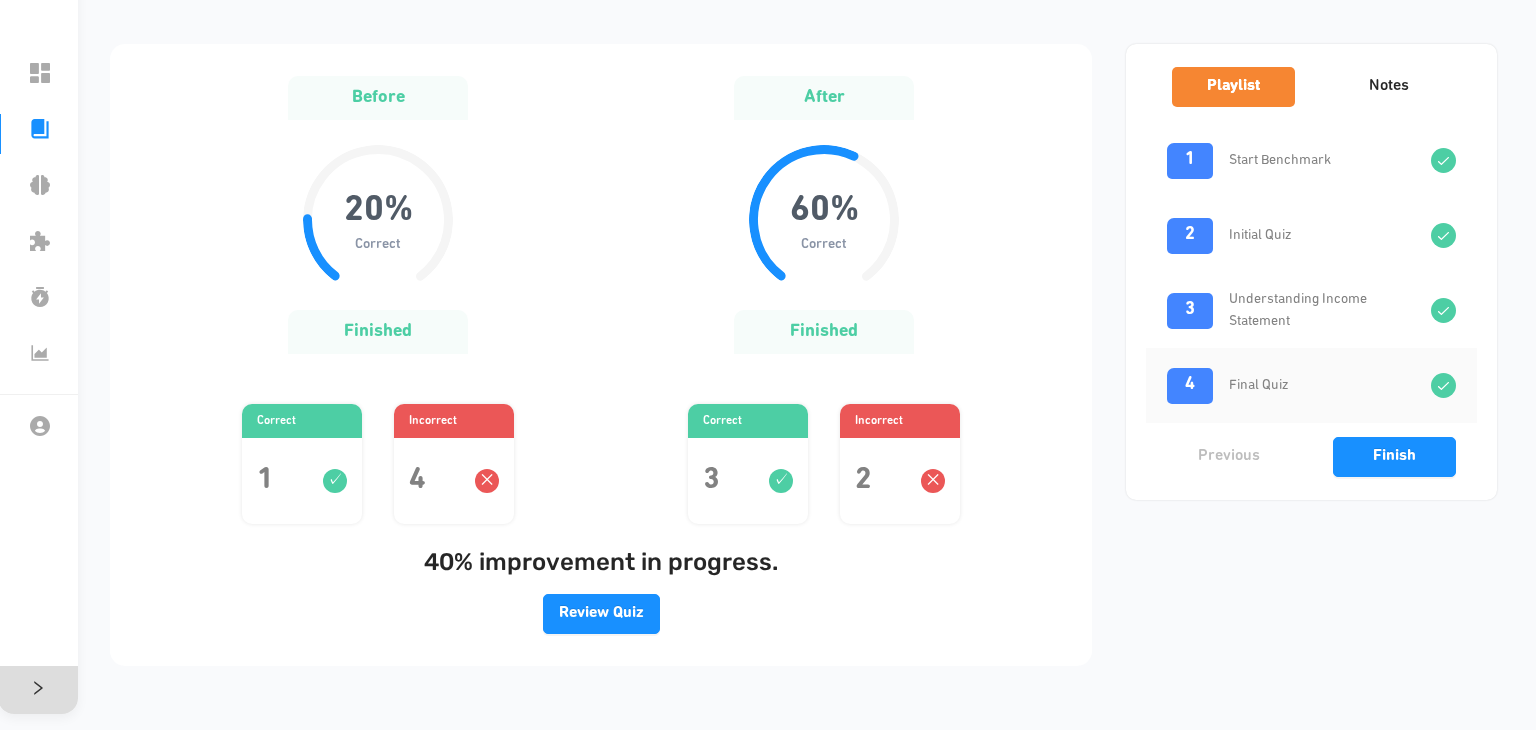 scroll, scrollTop: 0, scrollLeft: 0, axis: both 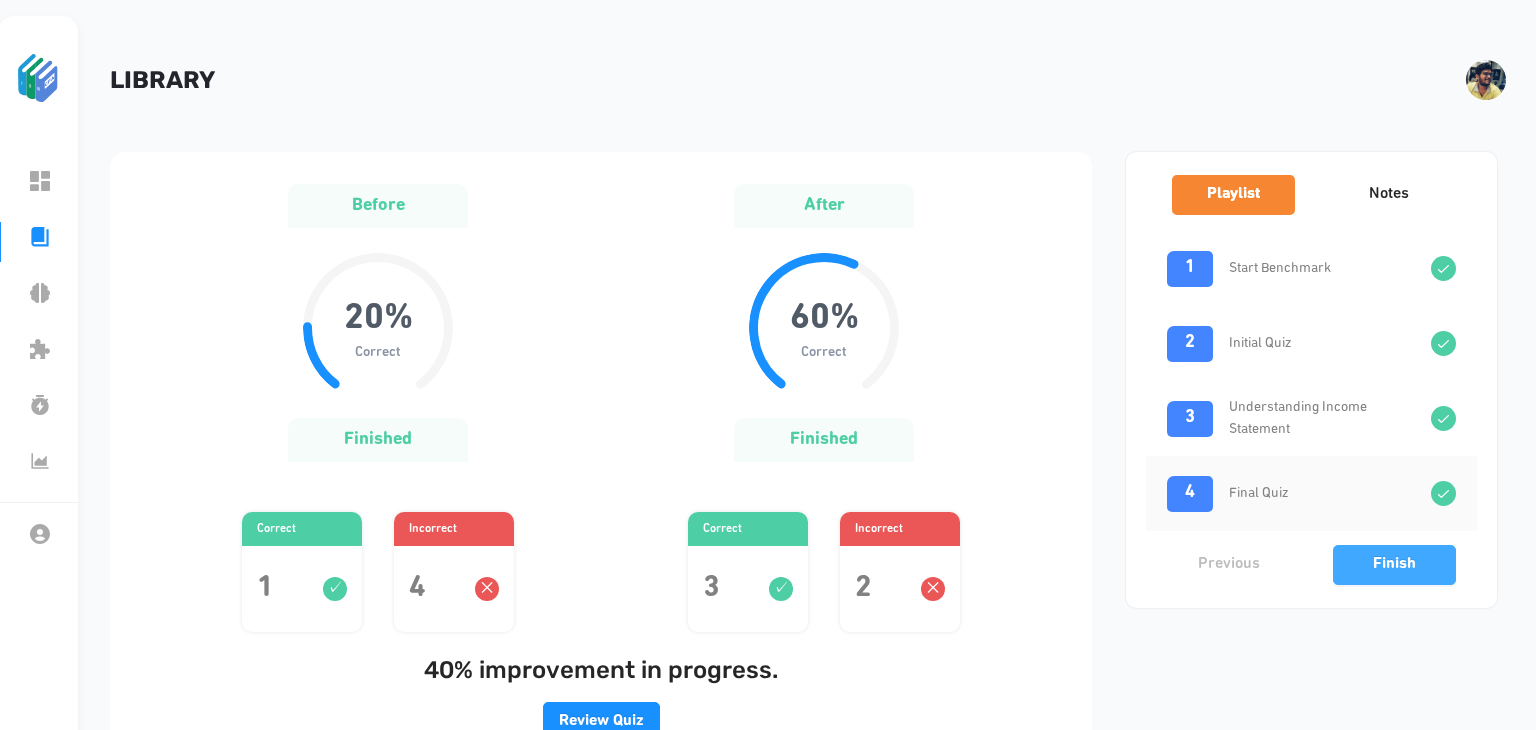 click on "Finish" at bounding box center [1394, 565] 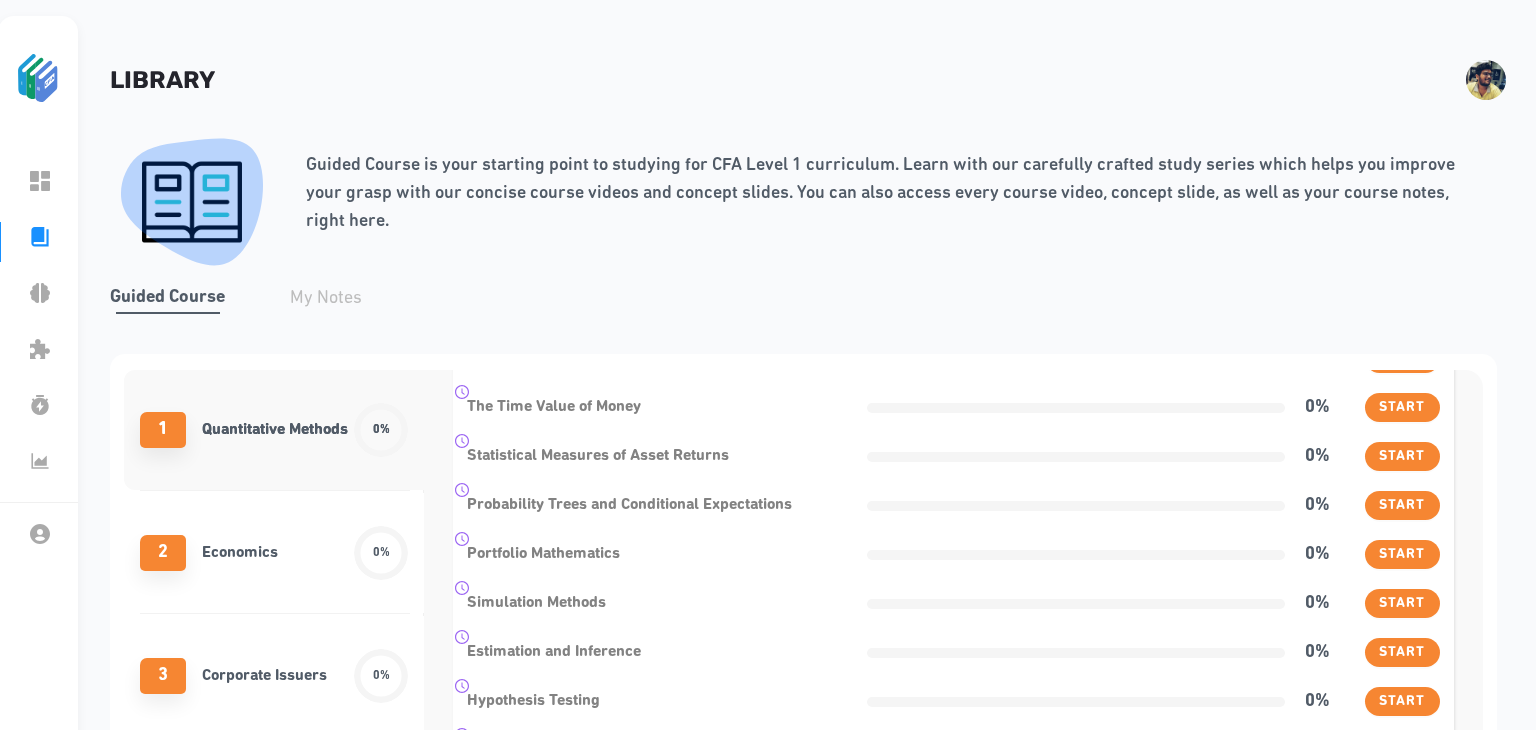 scroll, scrollTop: 316, scrollLeft: 0, axis: vertical 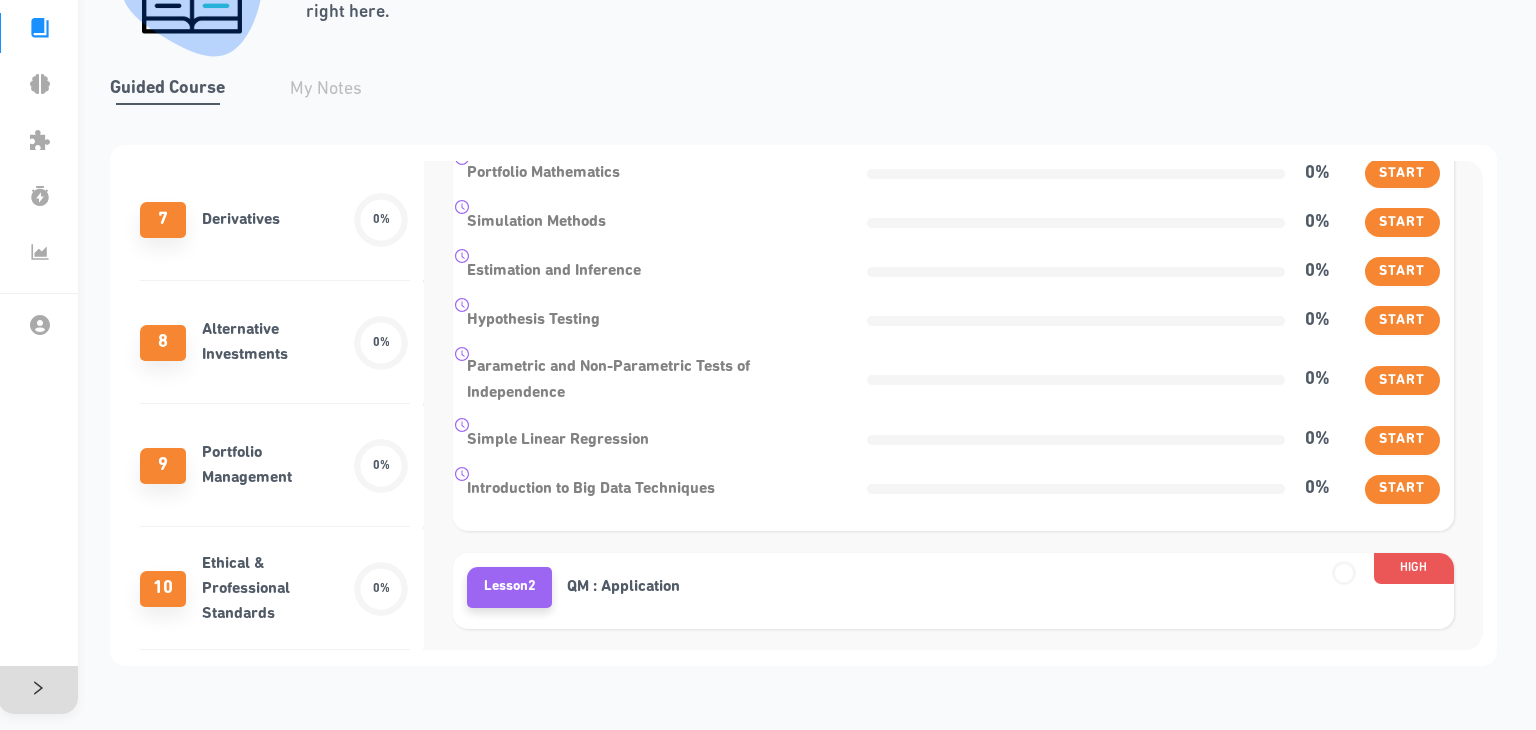 click on "Portfolio Management" at bounding box center [277, 466] 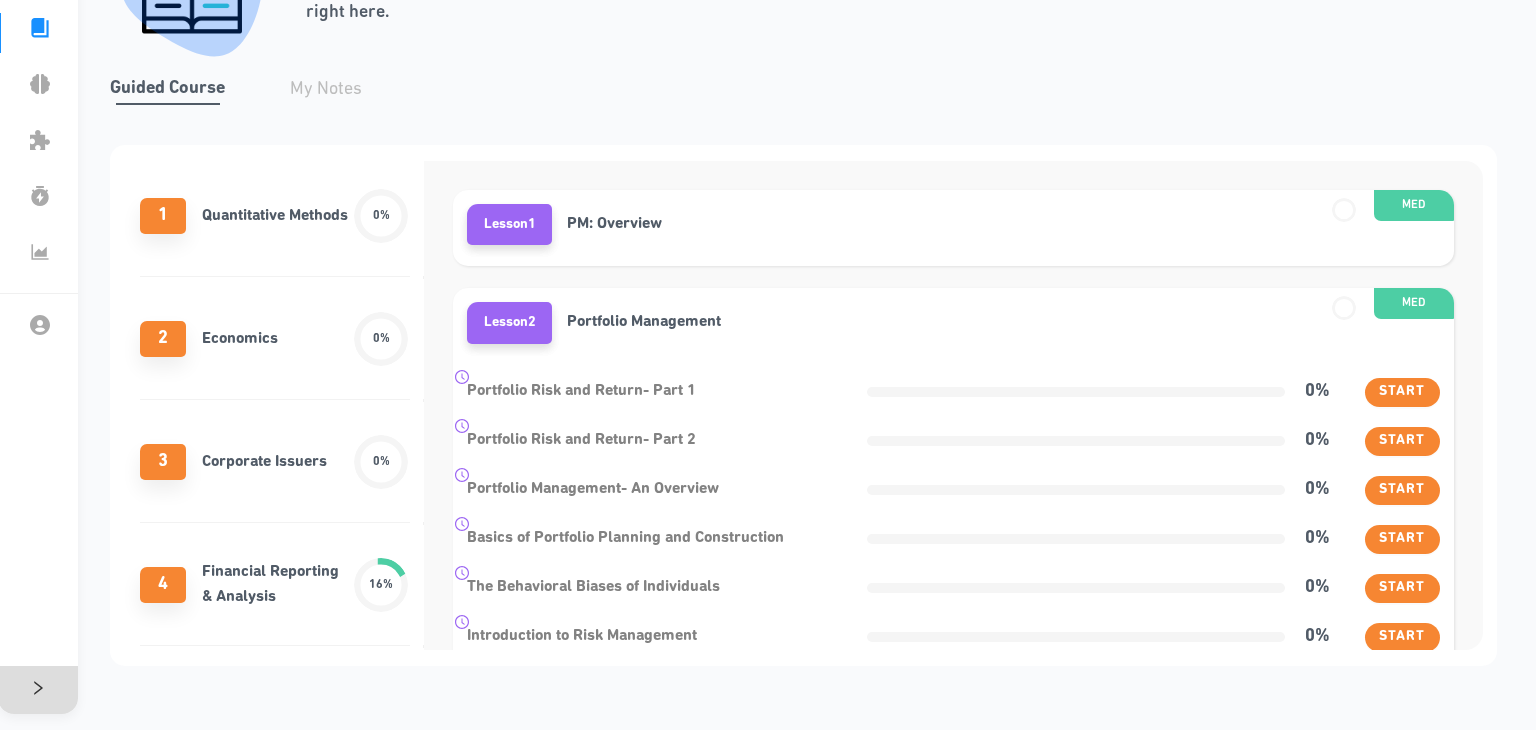 scroll, scrollTop: 0, scrollLeft: 0, axis: both 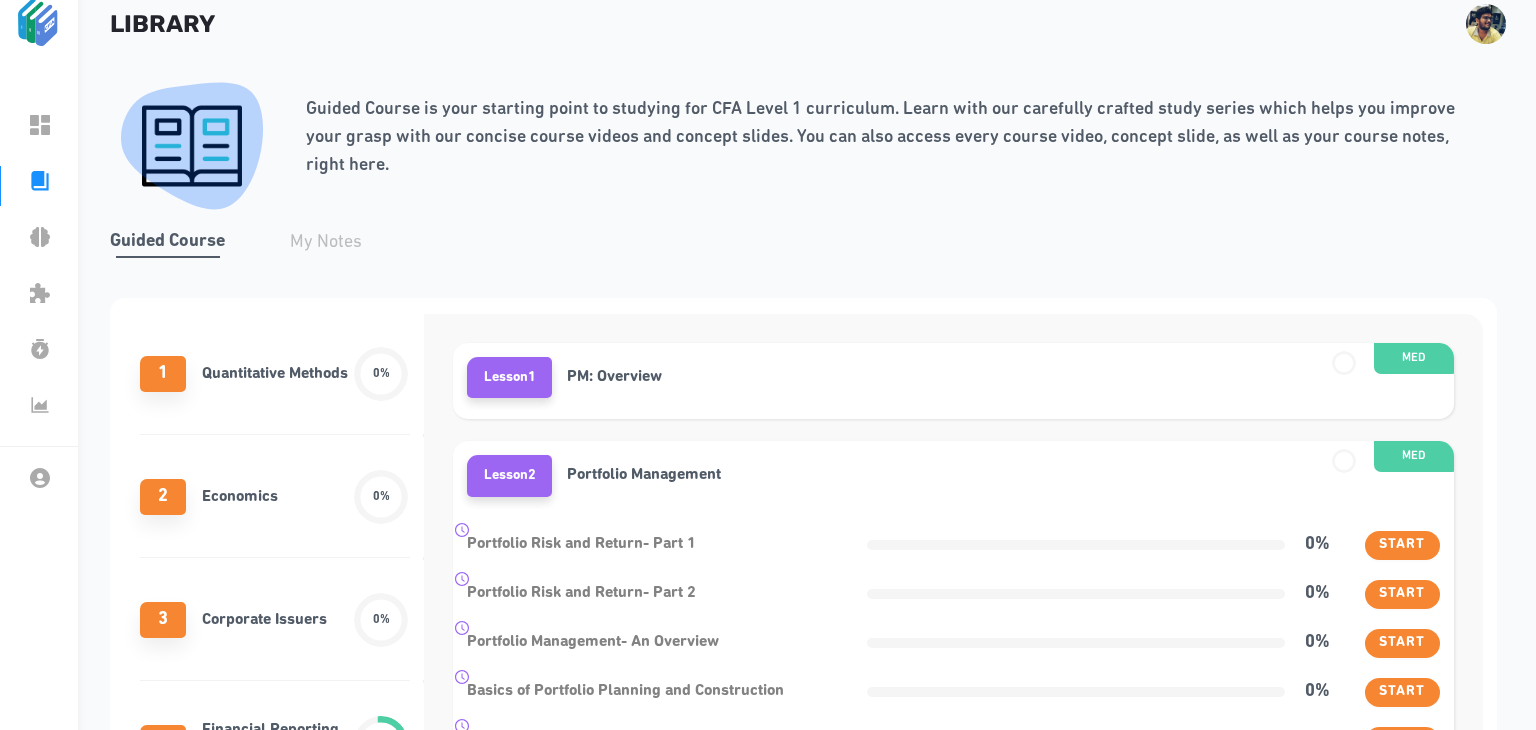 click on "1 Quantitative Methods" at bounding box center (244, 374) 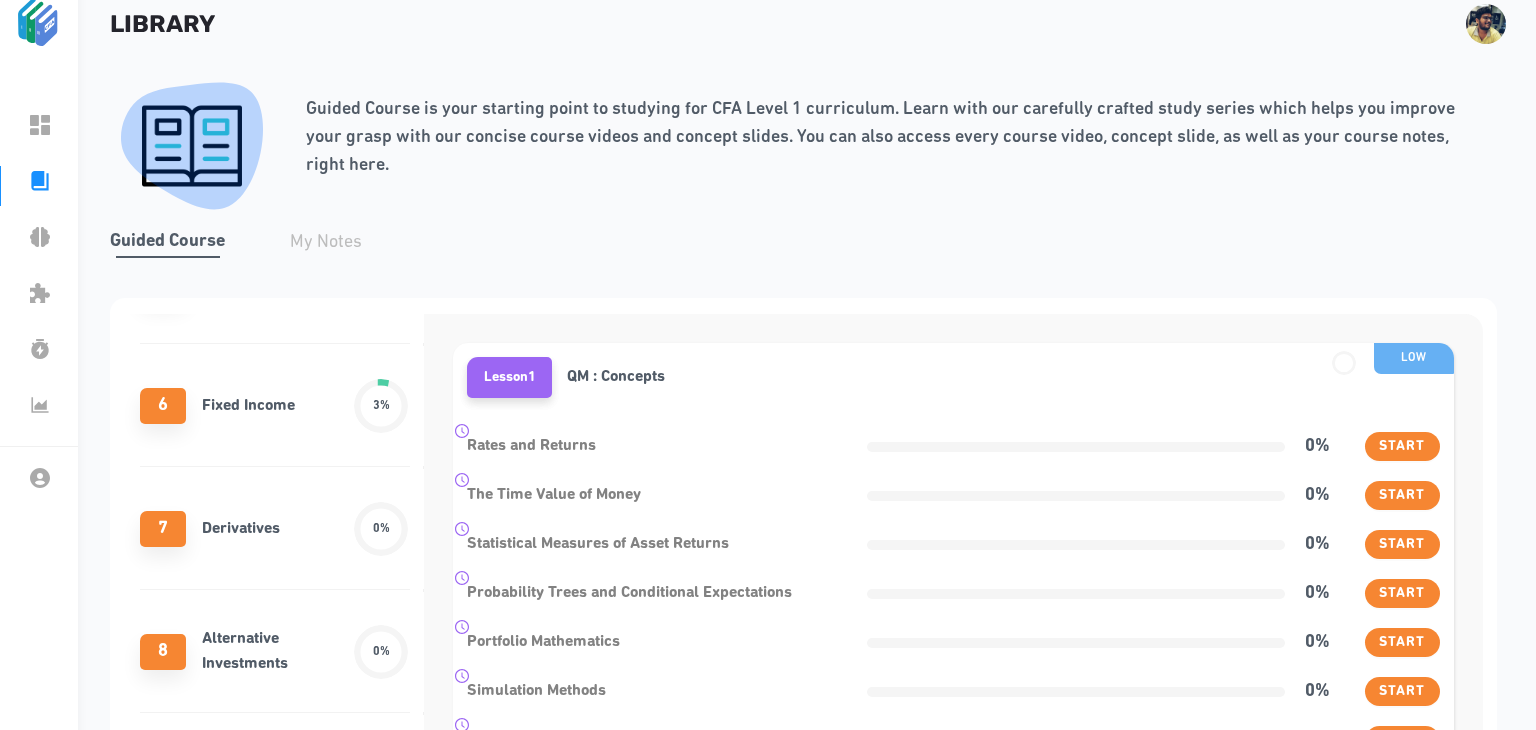scroll, scrollTop: 739, scrollLeft: 0, axis: vertical 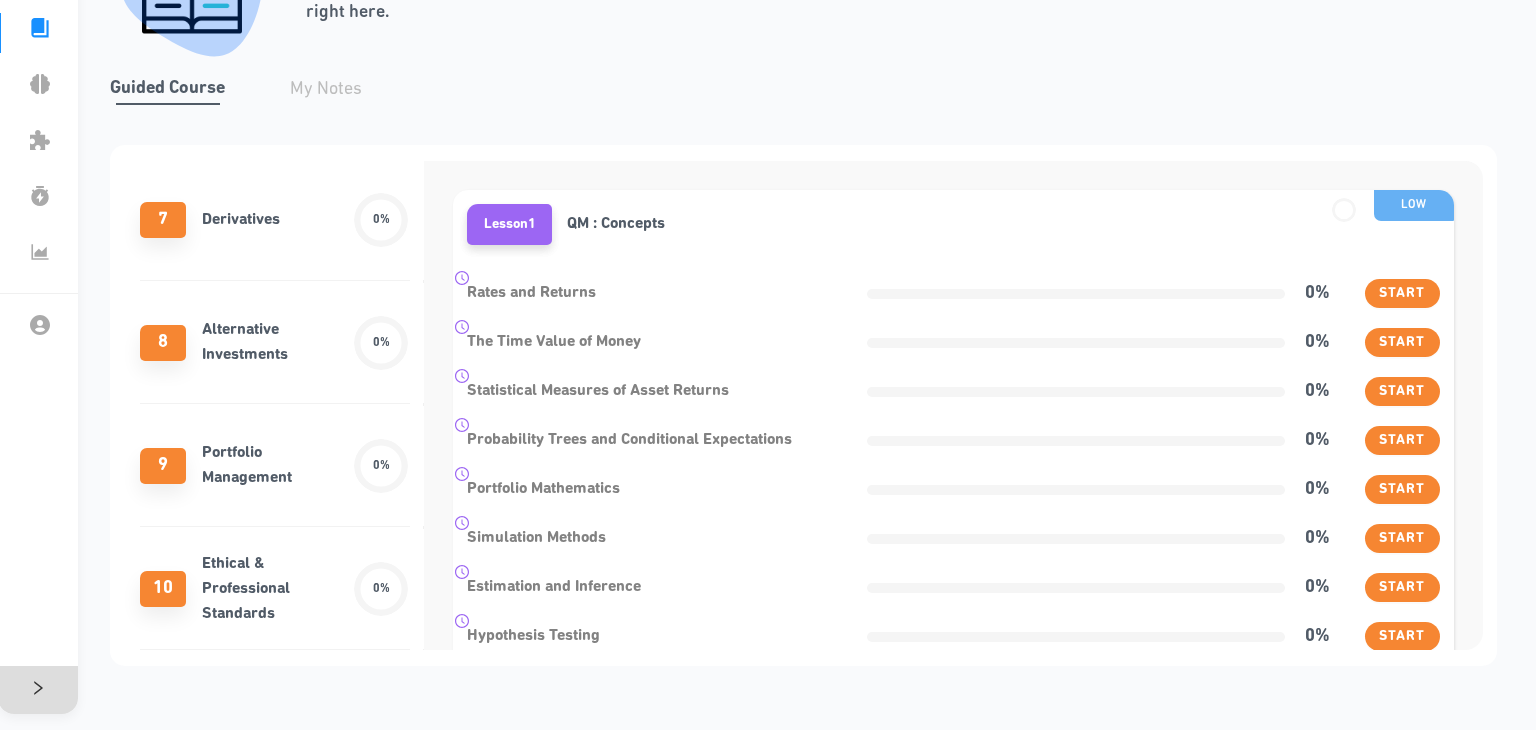 click on "Ethical & Professional Standards" at bounding box center [277, 589] 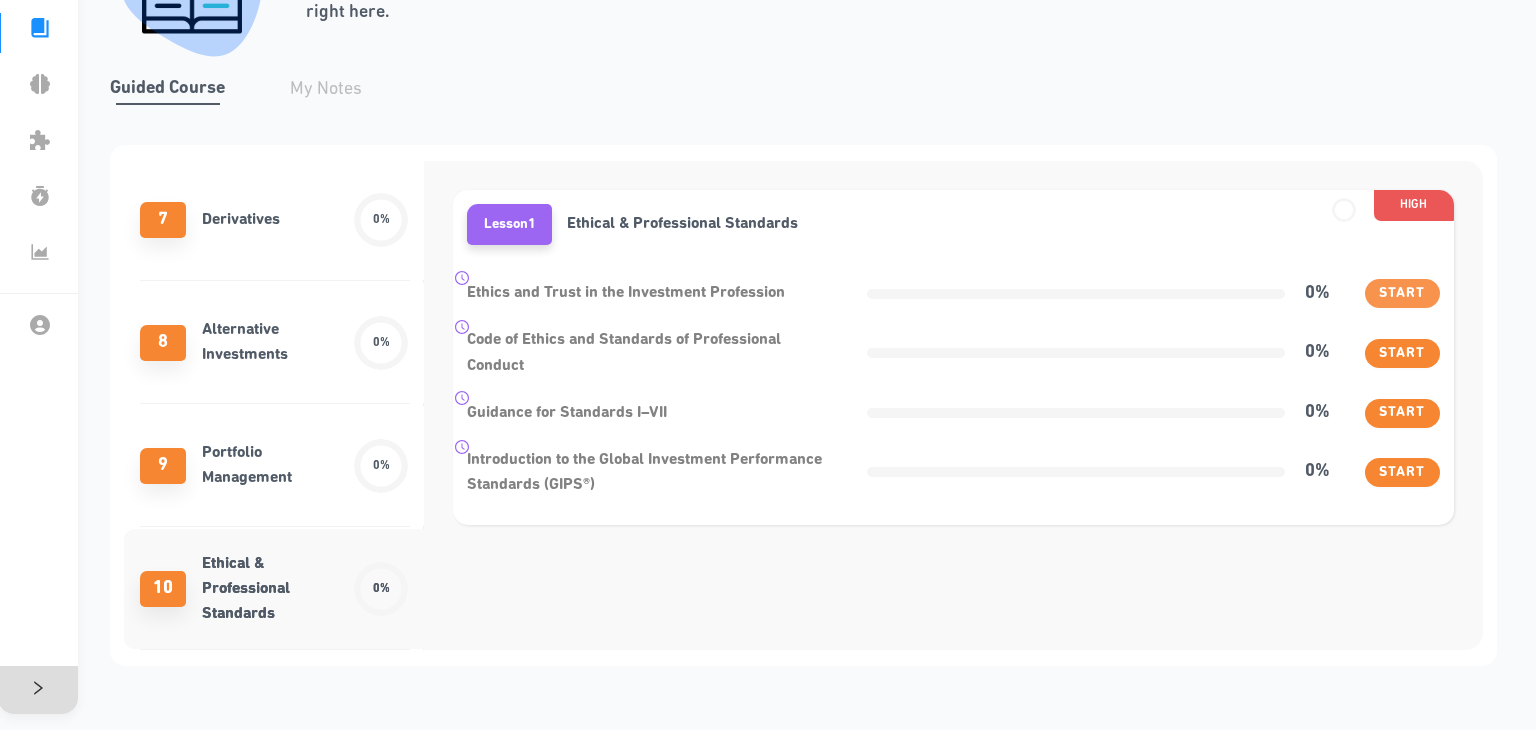 click on "Start" at bounding box center (1402, 294) 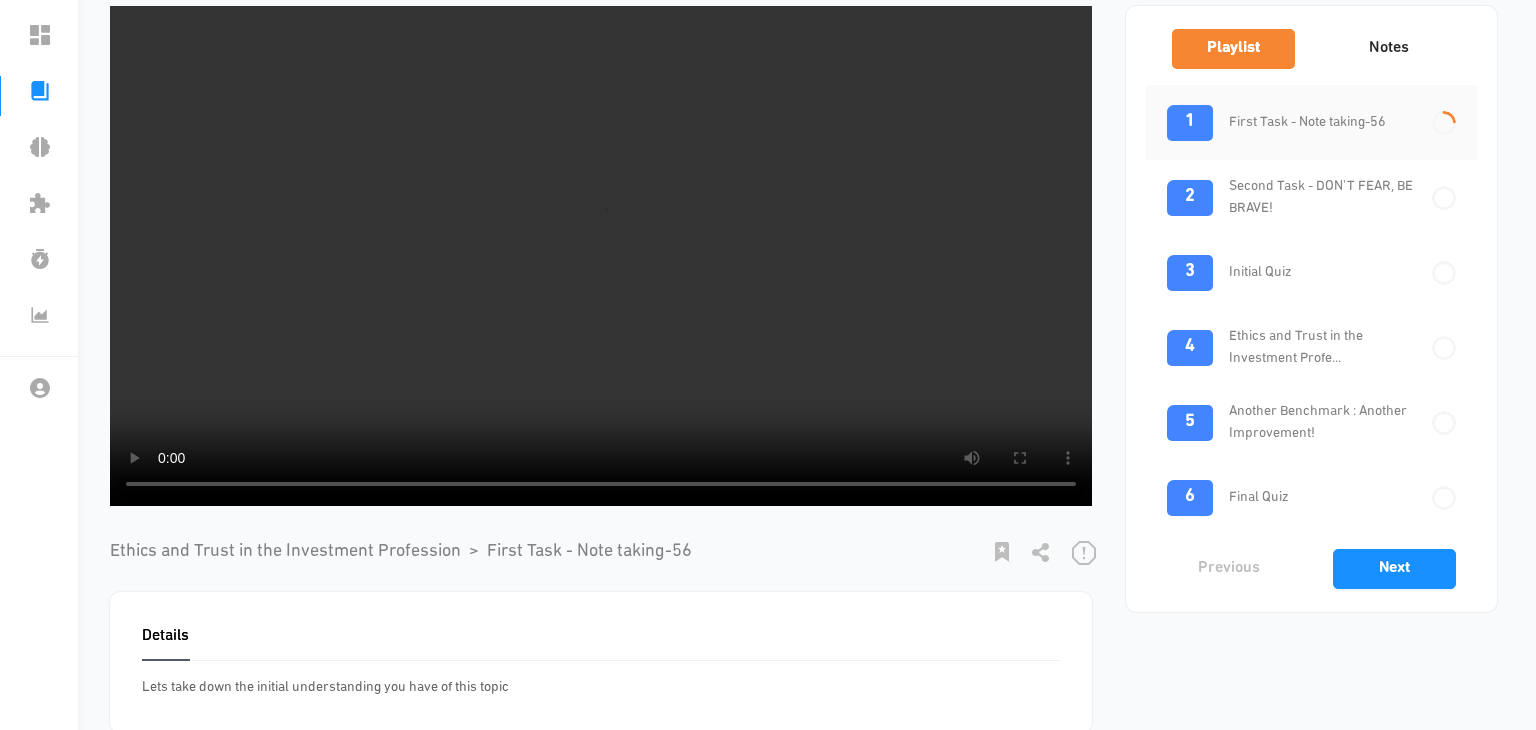 scroll, scrollTop: 92, scrollLeft: 0, axis: vertical 